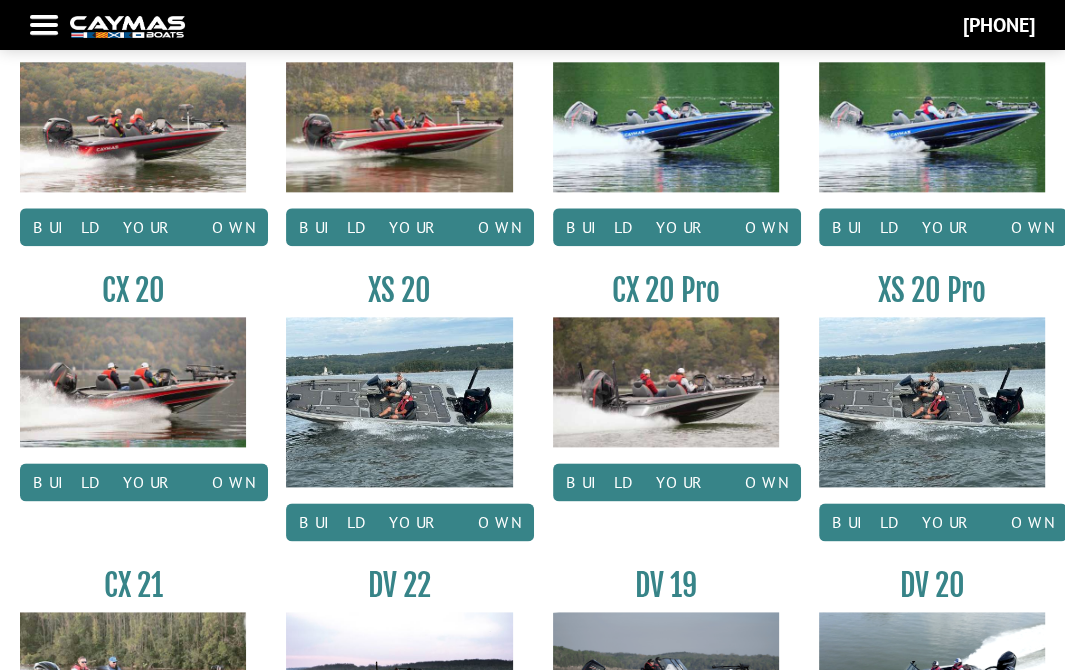 scroll, scrollTop: 1644, scrollLeft: 0, axis: vertical 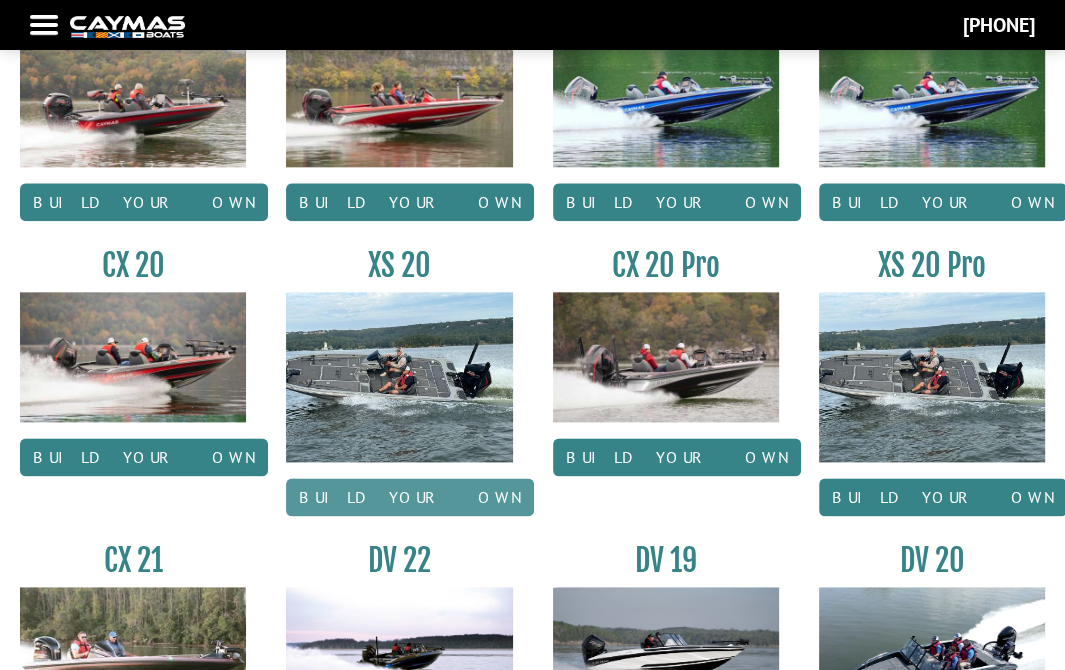 click on "Build your own" at bounding box center (410, 497) 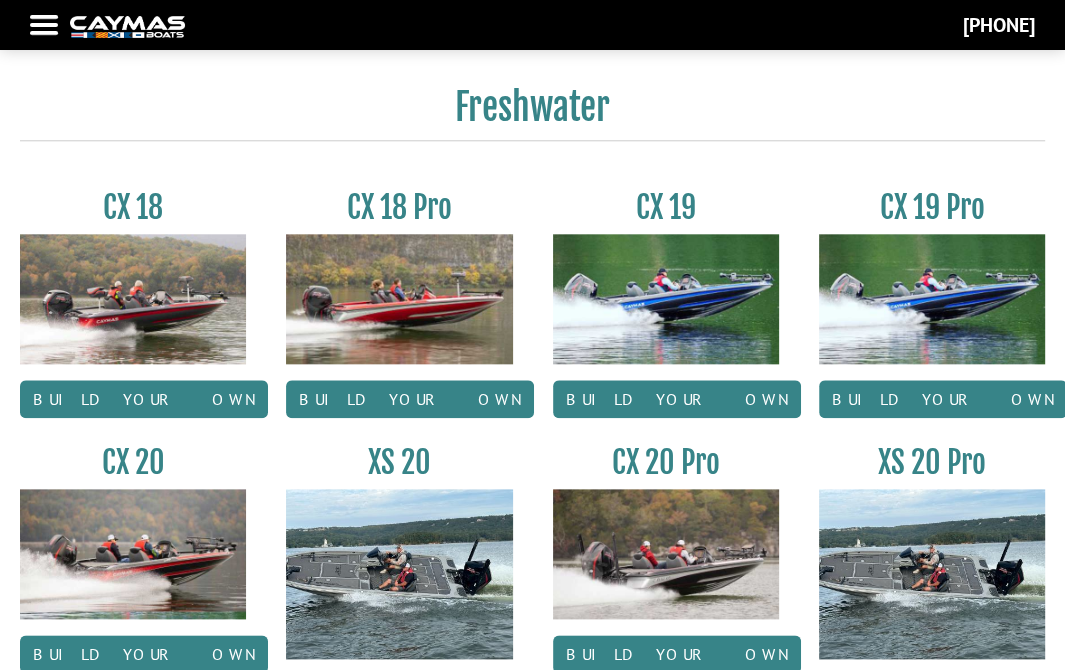 scroll, scrollTop: 1434, scrollLeft: 0, axis: vertical 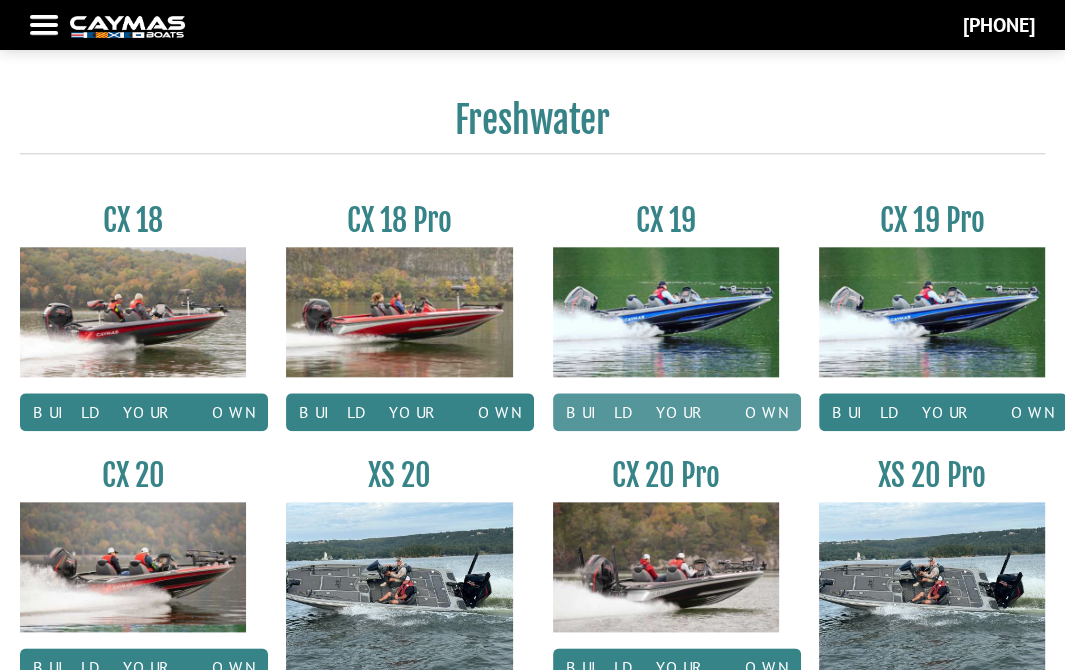 click on "Build your own" at bounding box center [677, 412] 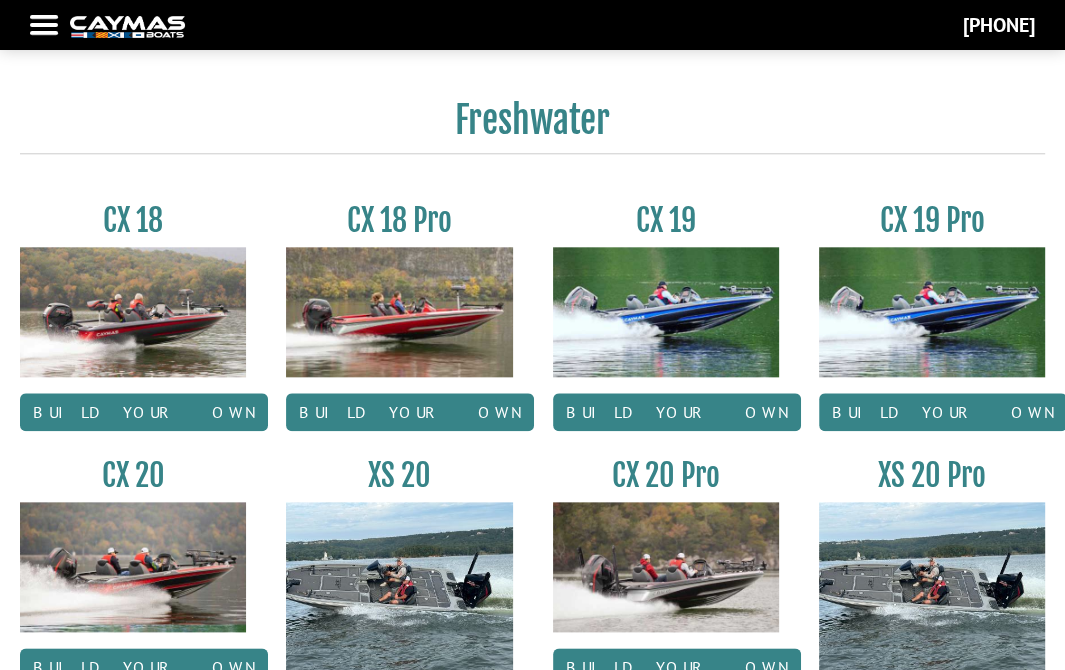 scroll, scrollTop: 1424, scrollLeft: 0, axis: vertical 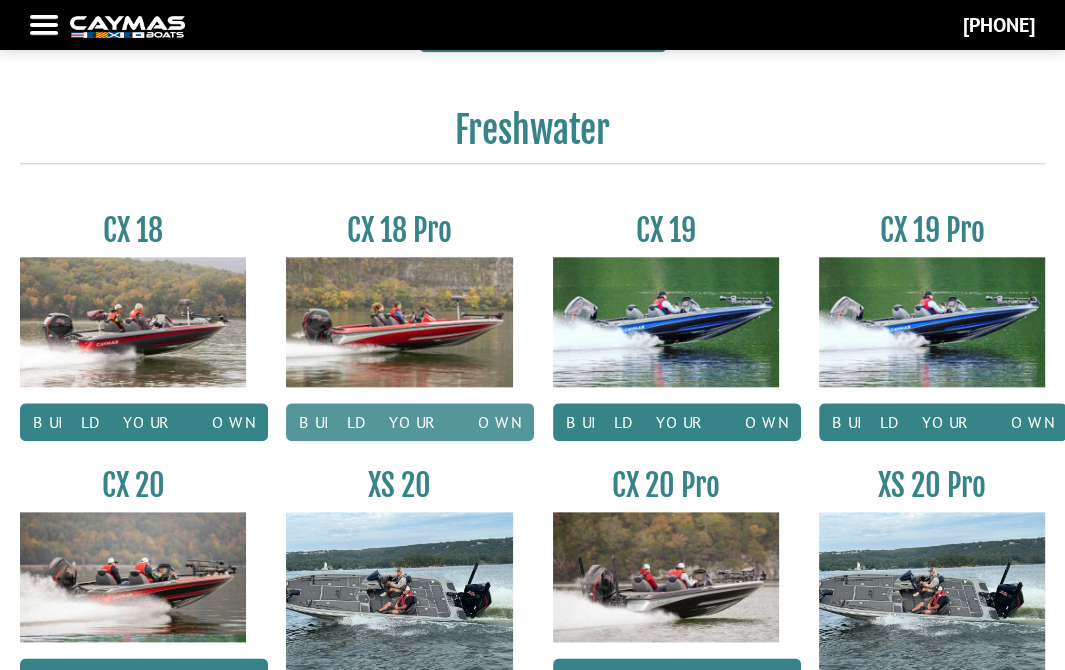 click on "Build your own" at bounding box center (410, 422) 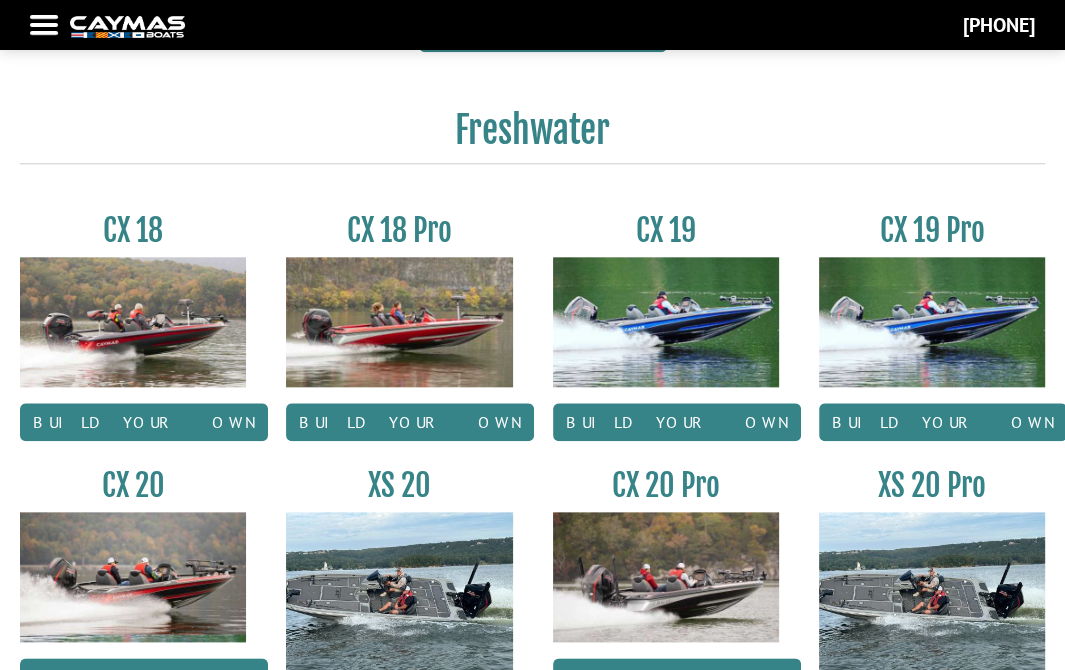 scroll, scrollTop: 1416, scrollLeft: 0, axis: vertical 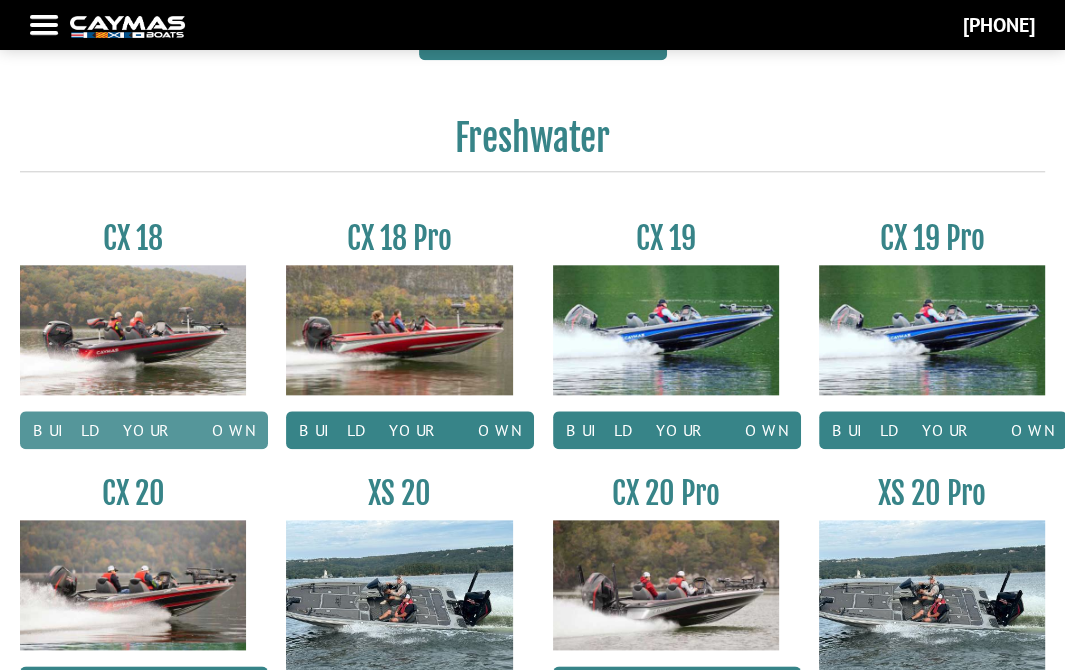 click on "Build your own" at bounding box center [144, 430] 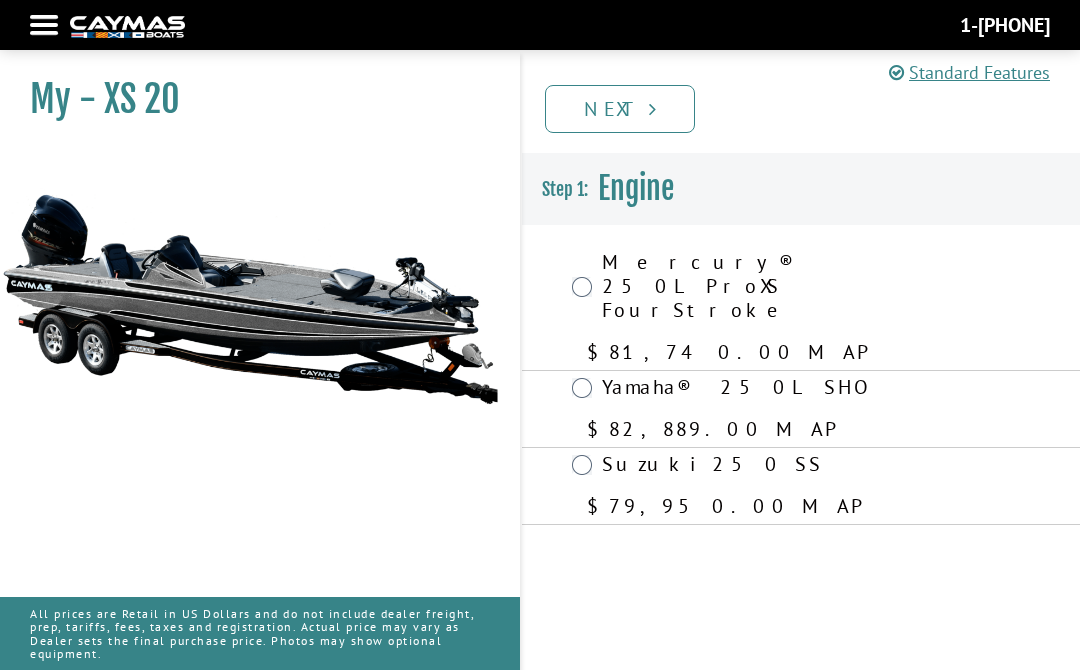 scroll, scrollTop: 0, scrollLeft: 0, axis: both 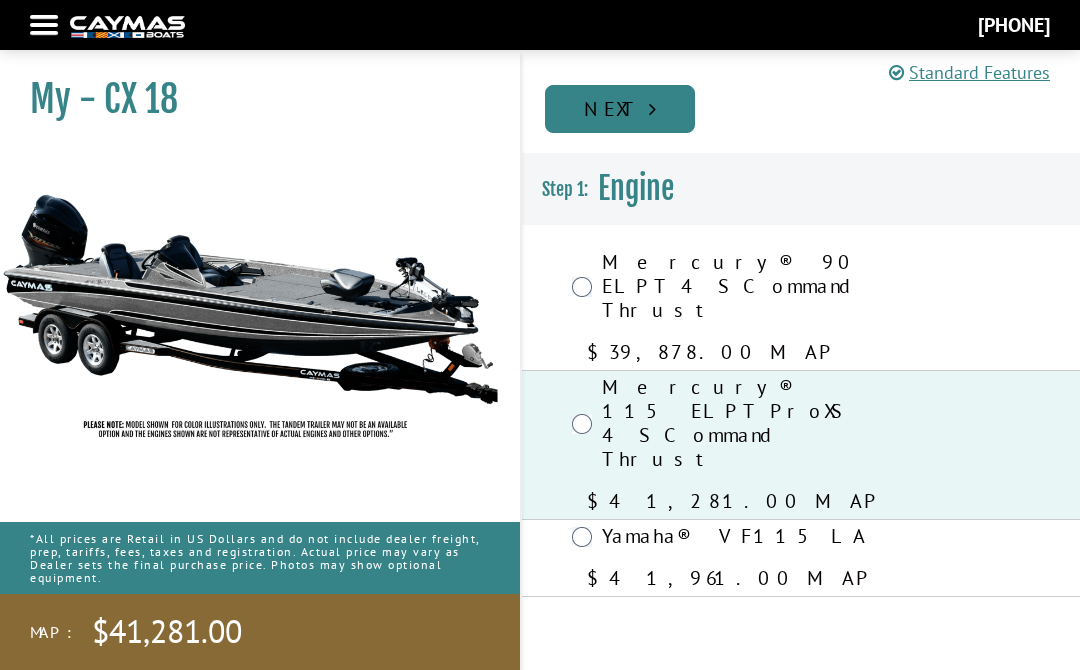 click on "Next" at bounding box center [620, 109] 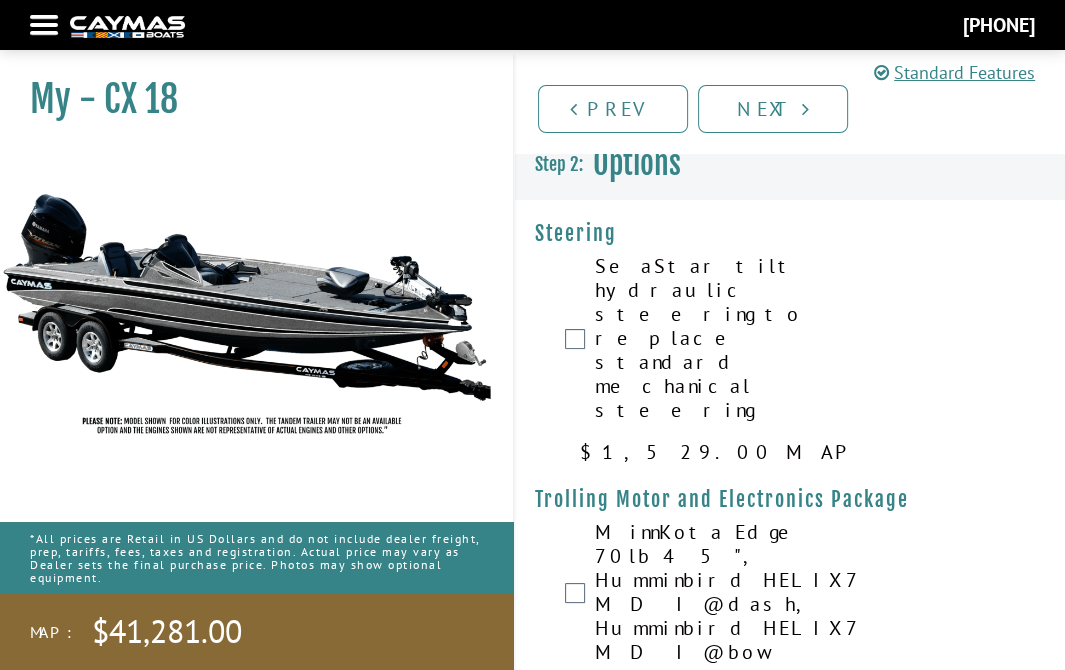 scroll, scrollTop: 0, scrollLeft: 0, axis: both 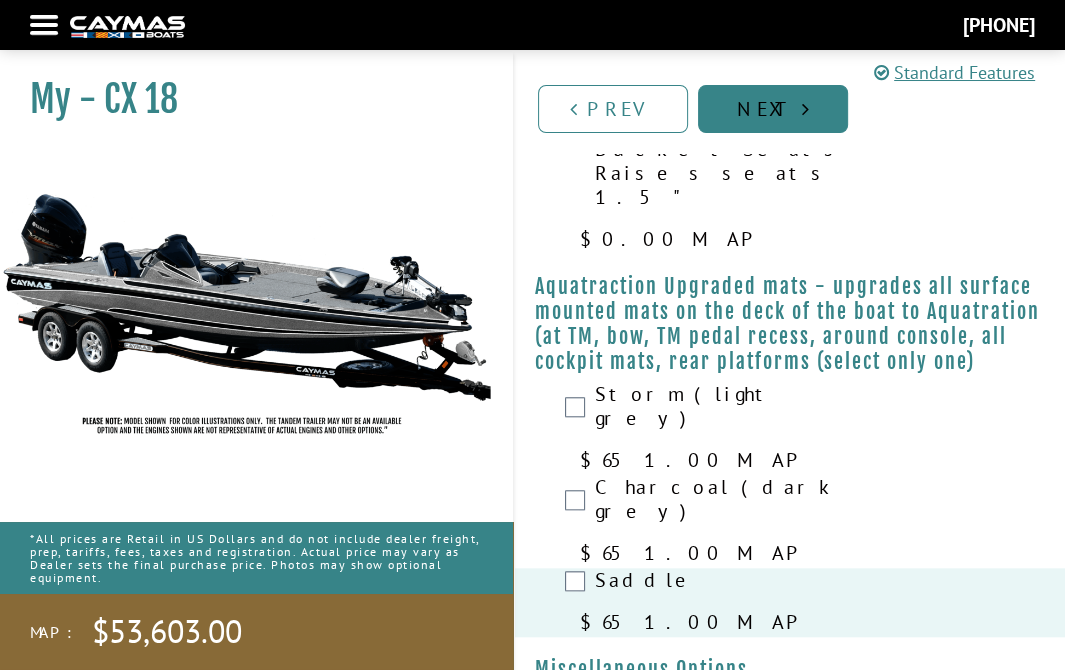 click on "Next" at bounding box center (773, 109) 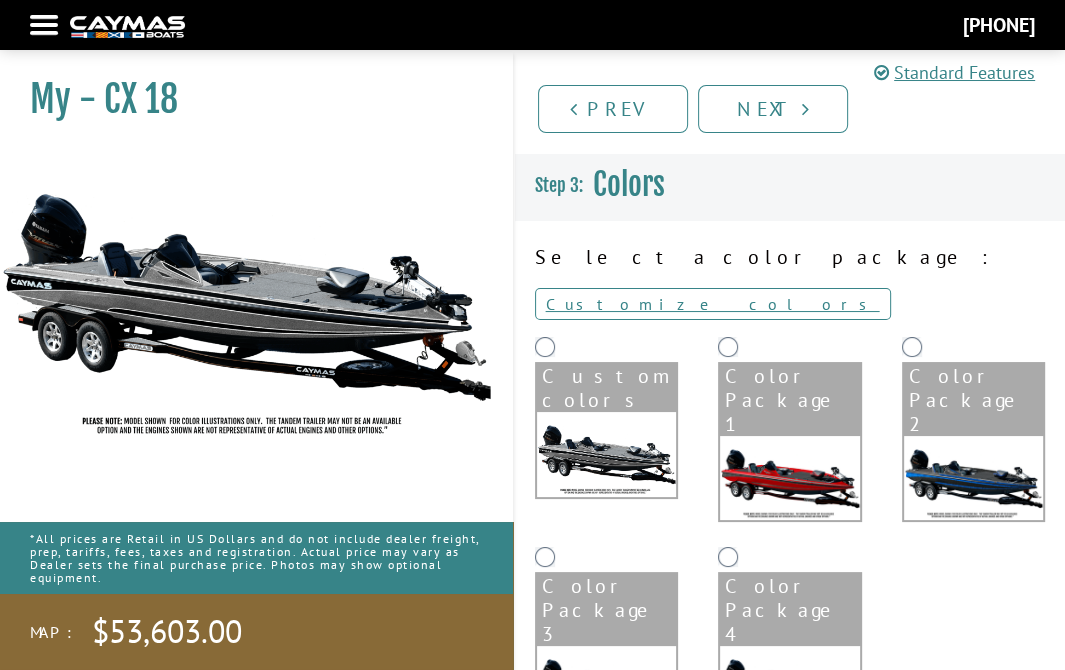 scroll, scrollTop: 0, scrollLeft: 0, axis: both 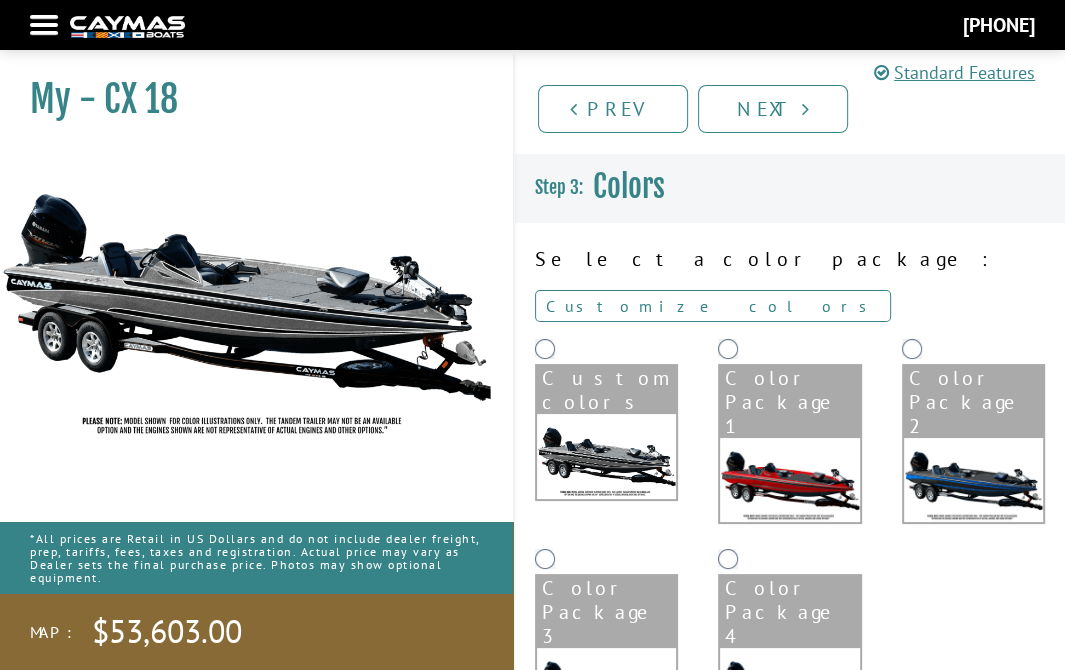 click on "Customize colors" at bounding box center (713, 306) 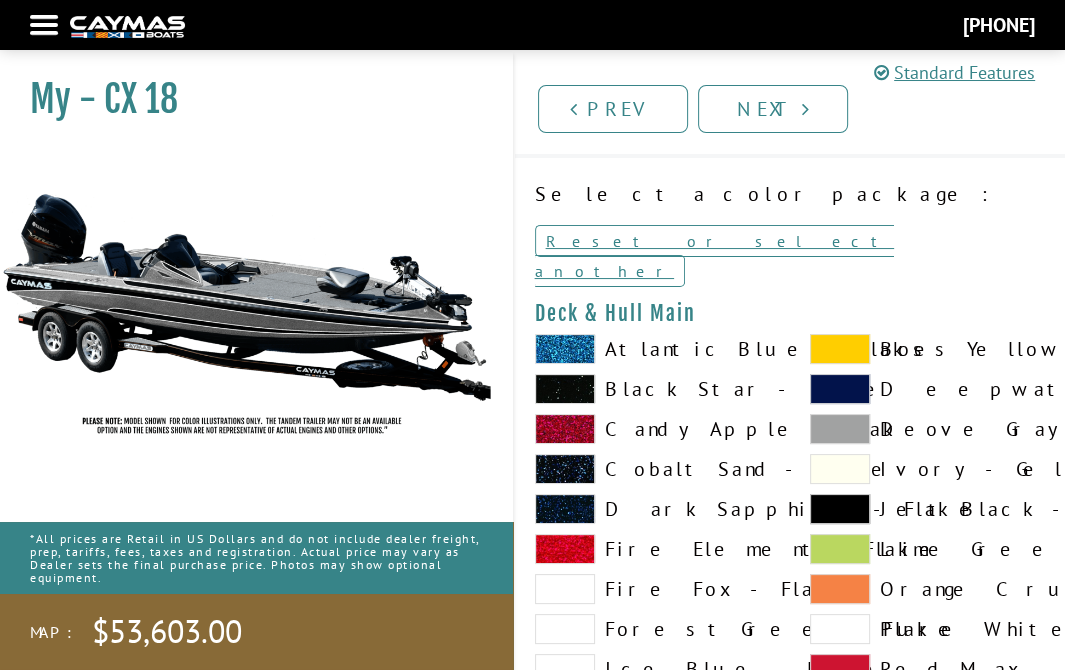 scroll, scrollTop: 100, scrollLeft: 0, axis: vertical 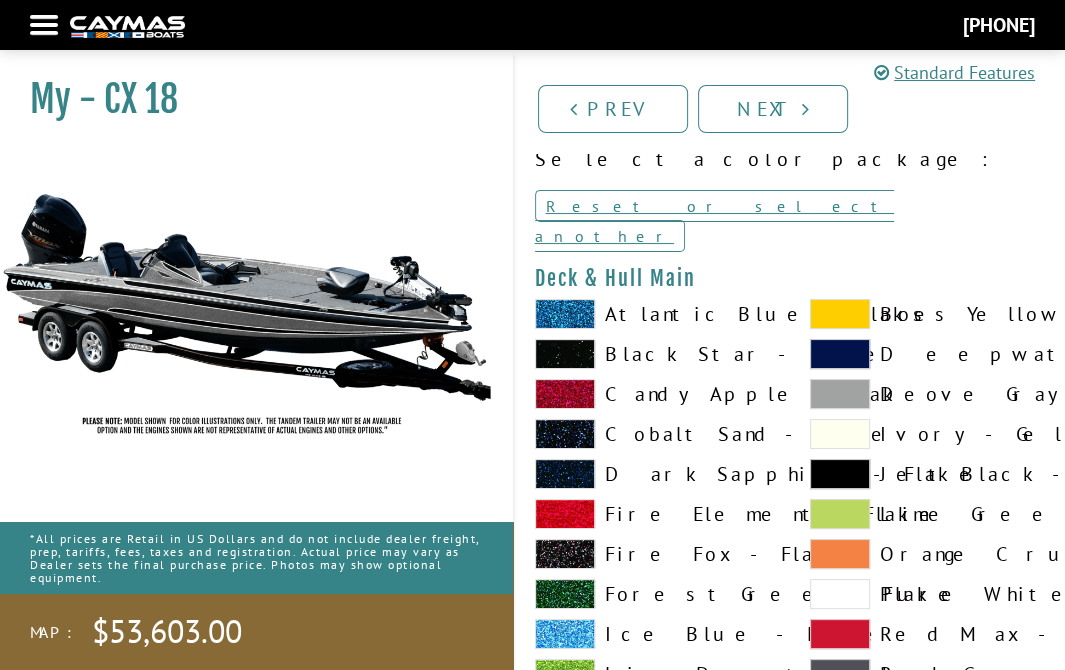 click at bounding box center (840, 394) 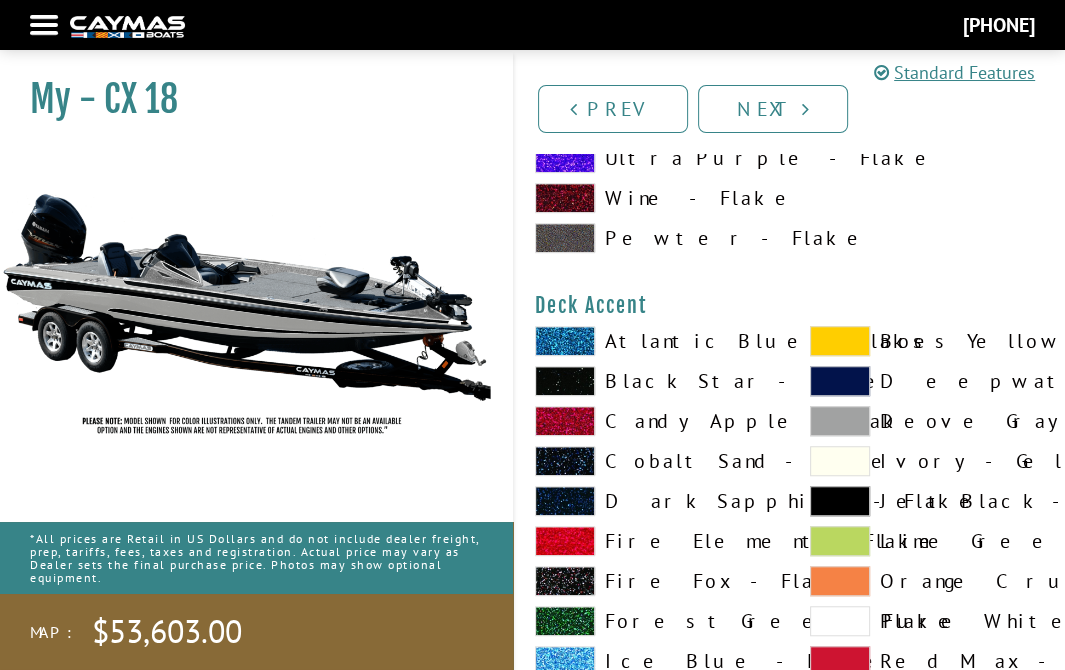 scroll, scrollTop: 900, scrollLeft: 0, axis: vertical 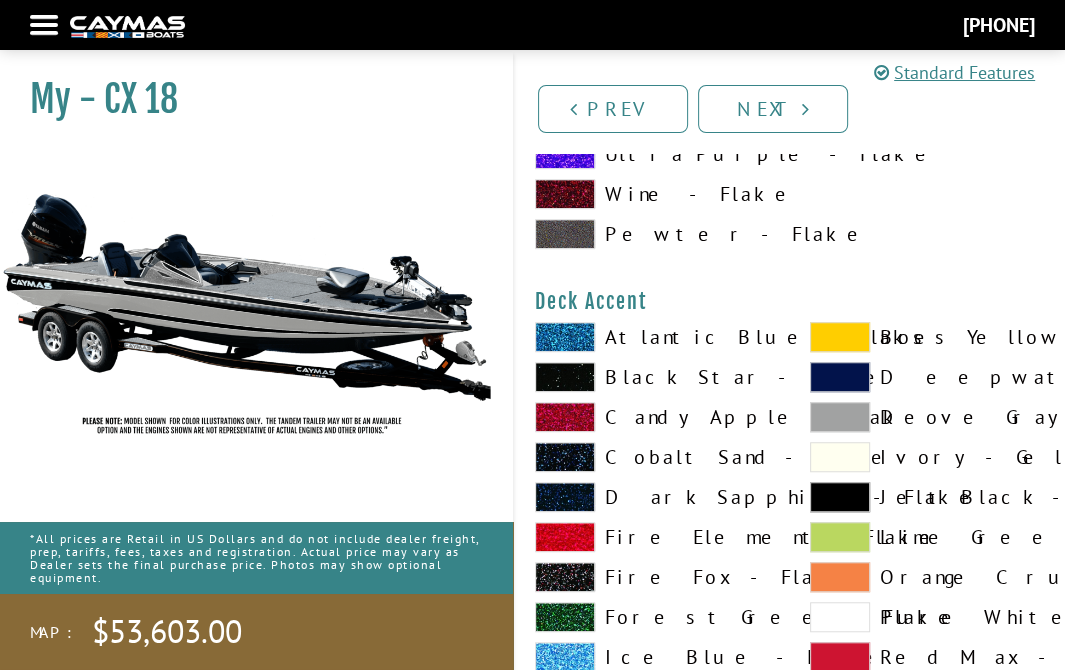 click at bounding box center (840, 417) 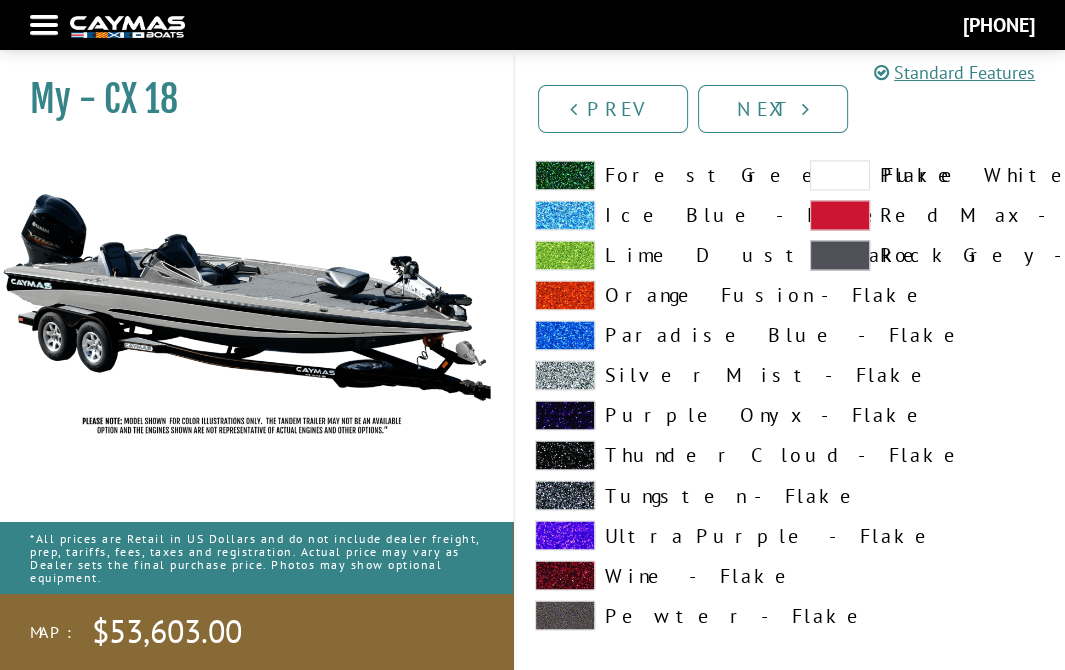 scroll, scrollTop: 2200, scrollLeft: 0, axis: vertical 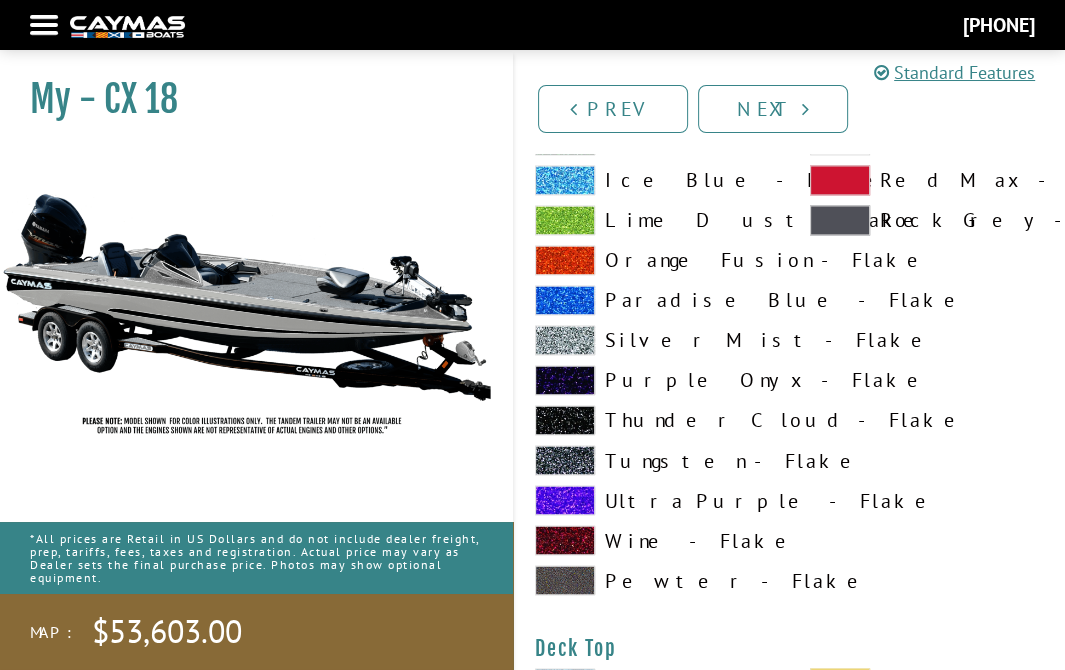 click at bounding box center [565, 500] 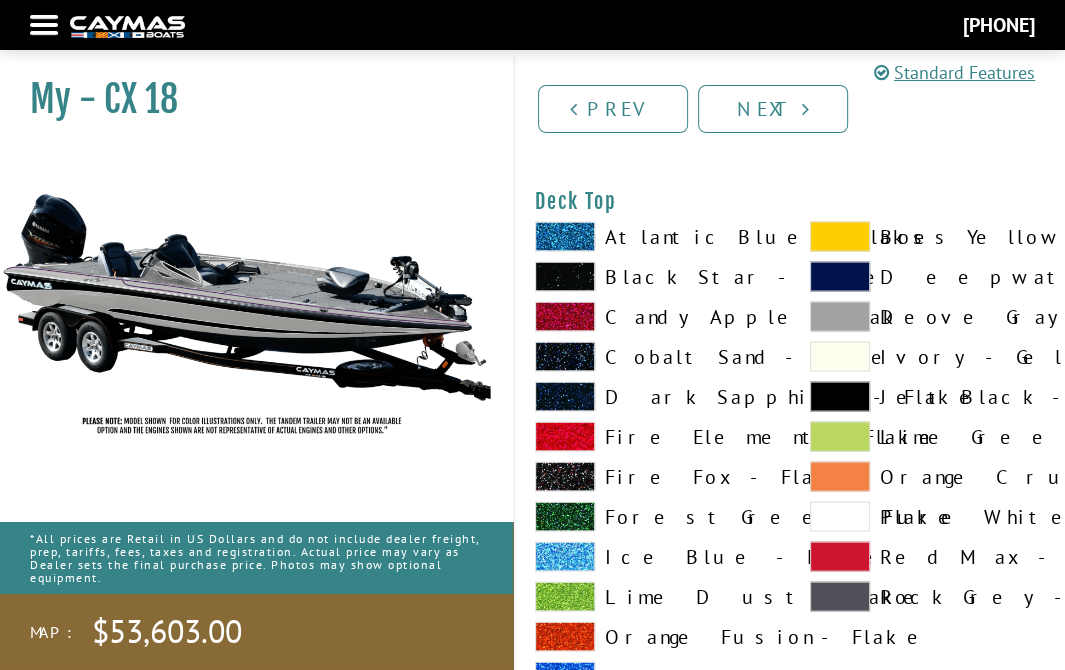 scroll, scrollTop: 2600, scrollLeft: 0, axis: vertical 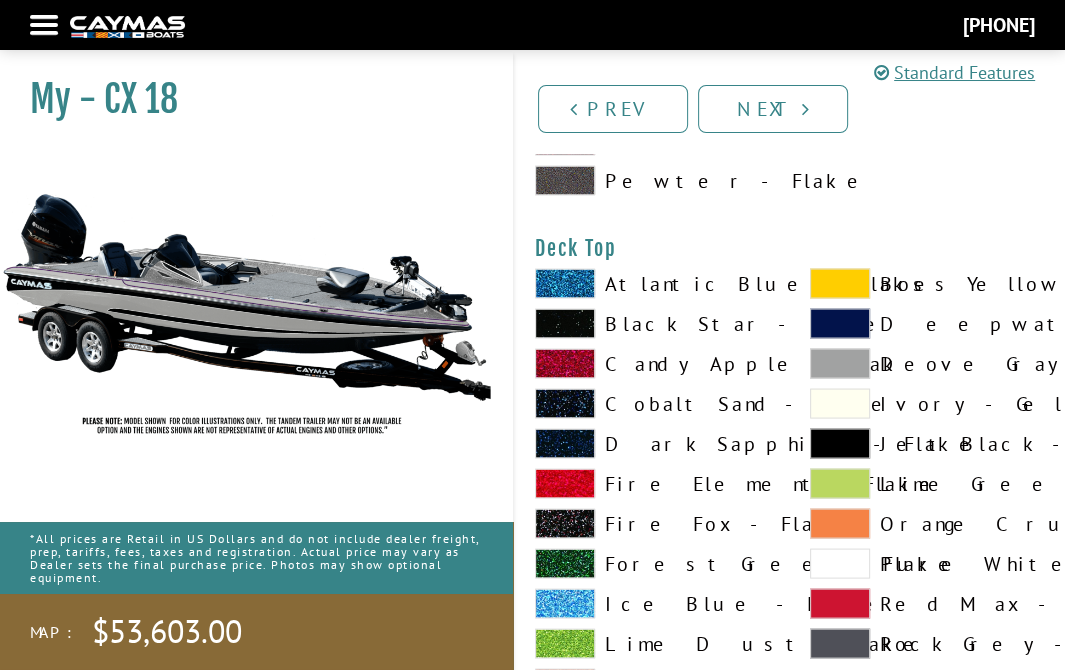 click at bounding box center [840, 363] 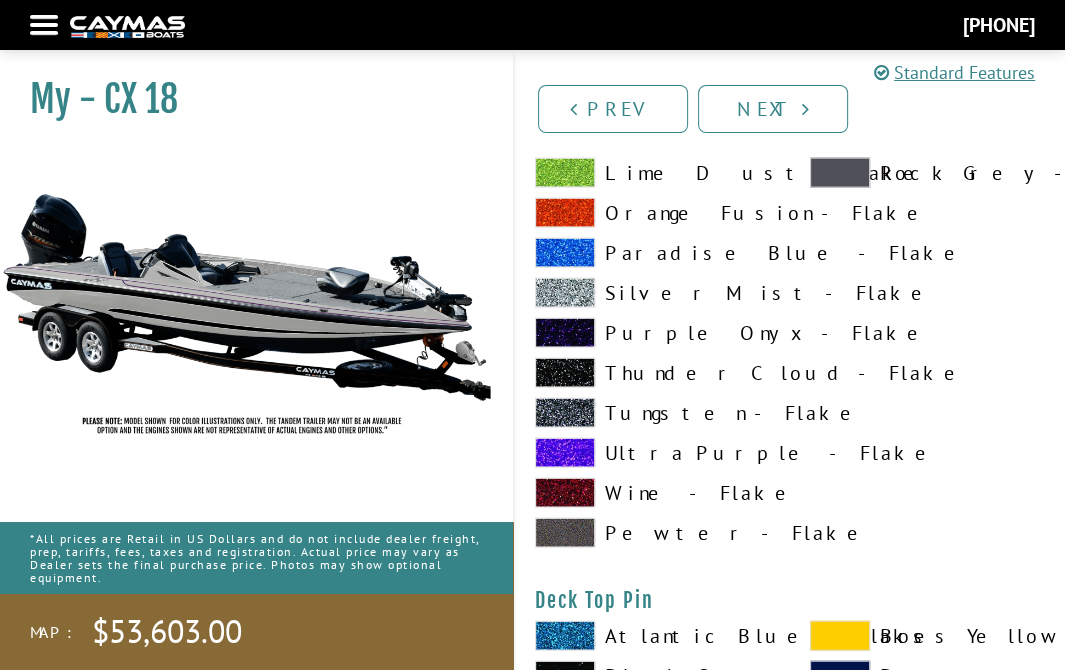 scroll, scrollTop: 3100, scrollLeft: 0, axis: vertical 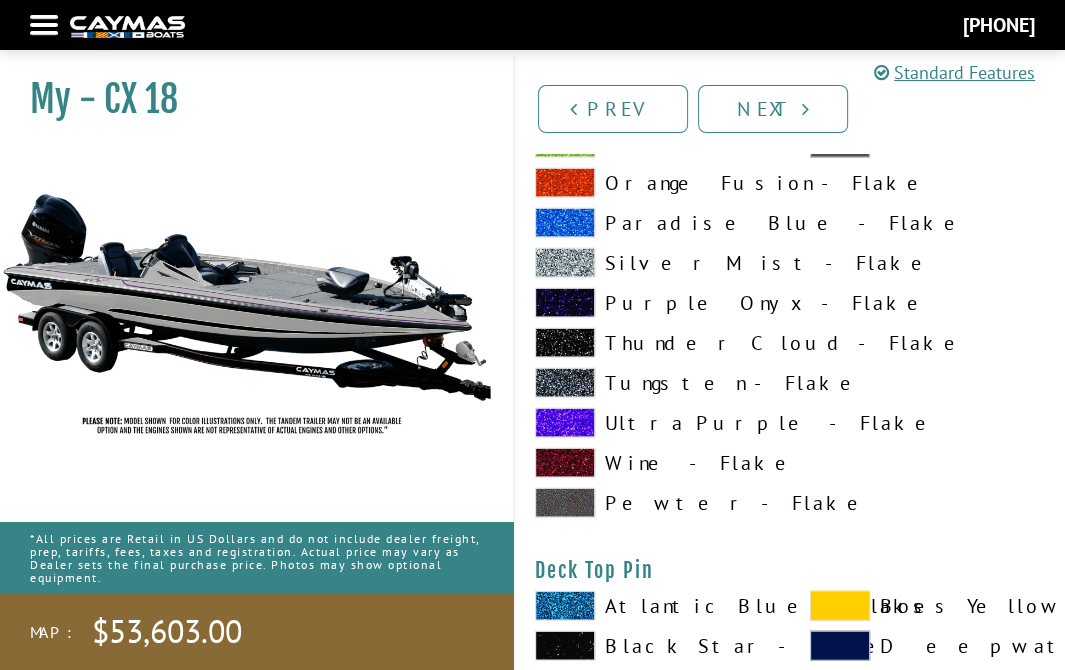 click on "[COLOR] - Flake" at bounding box center [652, 423] 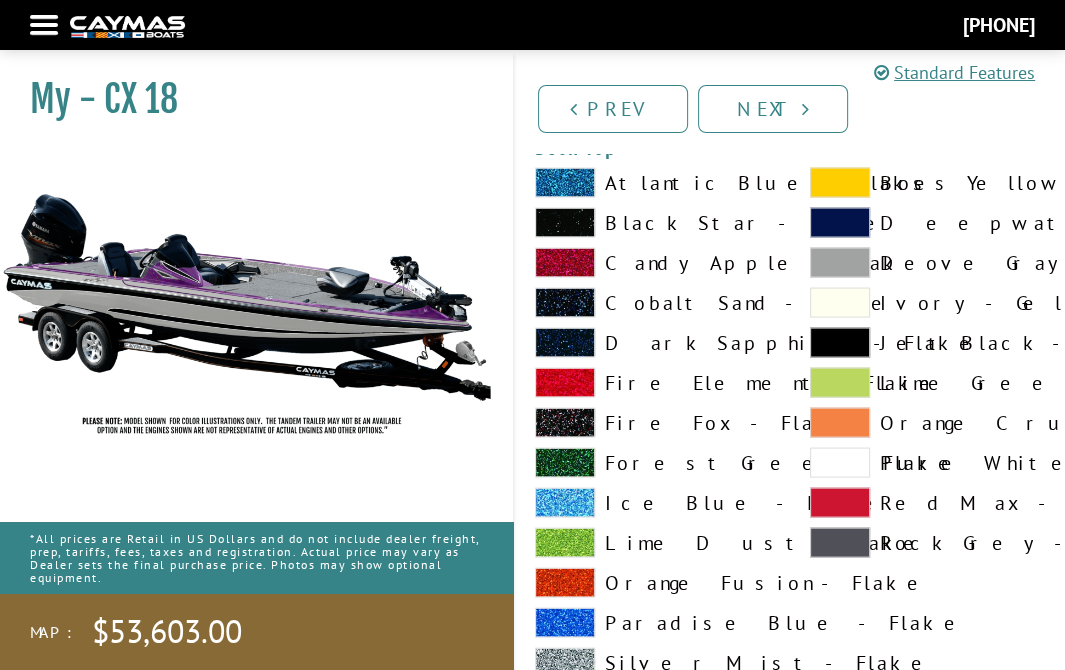scroll, scrollTop: 2700, scrollLeft: 0, axis: vertical 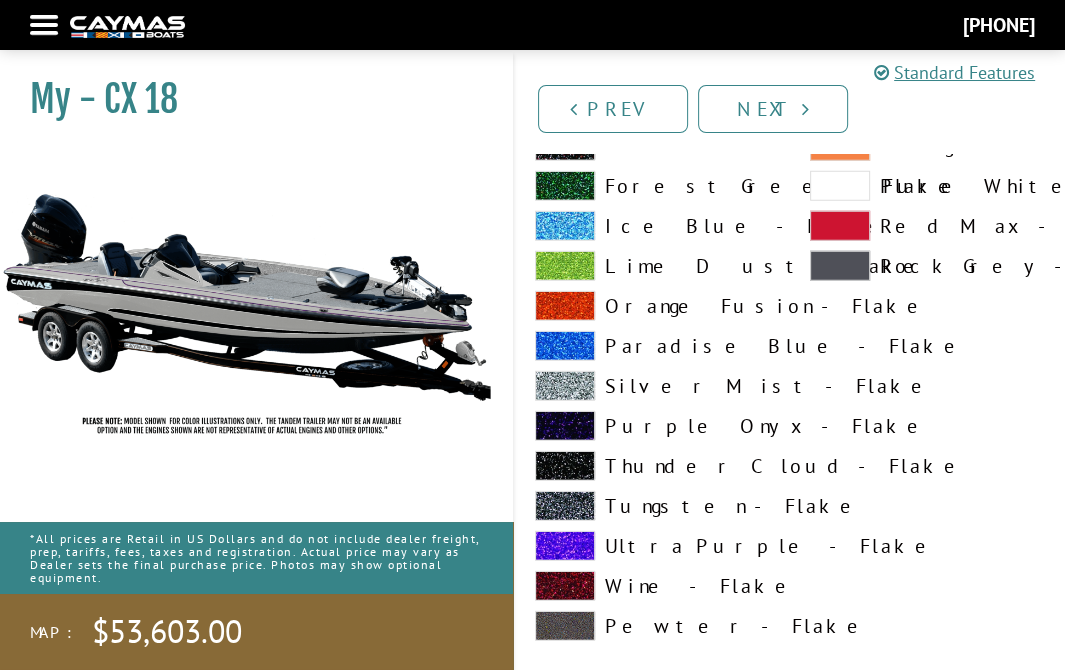click at bounding box center [565, 546] 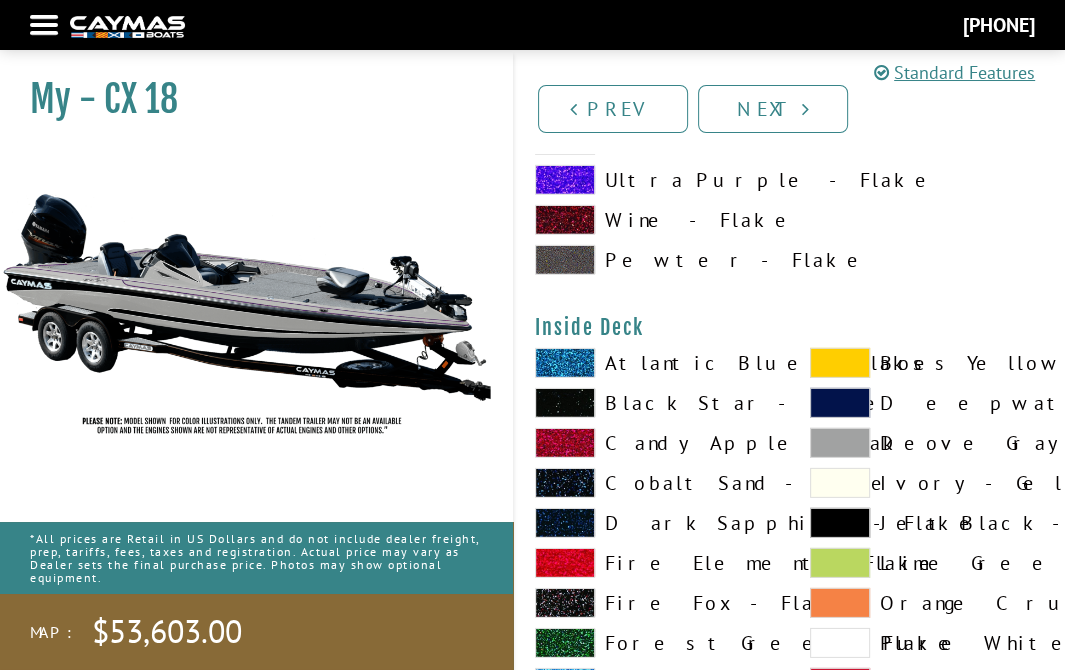 scroll, scrollTop: 4200, scrollLeft: 0, axis: vertical 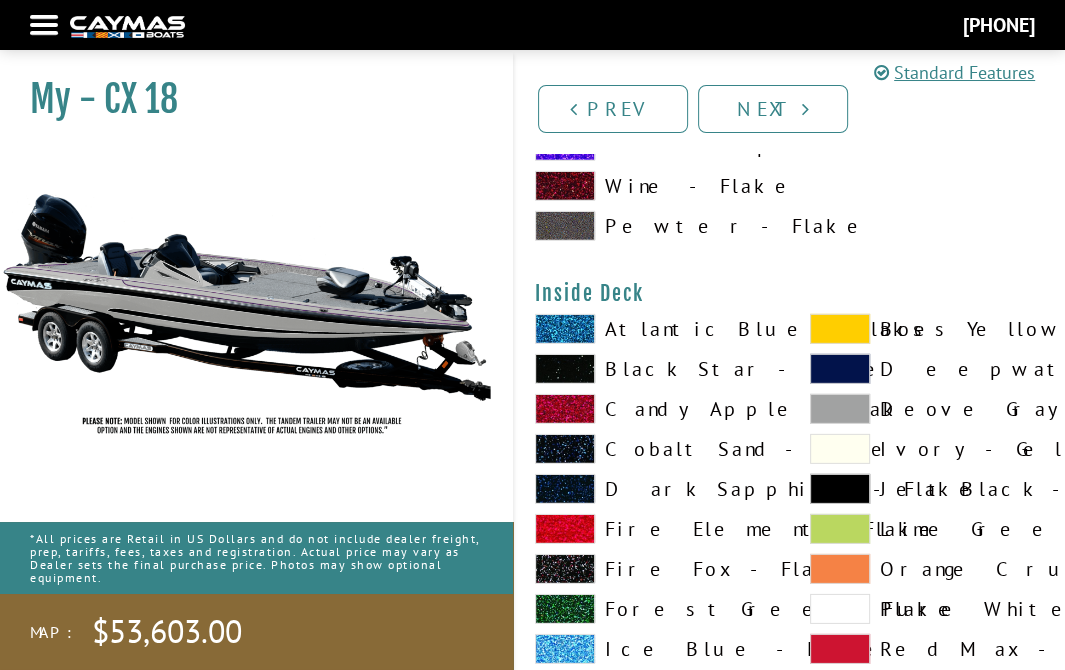 click at bounding box center [840, 409] 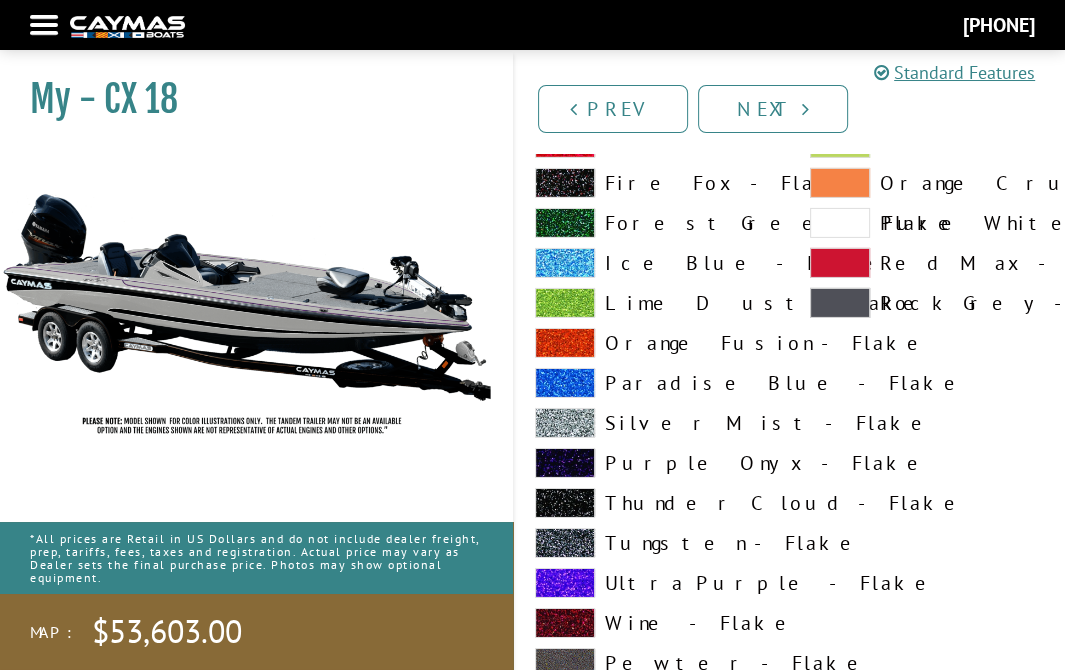scroll, scrollTop: 4700, scrollLeft: 0, axis: vertical 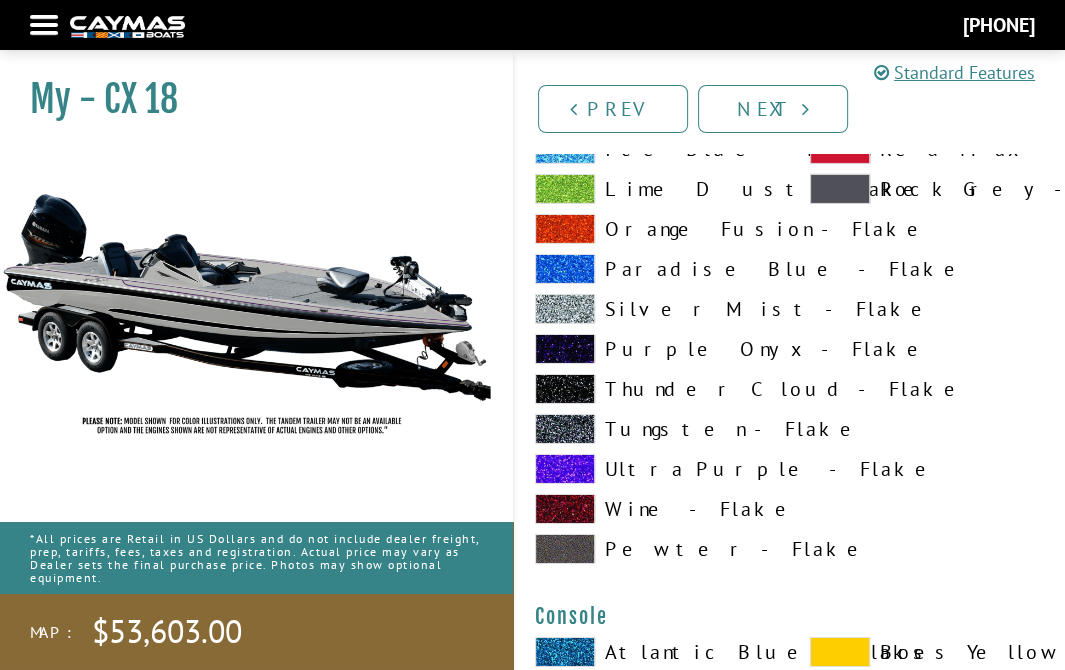 click at bounding box center (565, 469) 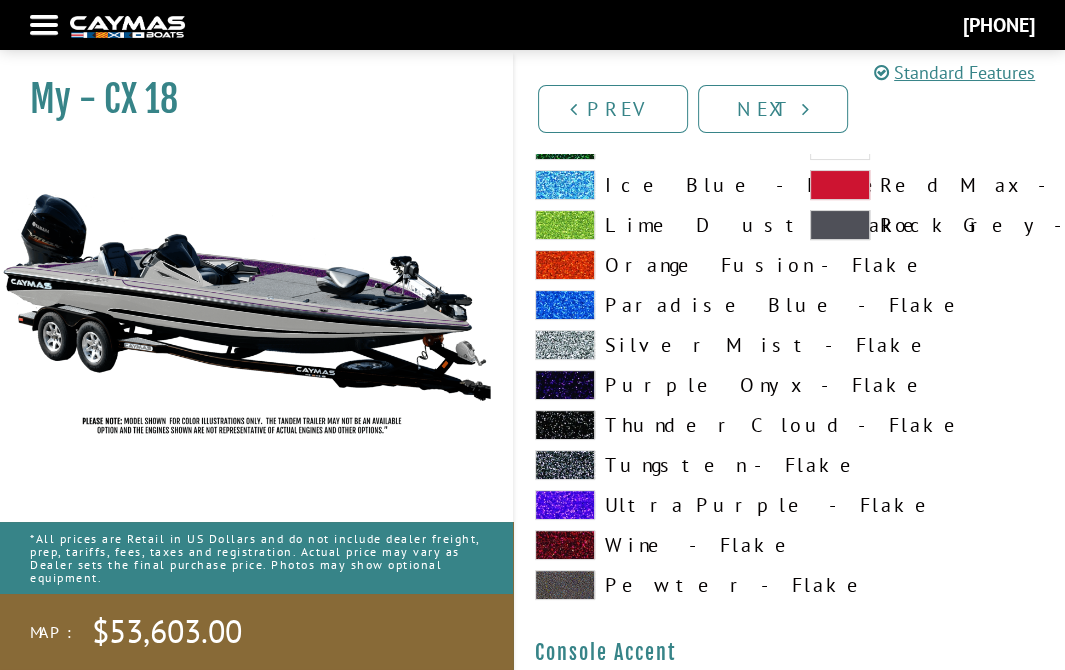 scroll, scrollTop: 5500, scrollLeft: 0, axis: vertical 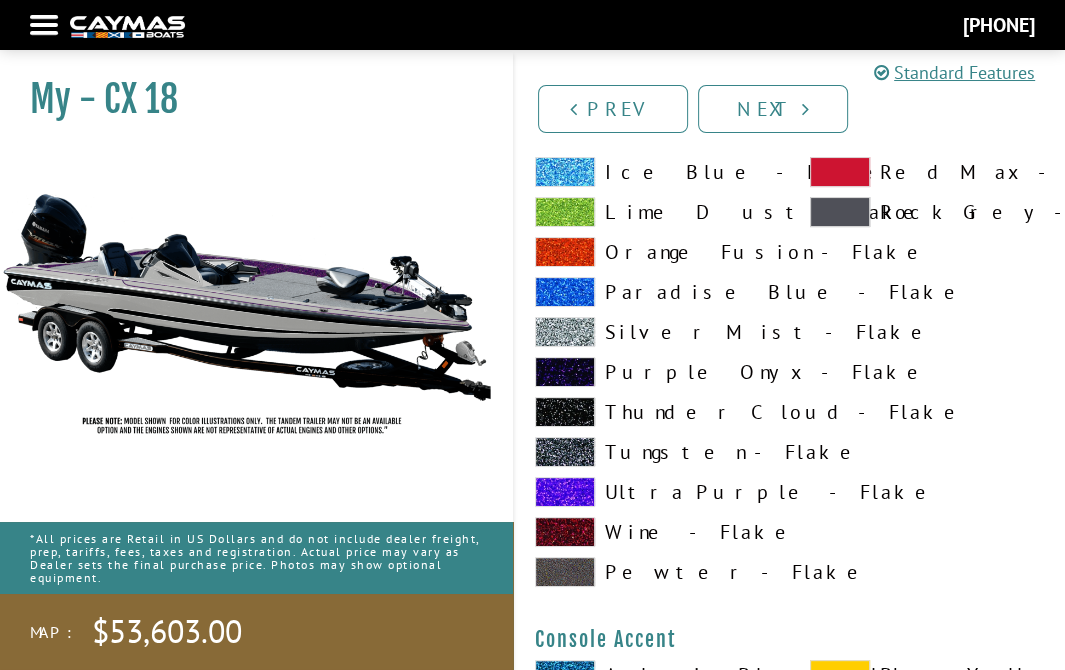 click at bounding box center (565, 492) 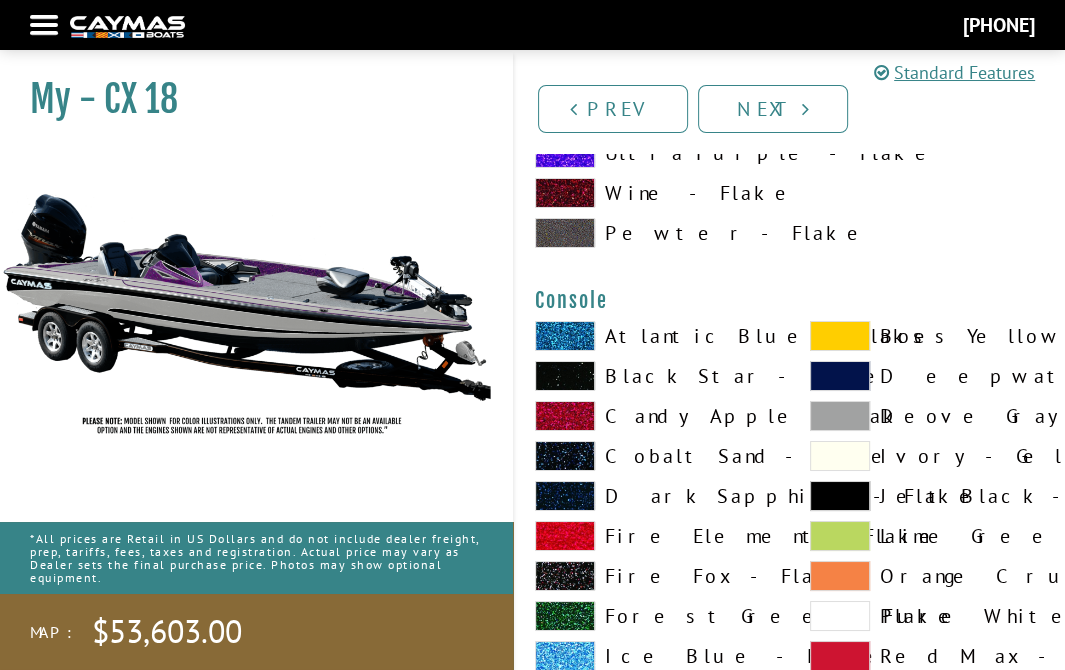 scroll, scrollTop: 5000, scrollLeft: 0, axis: vertical 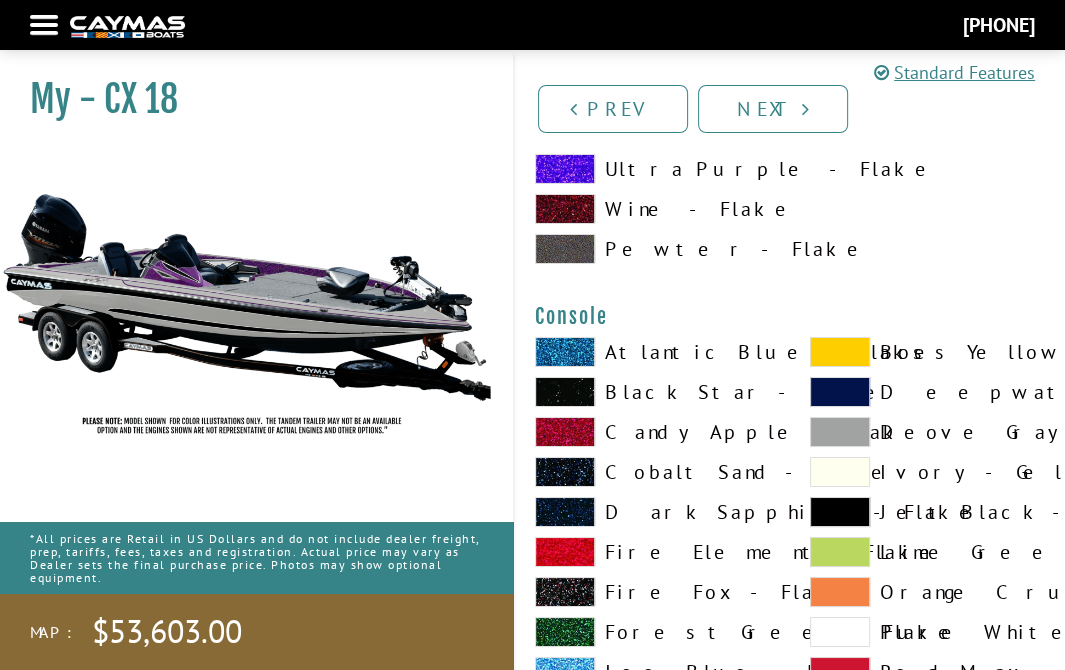 click at bounding box center (840, 432) 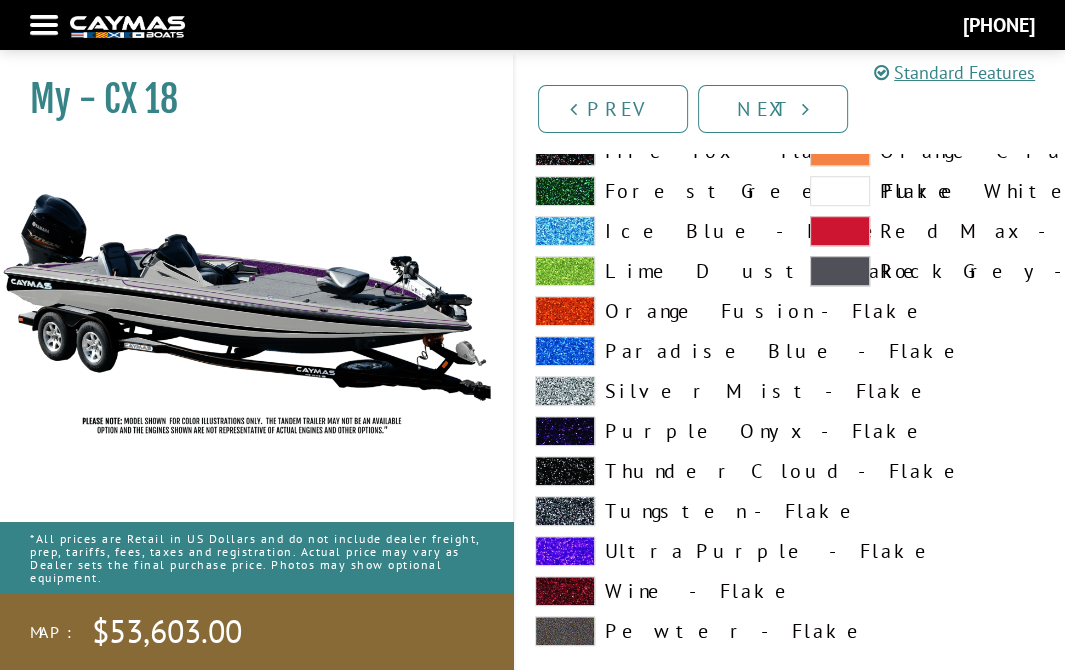 scroll, scrollTop: 6300, scrollLeft: 0, axis: vertical 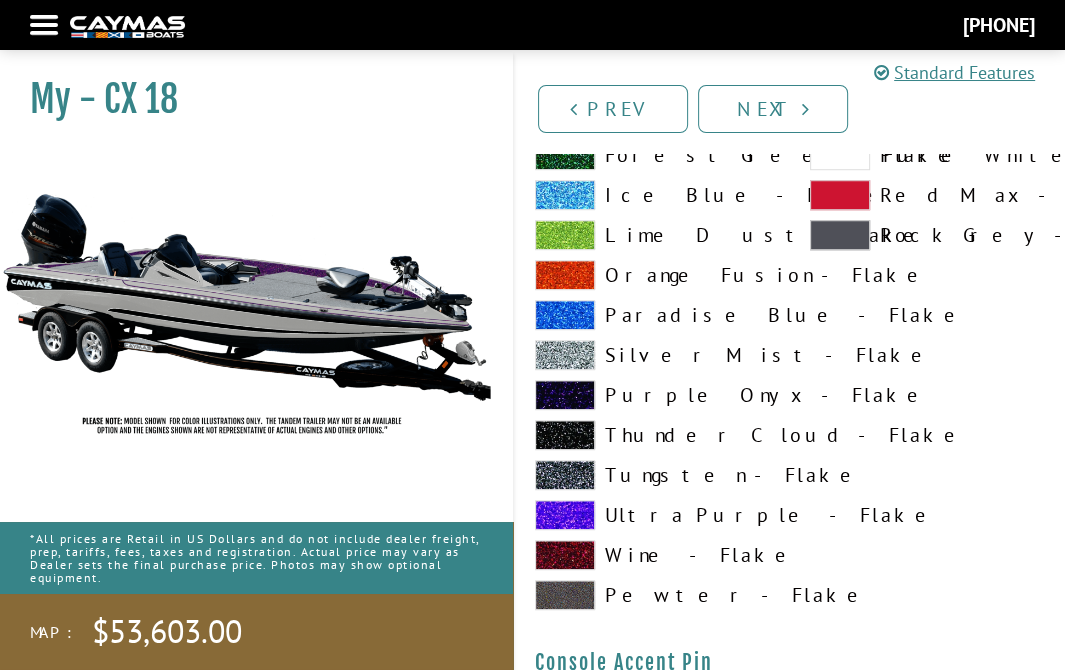 click on "[COLOR] - Flake" at bounding box center (652, 515) 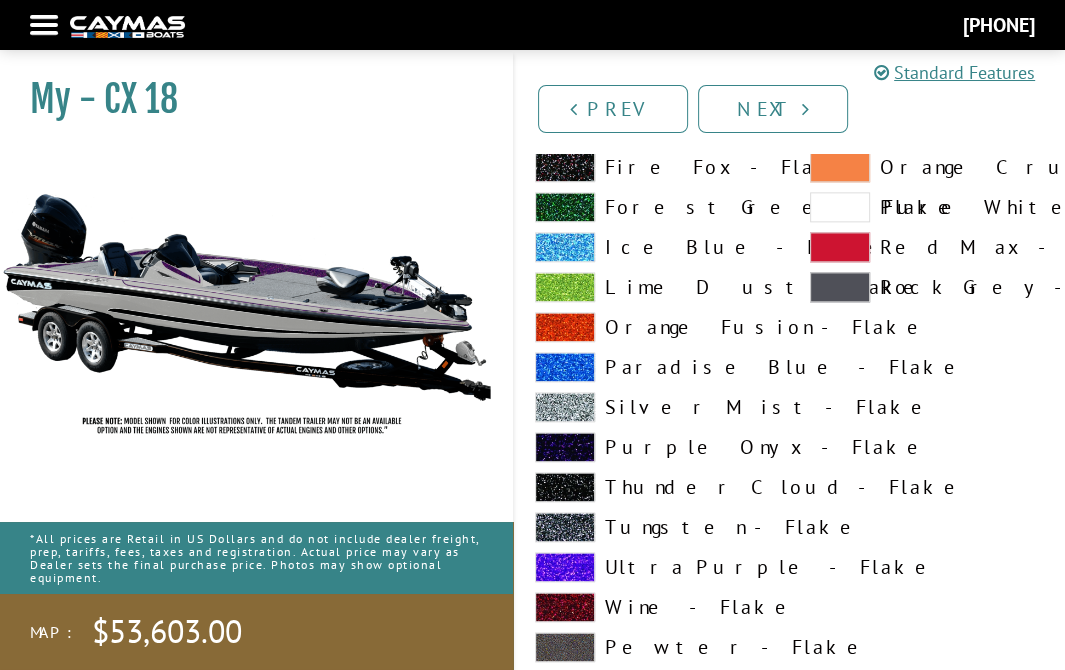 scroll, scrollTop: 7100, scrollLeft: 0, axis: vertical 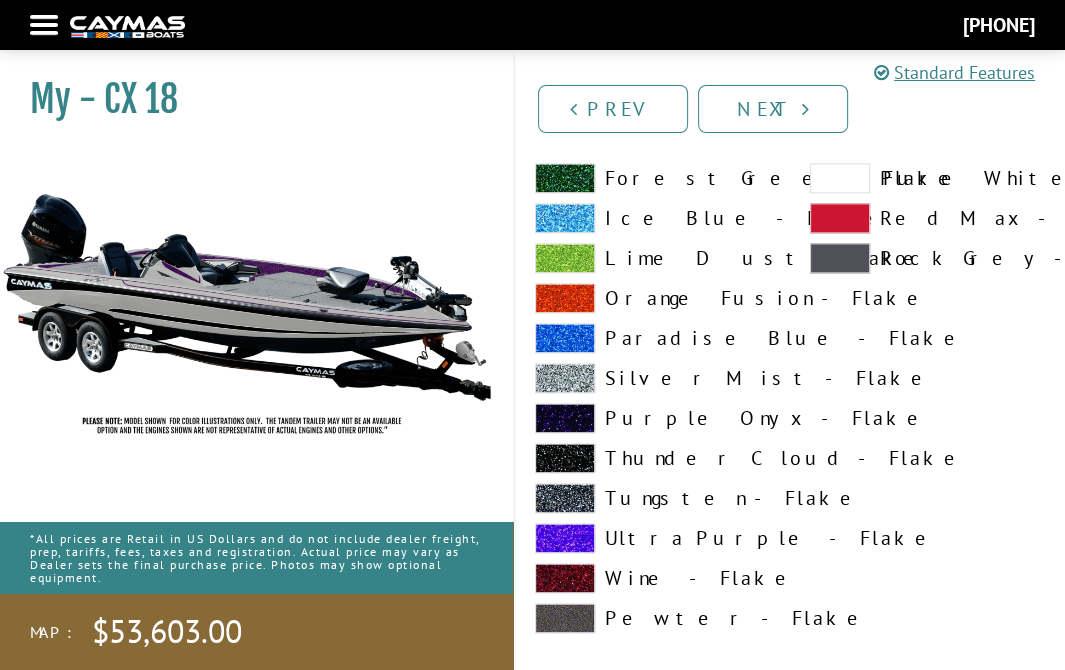click at bounding box center [565, 538] 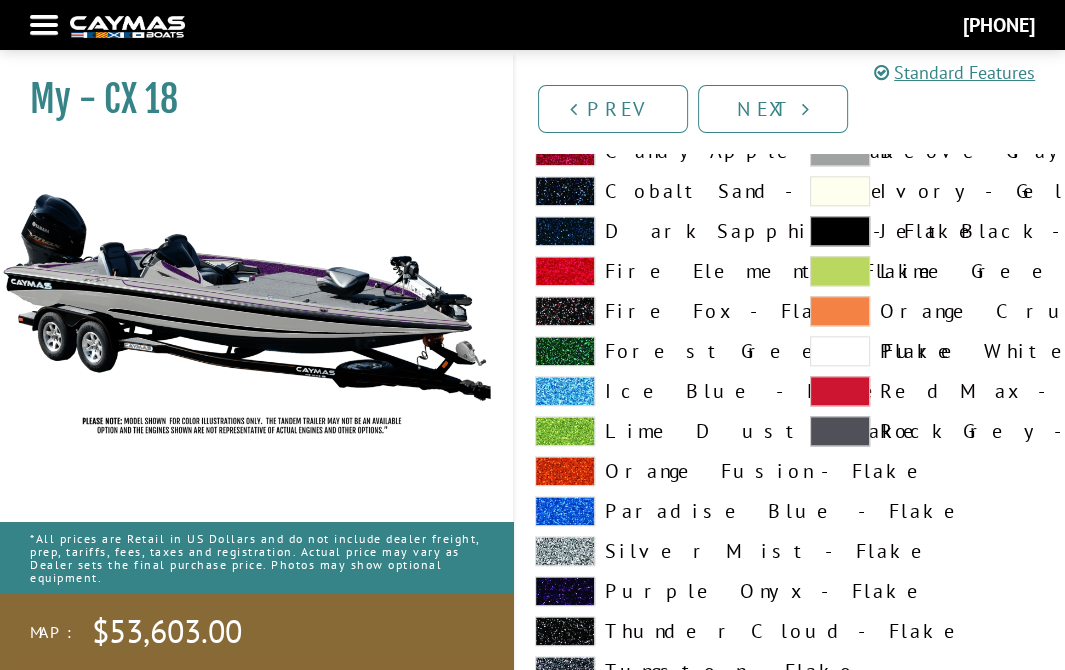 scroll, scrollTop: 6700, scrollLeft: 0, axis: vertical 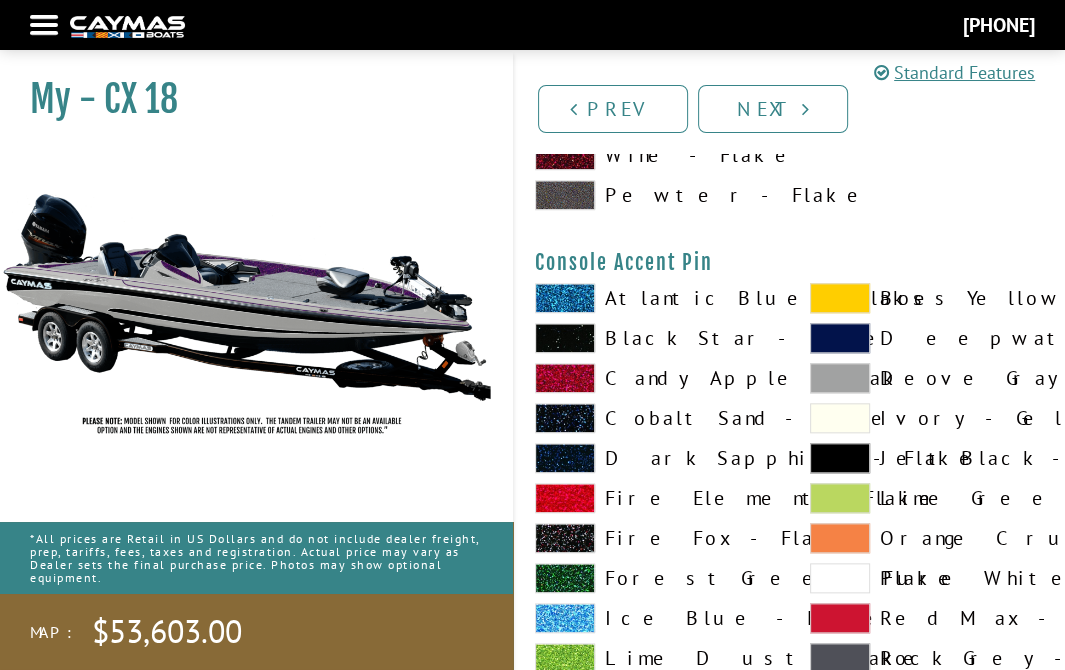 click at bounding box center (840, 378) 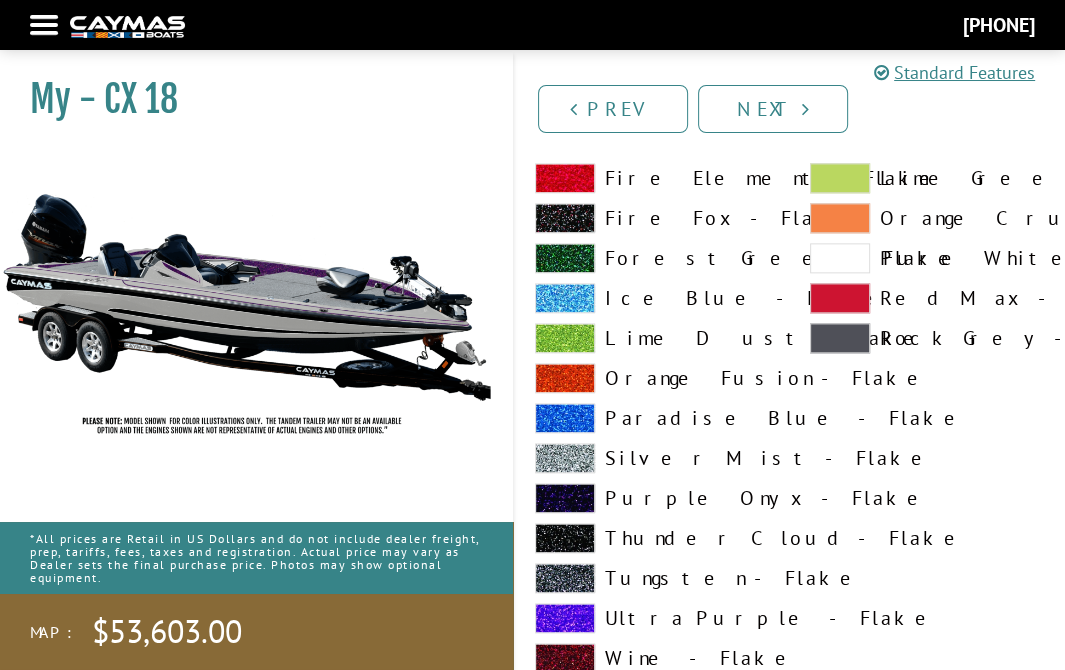 scroll, scrollTop: 7200, scrollLeft: 0, axis: vertical 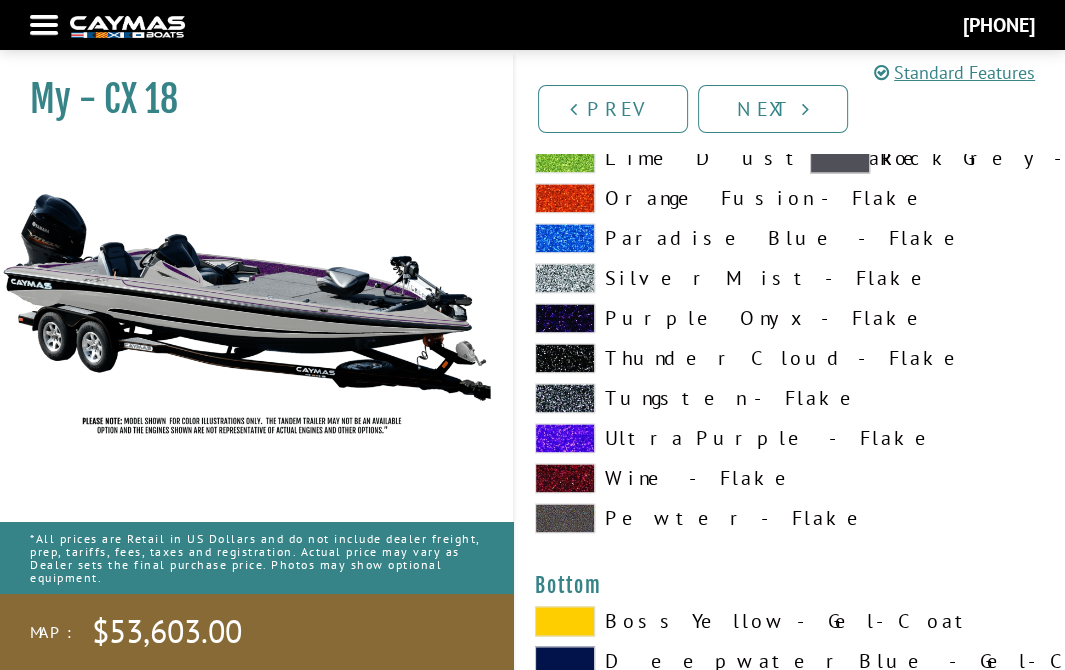 click at bounding box center [565, 438] 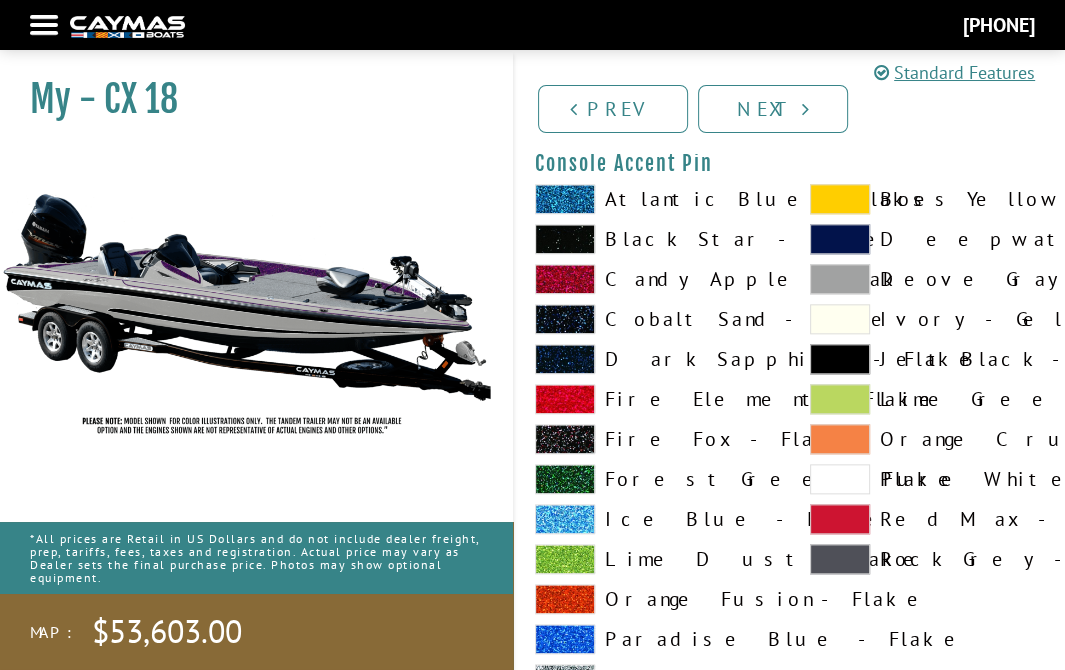 scroll, scrollTop: 6700, scrollLeft: 0, axis: vertical 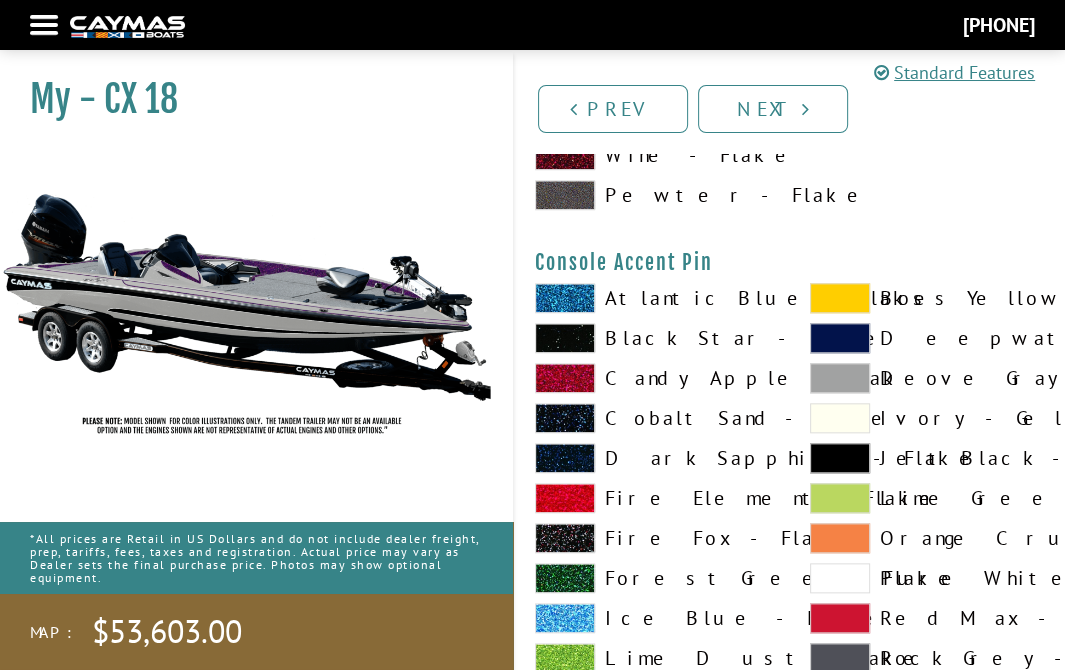 click at bounding box center (840, 378) 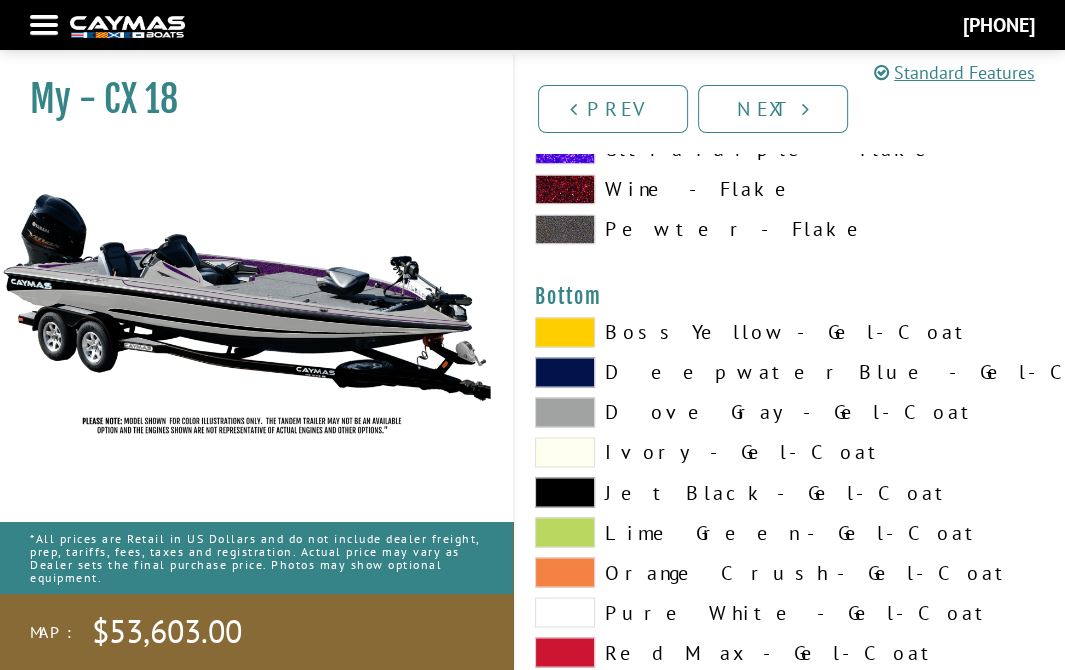 scroll, scrollTop: 7600, scrollLeft: 0, axis: vertical 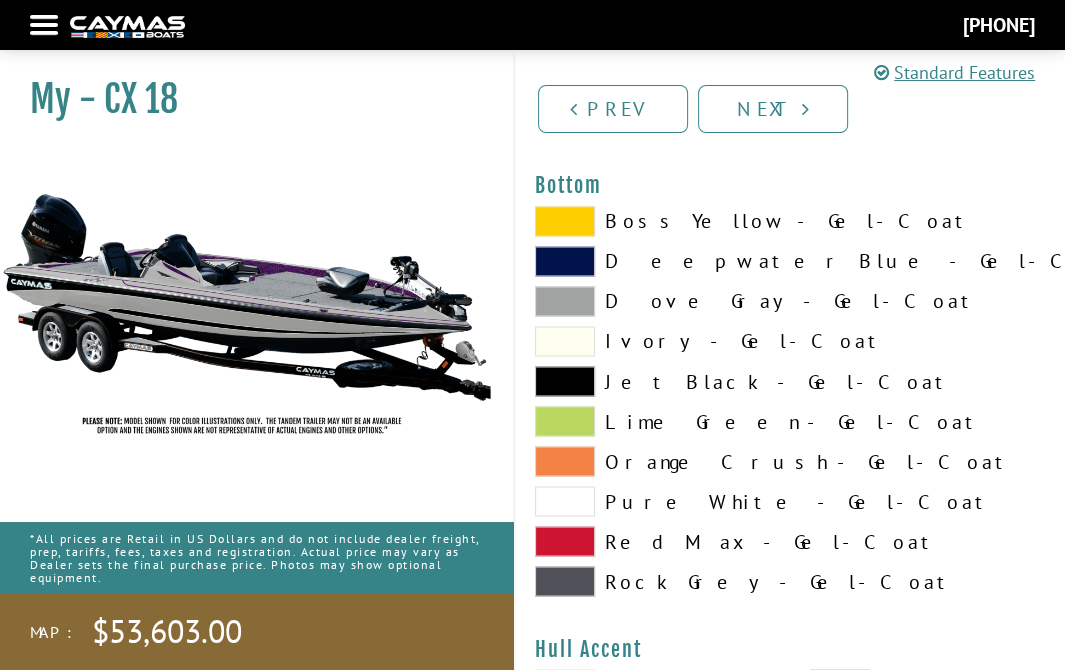 click at bounding box center [565, 301] 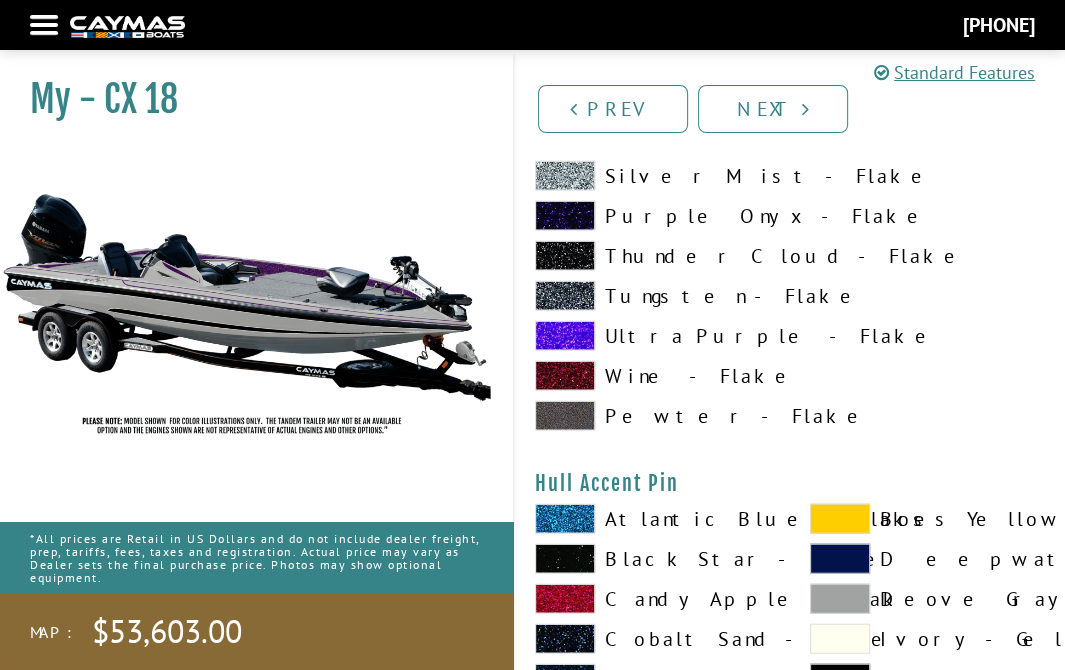 scroll, scrollTop: 8600, scrollLeft: 0, axis: vertical 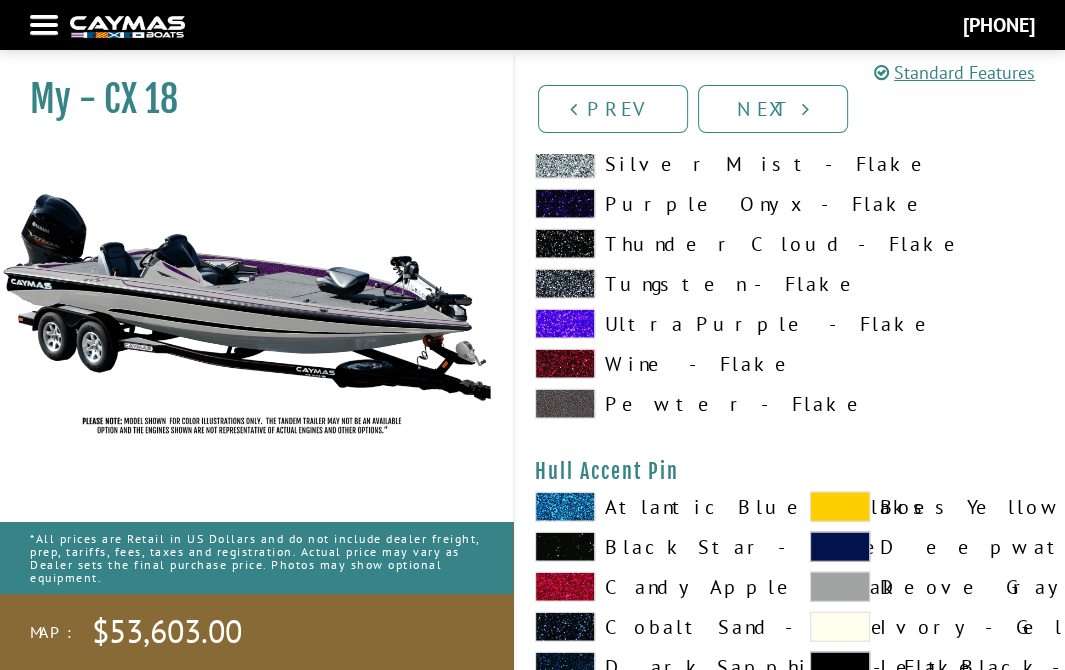 click at bounding box center (565, 324) 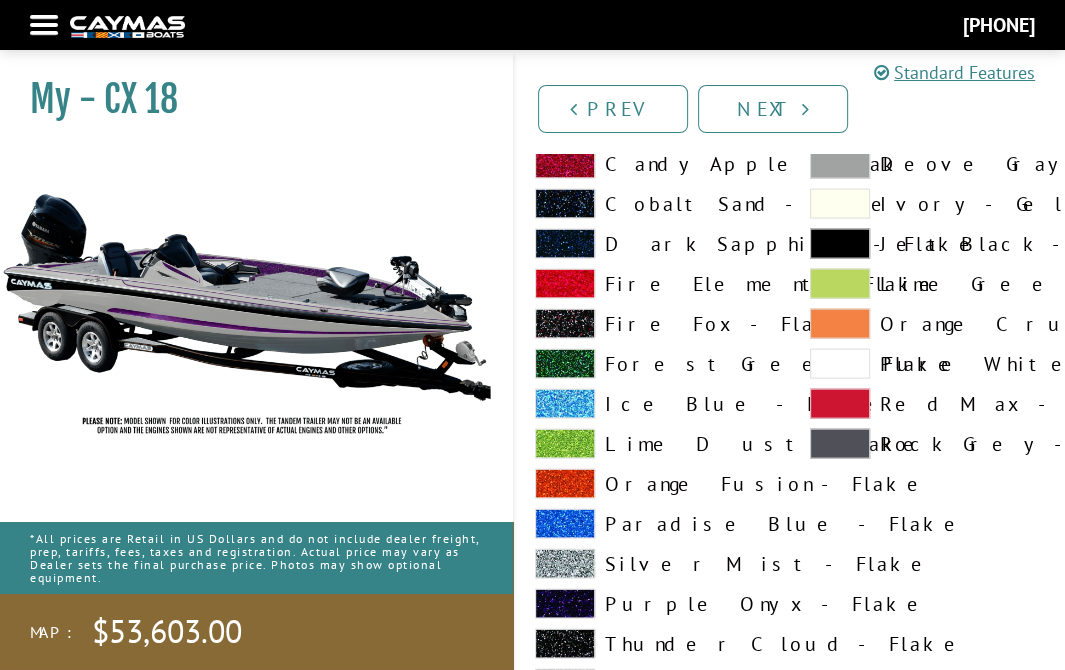 scroll, scrollTop: 8000, scrollLeft: 0, axis: vertical 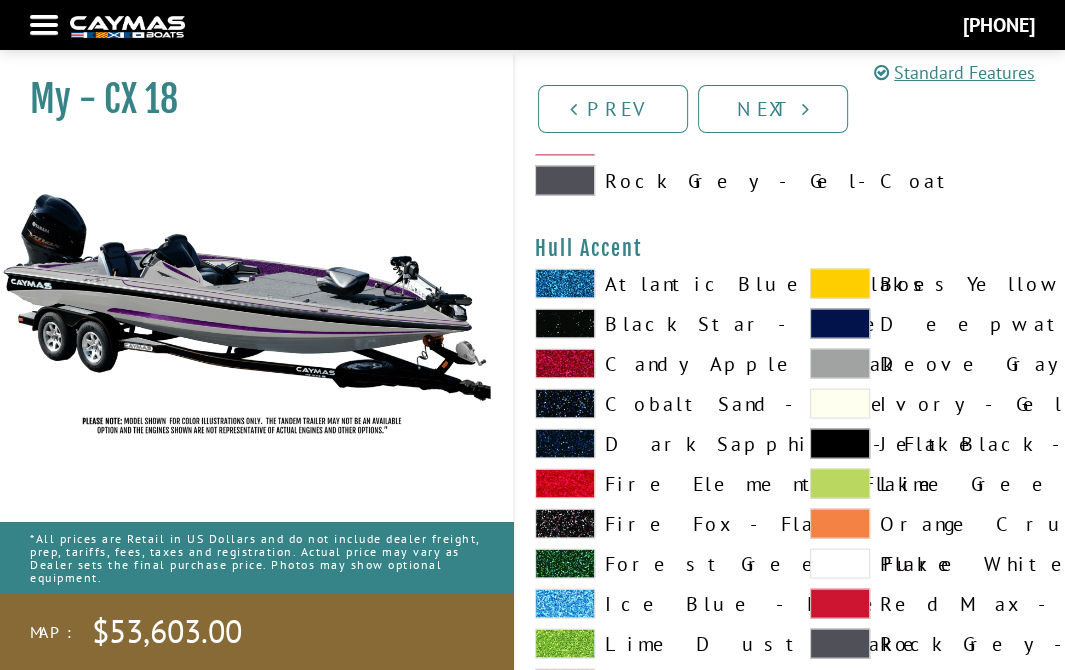 click at bounding box center (840, 364) 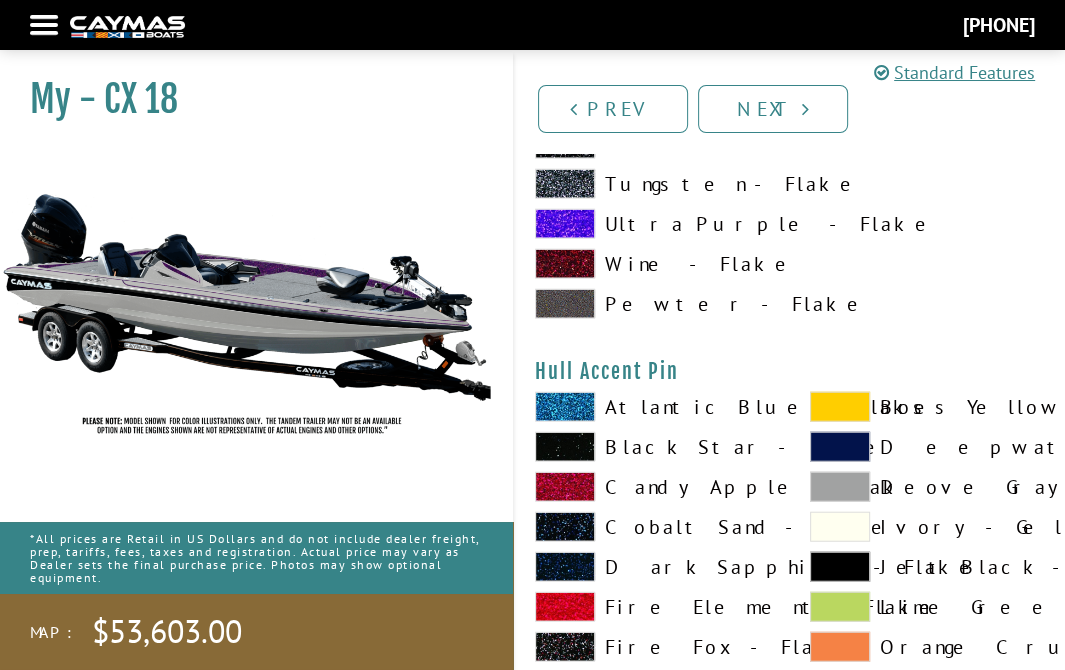 scroll, scrollTop: 8800, scrollLeft: 0, axis: vertical 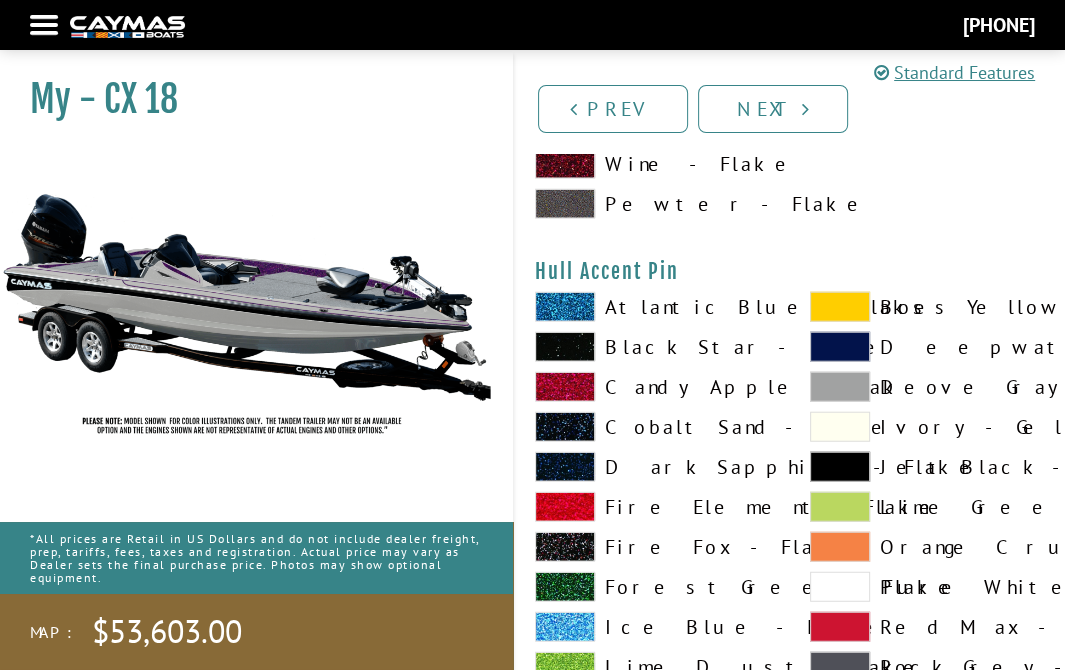 click at bounding box center (840, 387) 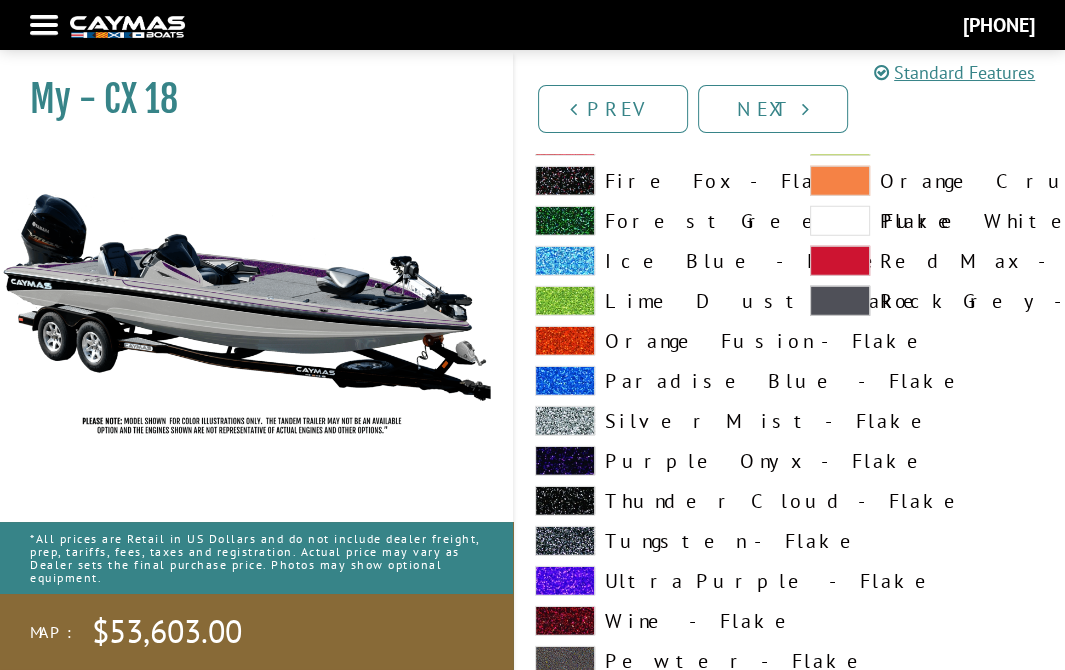 scroll, scrollTop: 9200, scrollLeft: 0, axis: vertical 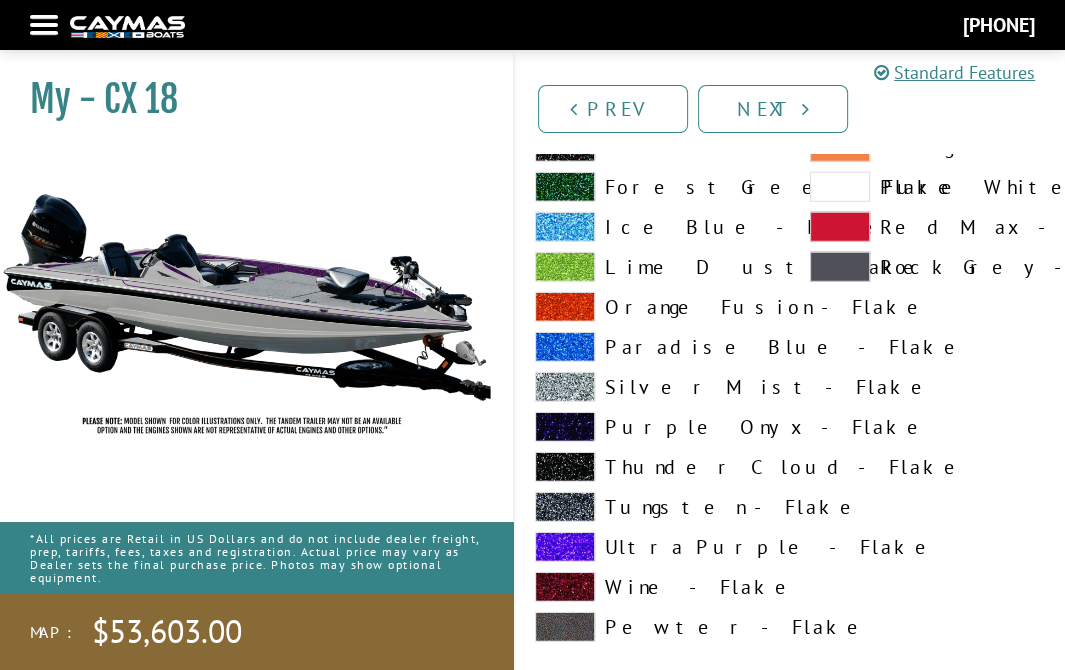 click on "[COLOR] - Flake" at bounding box center [652, 547] 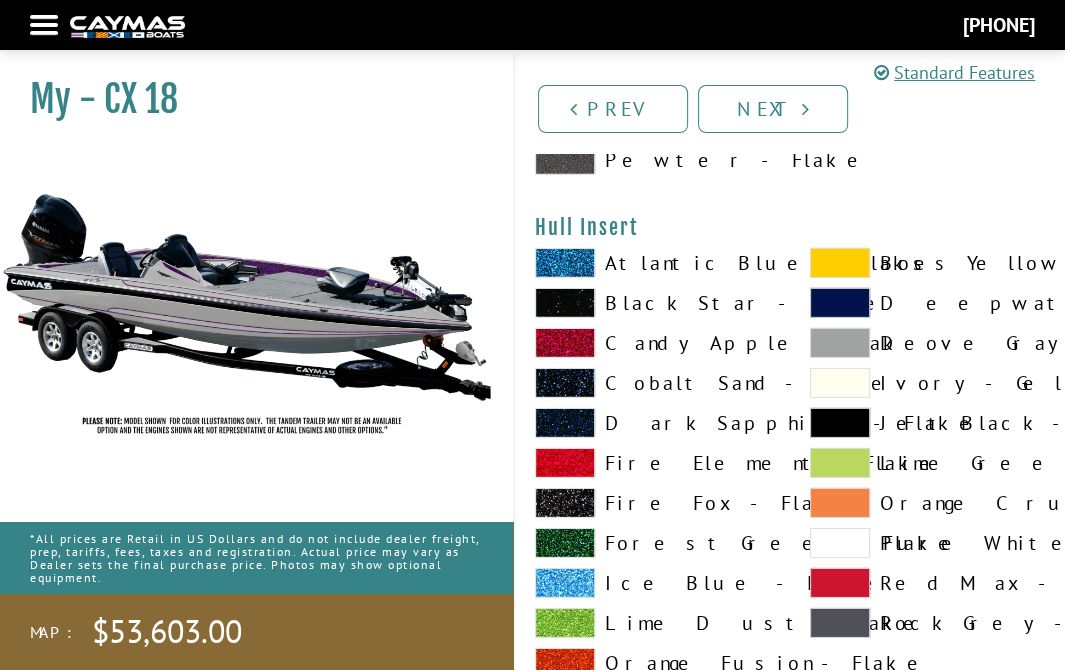 scroll, scrollTop: 9700, scrollLeft: 0, axis: vertical 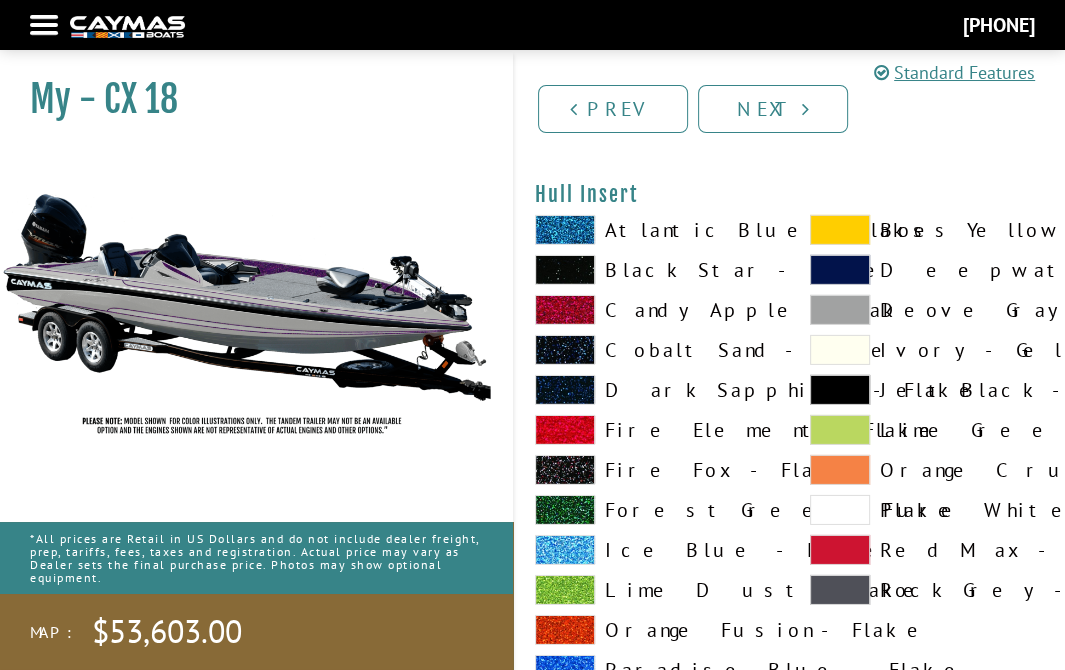 click at bounding box center (840, 310) 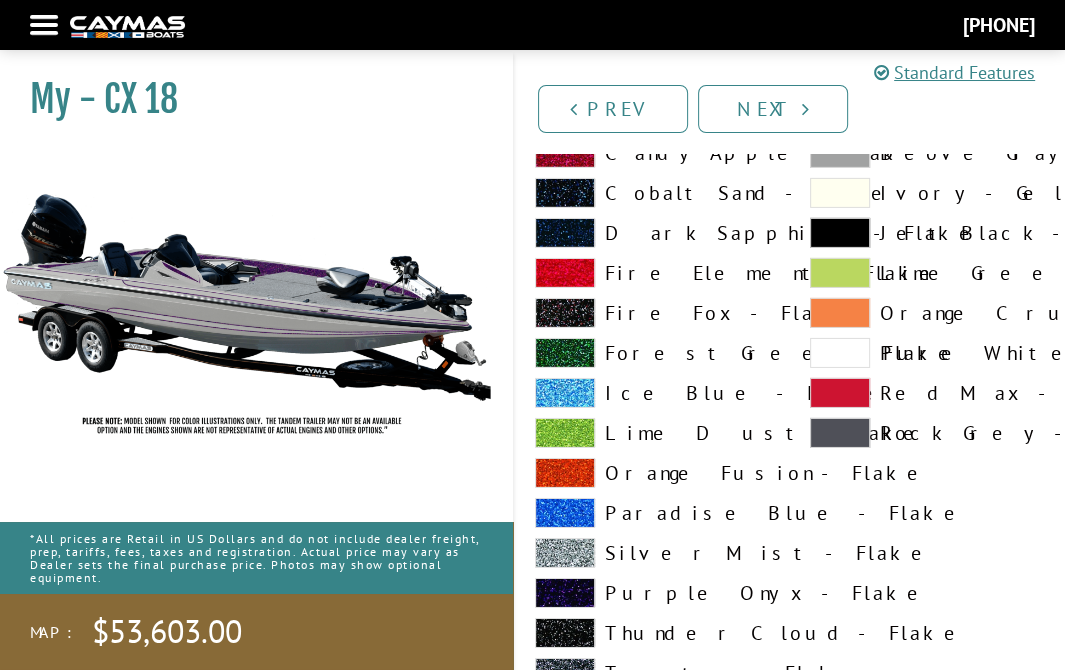 scroll, scrollTop: 9900, scrollLeft: 0, axis: vertical 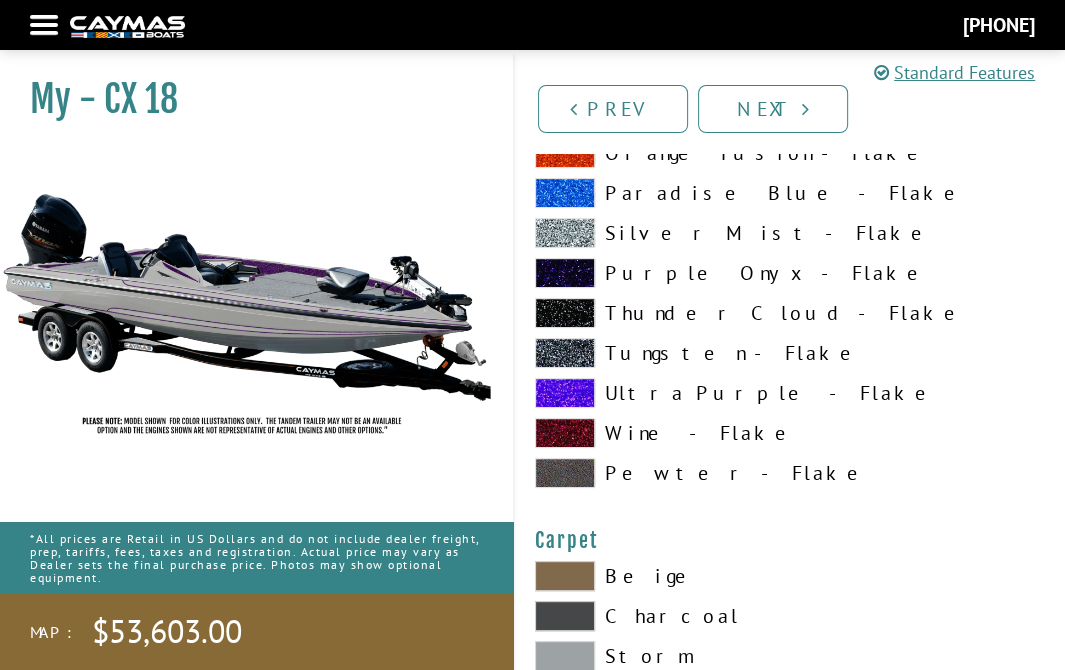 click at bounding box center (565, 393) 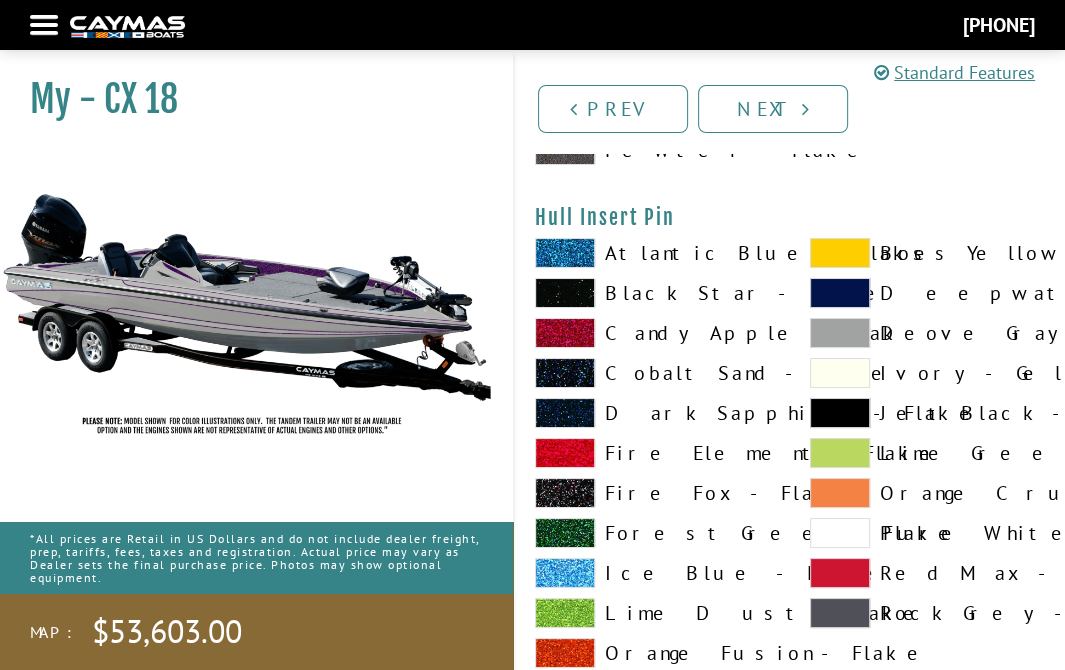 scroll, scrollTop: 10500, scrollLeft: 0, axis: vertical 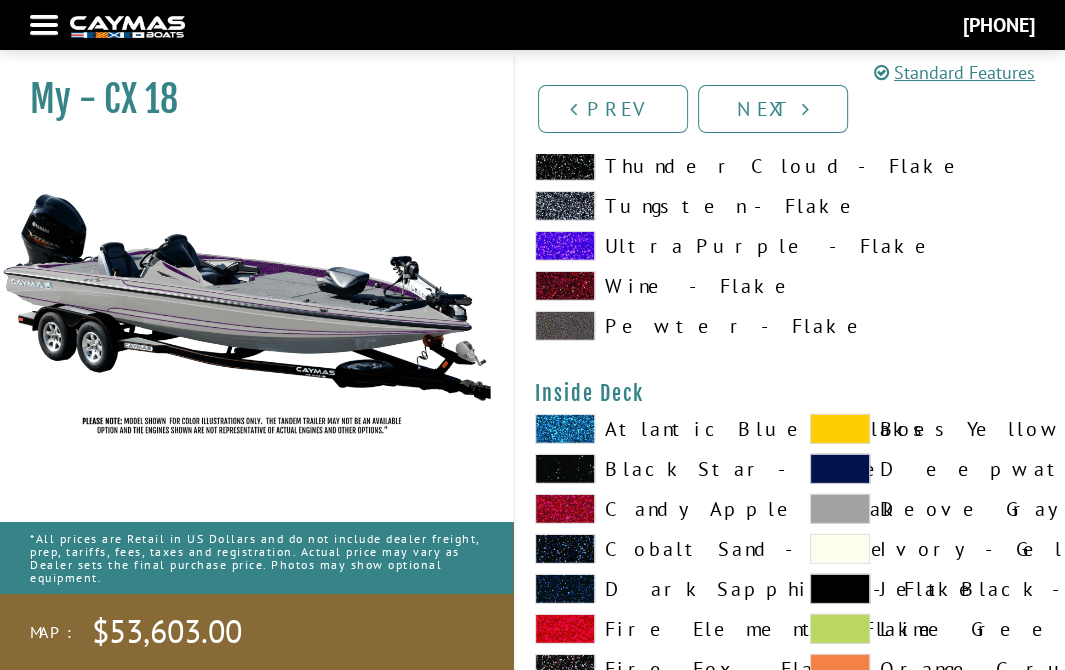 click at bounding box center (840, 509) 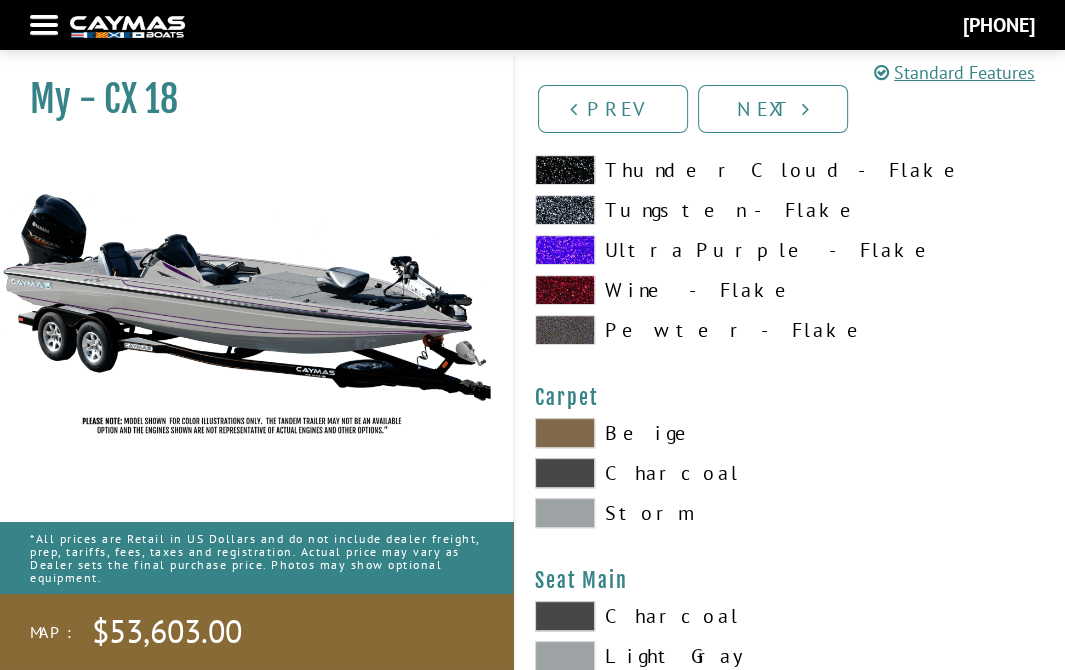 scroll, scrollTop: 11200, scrollLeft: 0, axis: vertical 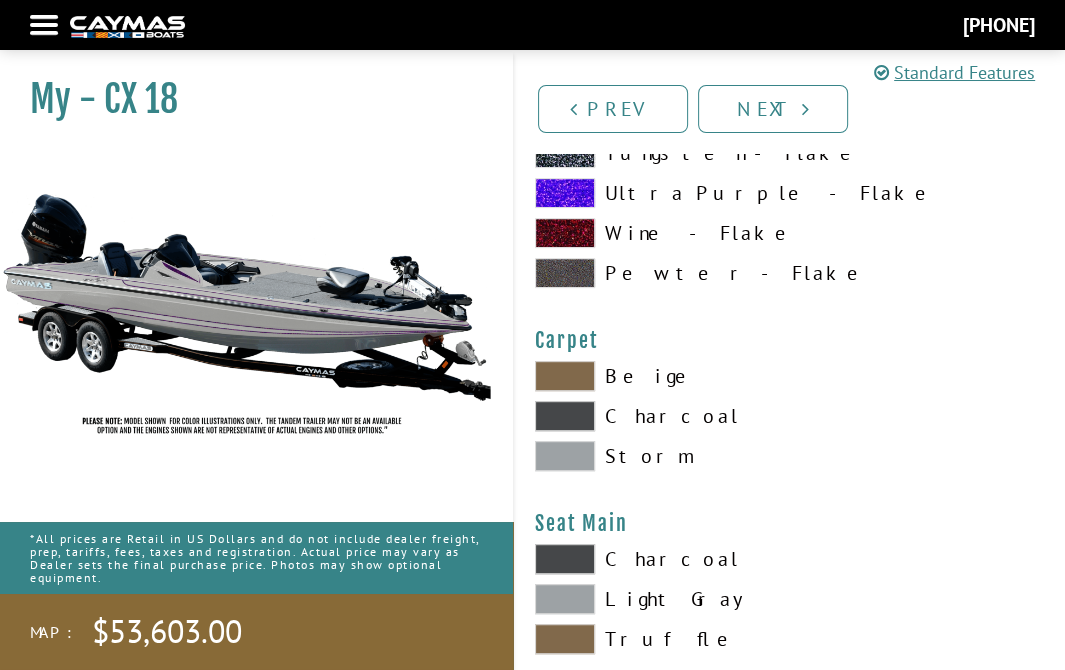 click at bounding box center [565, 376] 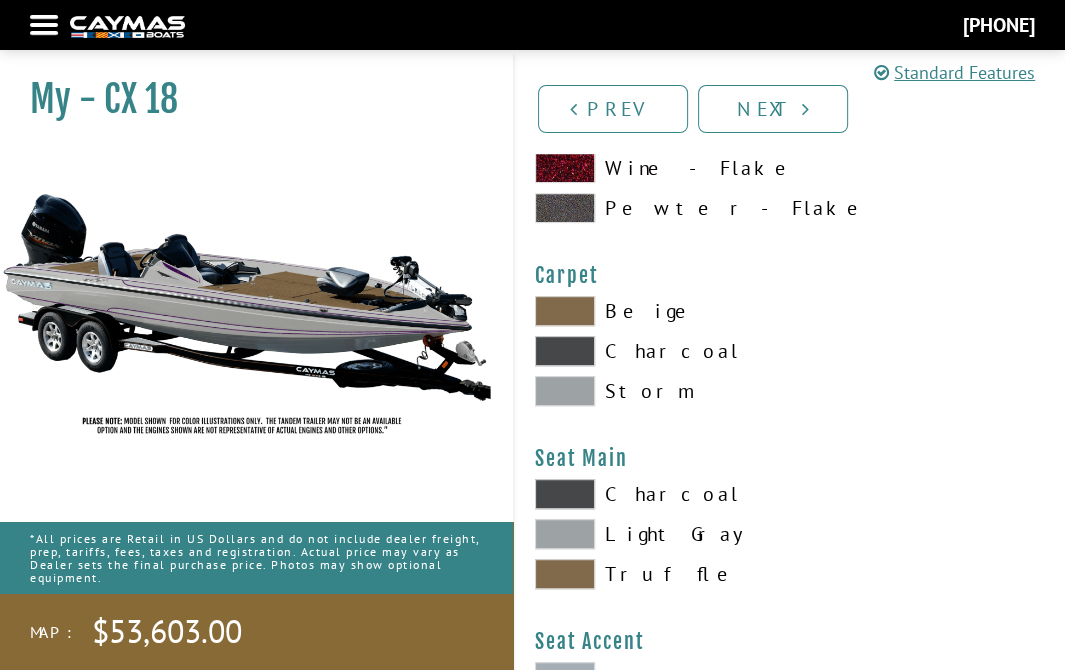 scroll, scrollTop: 11300, scrollLeft: 0, axis: vertical 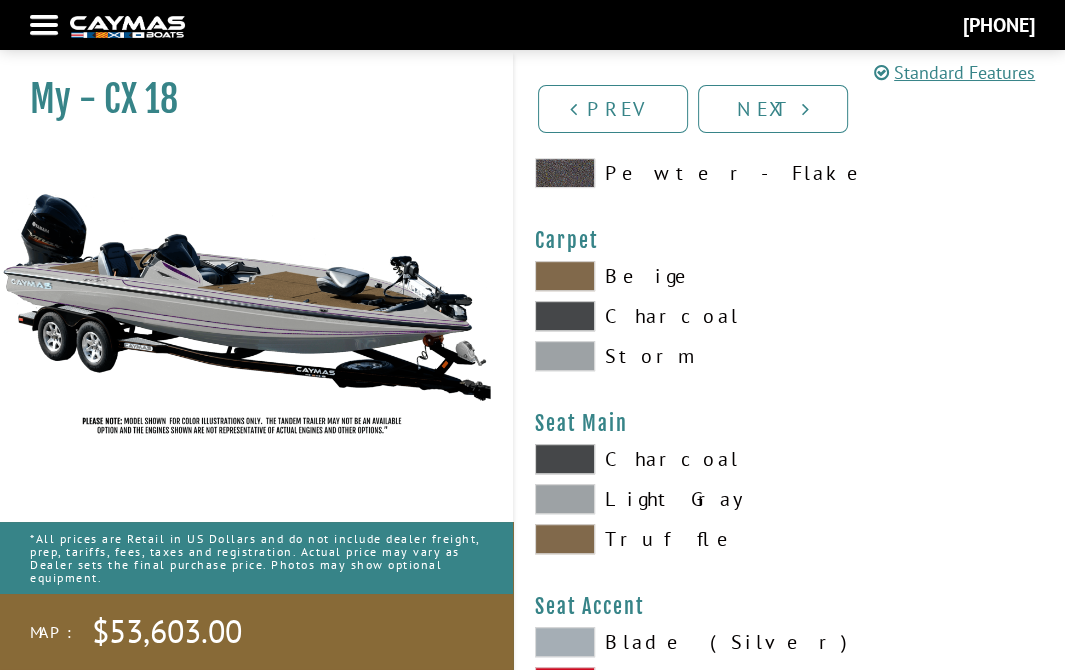 click at bounding box center (565, 539) 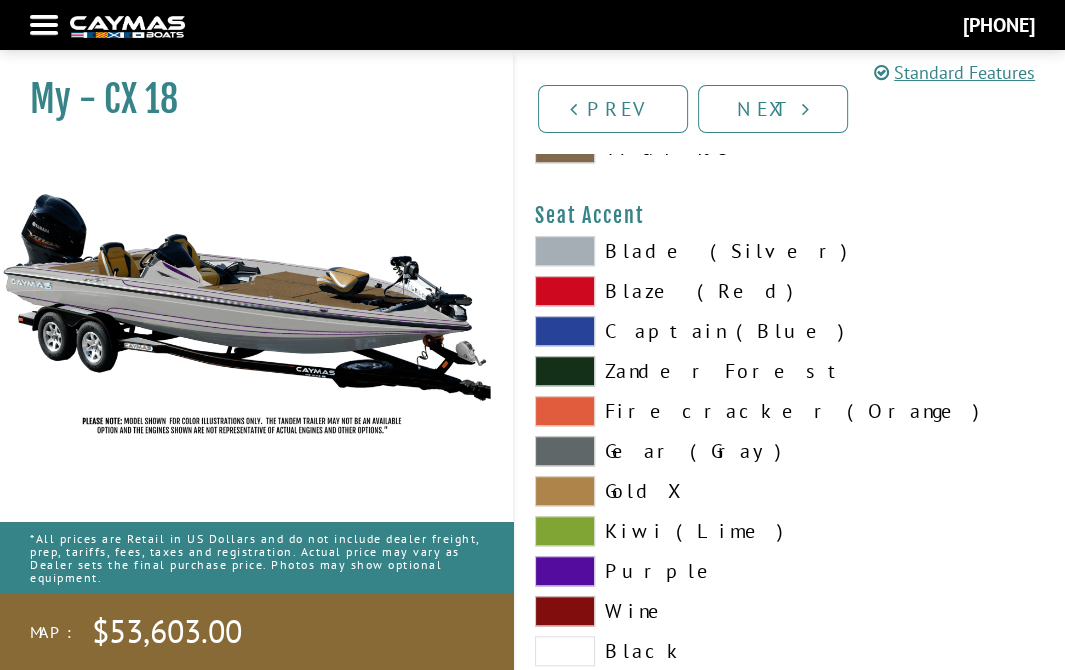 scroll, scrollTop: 11700, scrollLeft: 0, axis: vertical 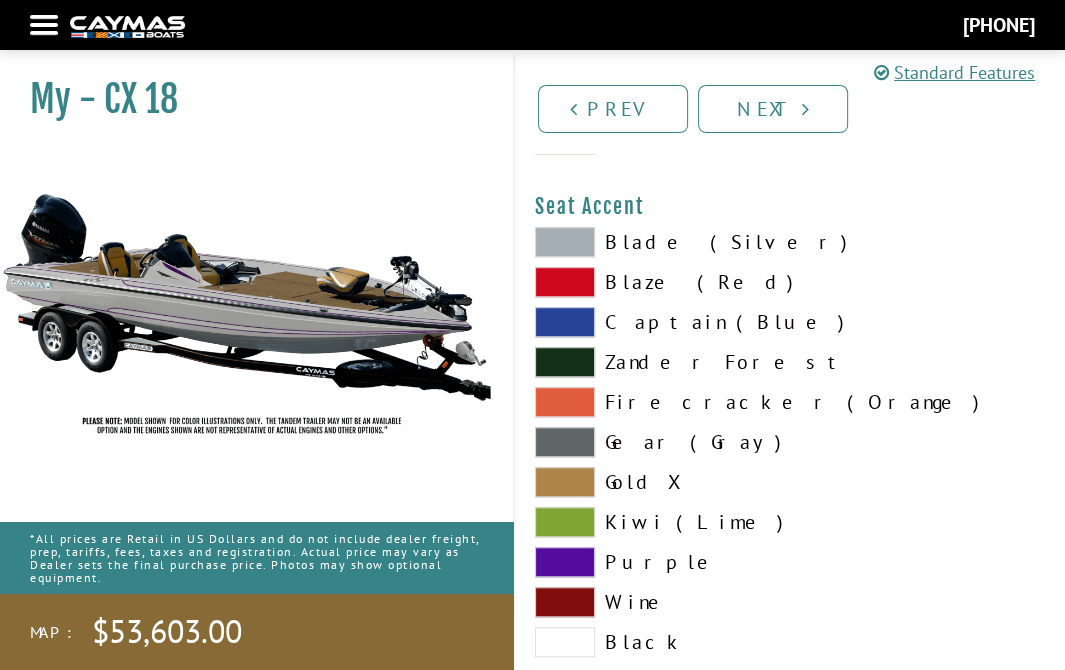 click at bounding box center (565, 562) 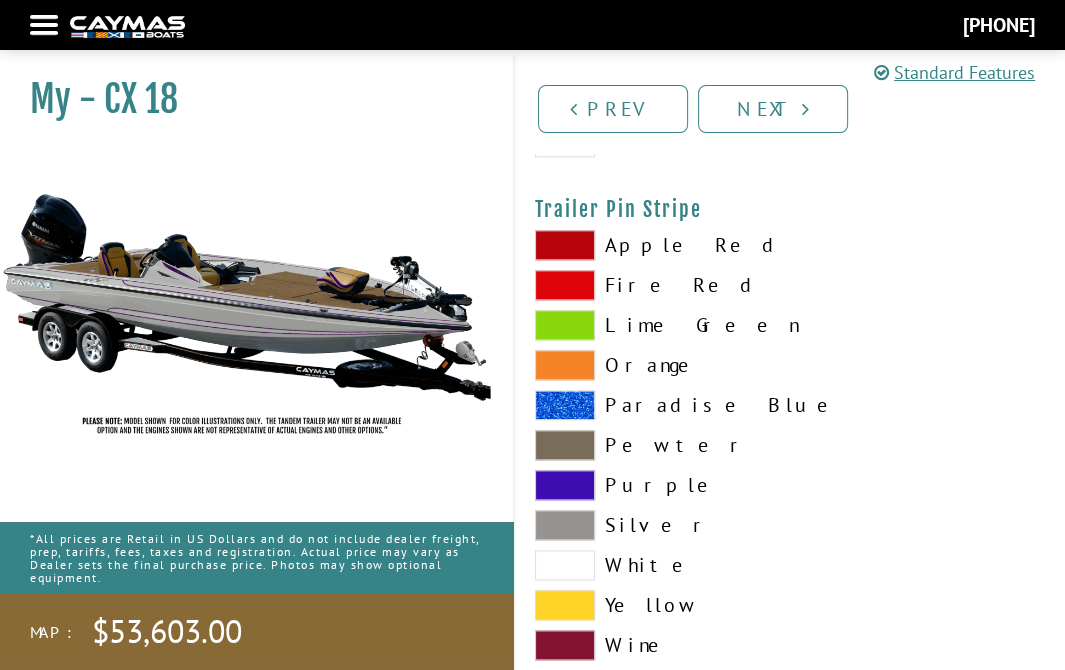 scroll, scrollTop: 12215, scrollLeft: 0, axis: vertical 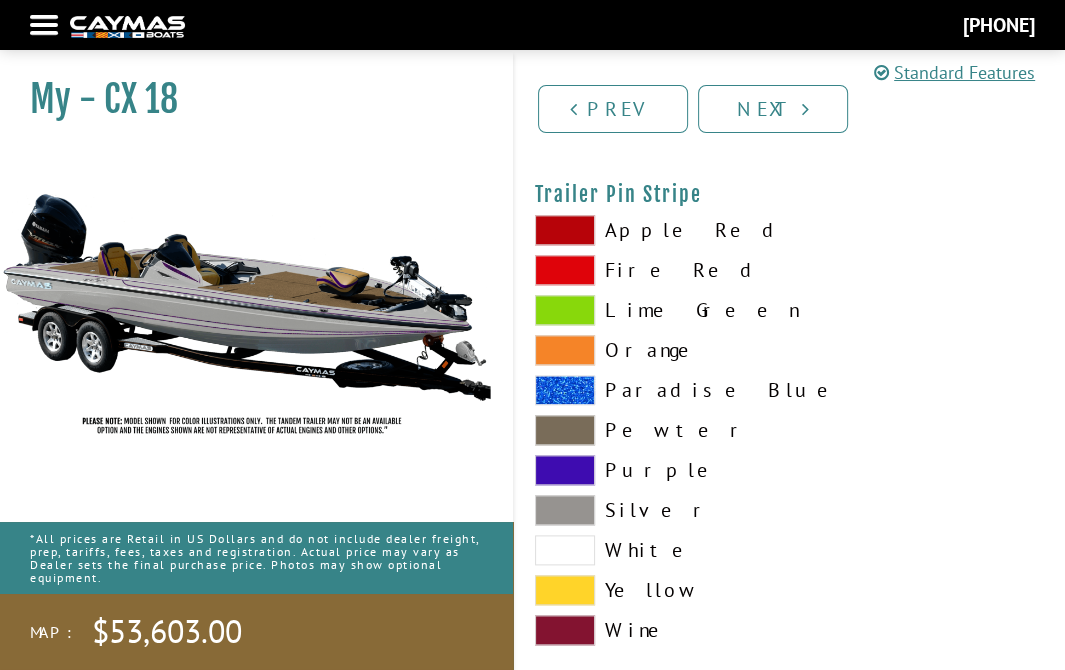 click at bounding box center (565, 510) 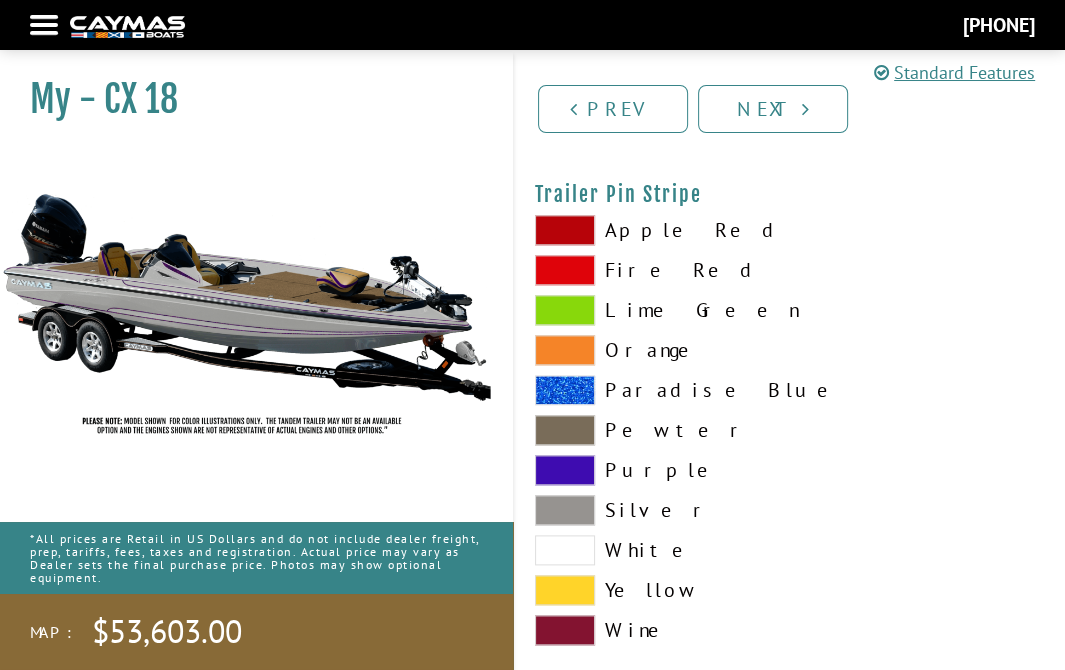 click at bounding box center (565, 550) 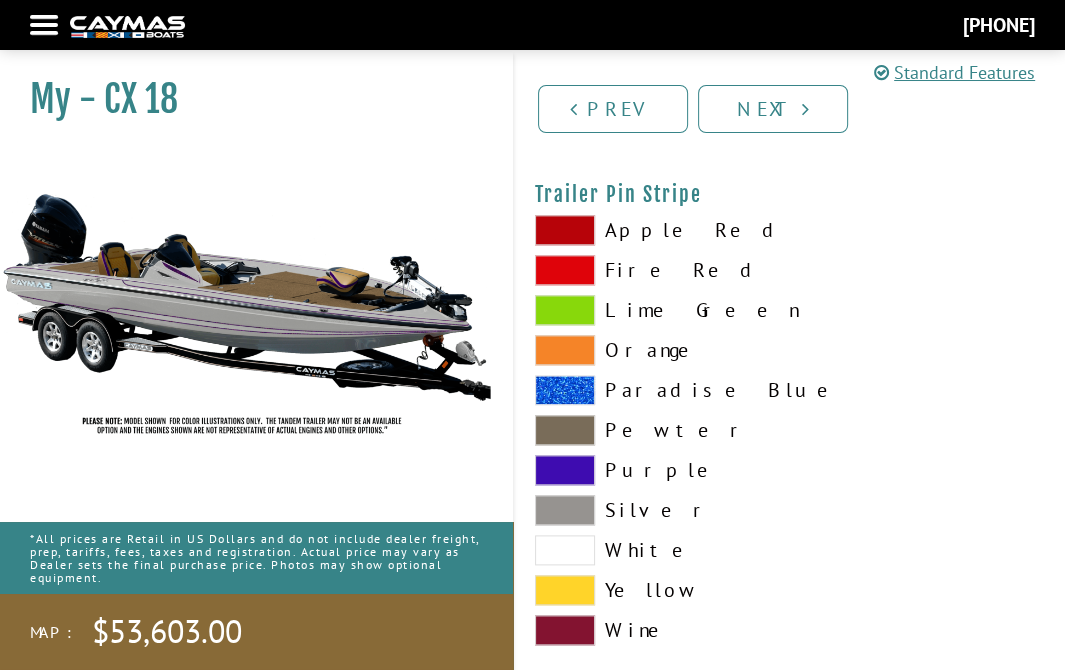 click at bounding box center (565, 510) 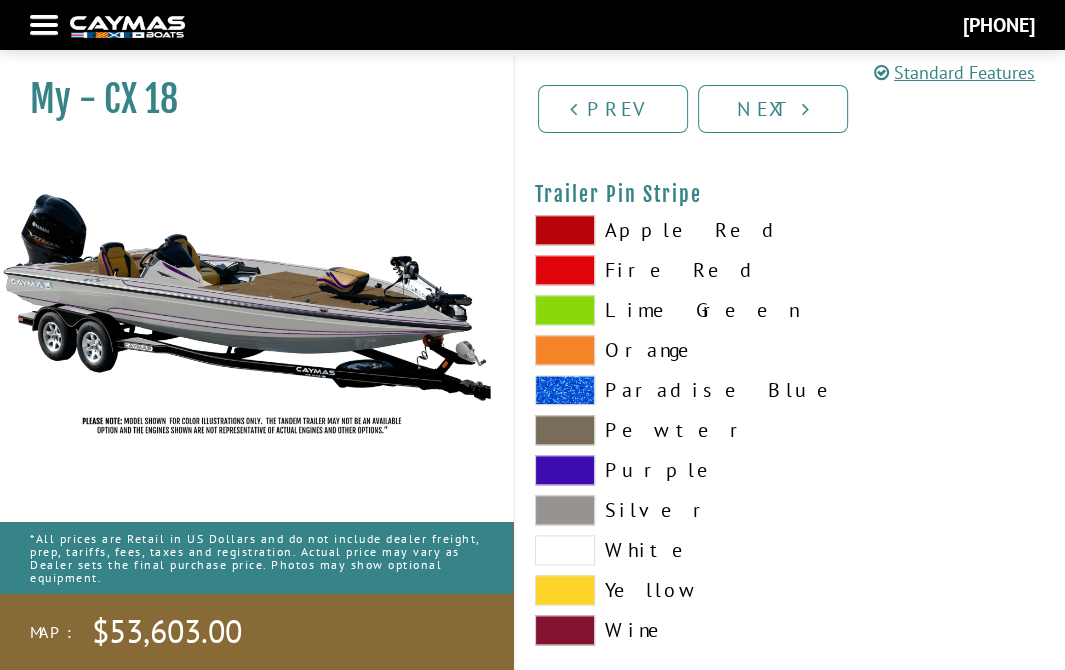 click at bounding box center (565, 550) 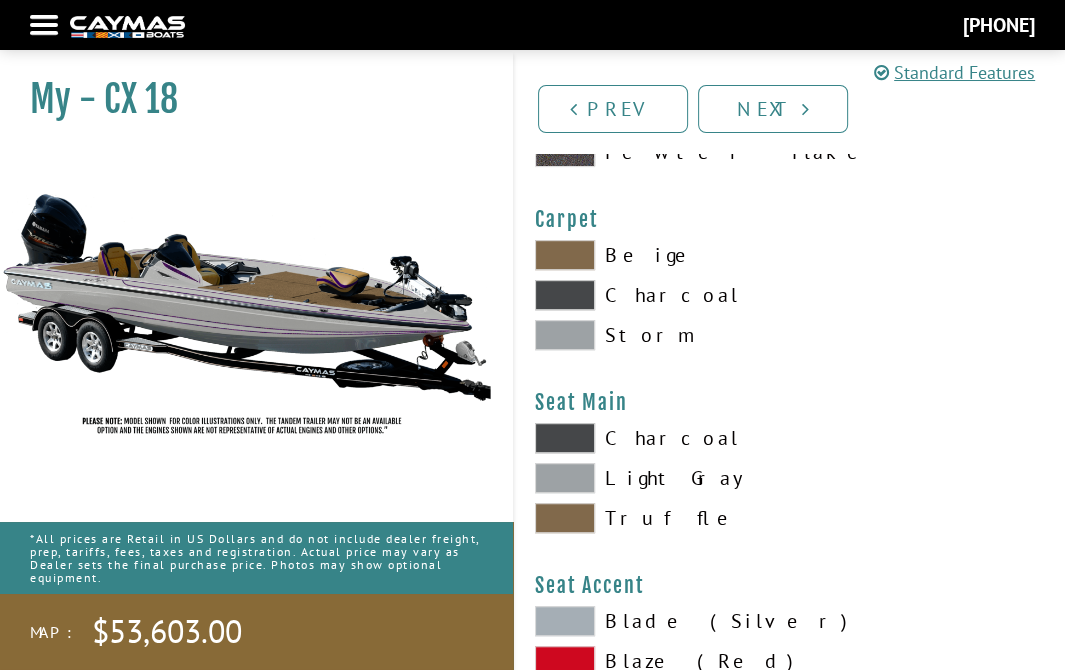scroll, scrollTop: 11315, scrollLeft: 0, axis: vertical 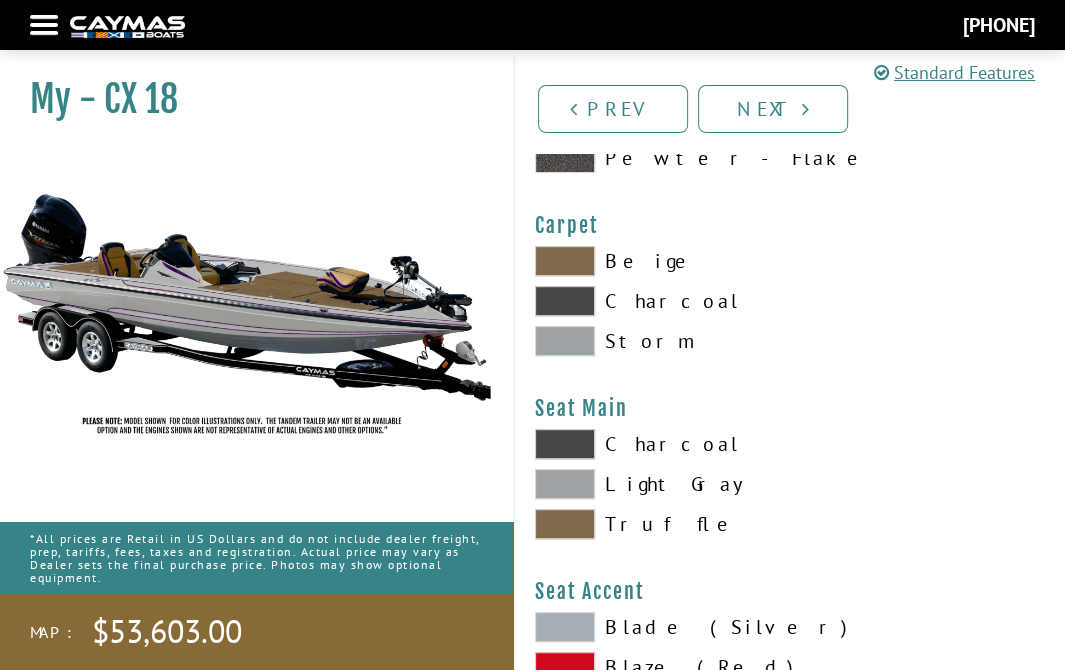 click at bounding box center (565, 484) 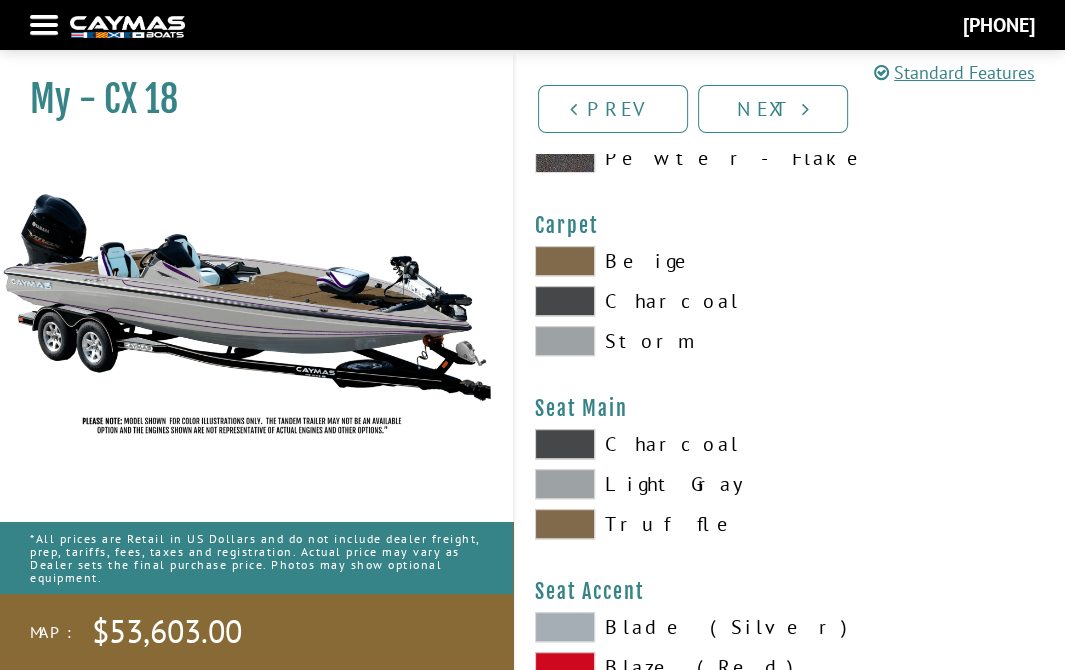click at bounding box center [565, 444] 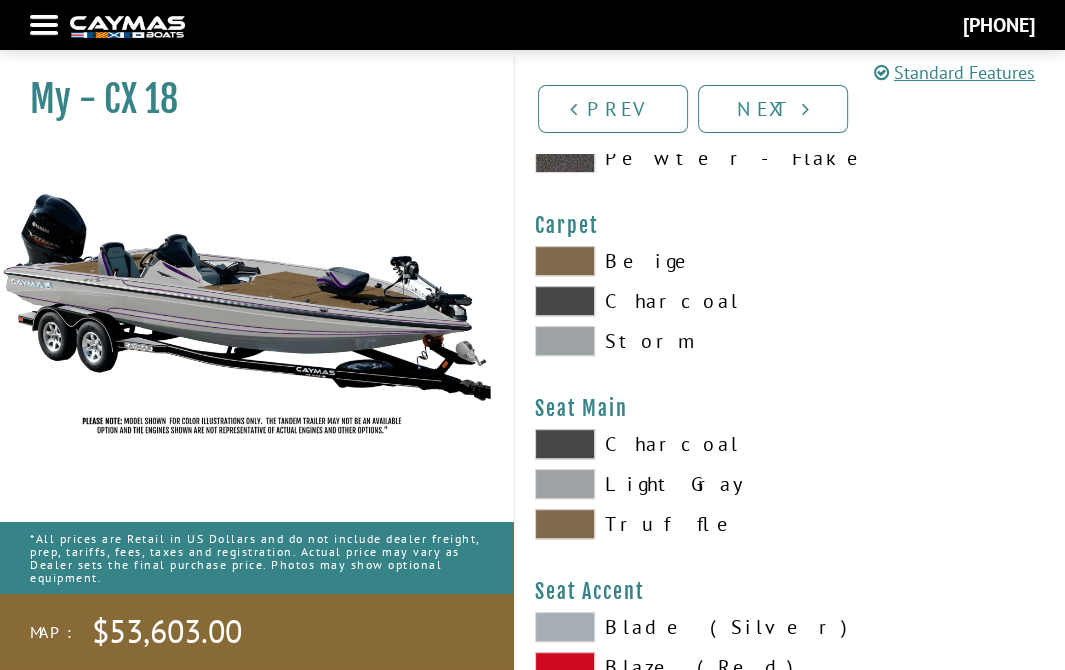 click at bounding box center (565, 484) 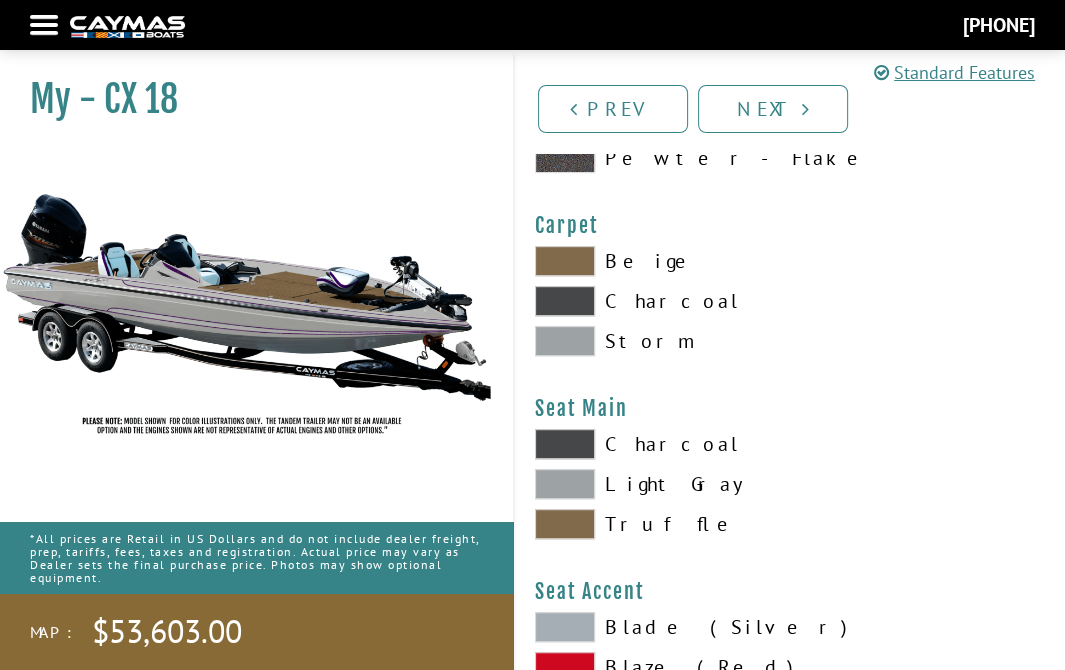 click at bounding box center [565, 444] 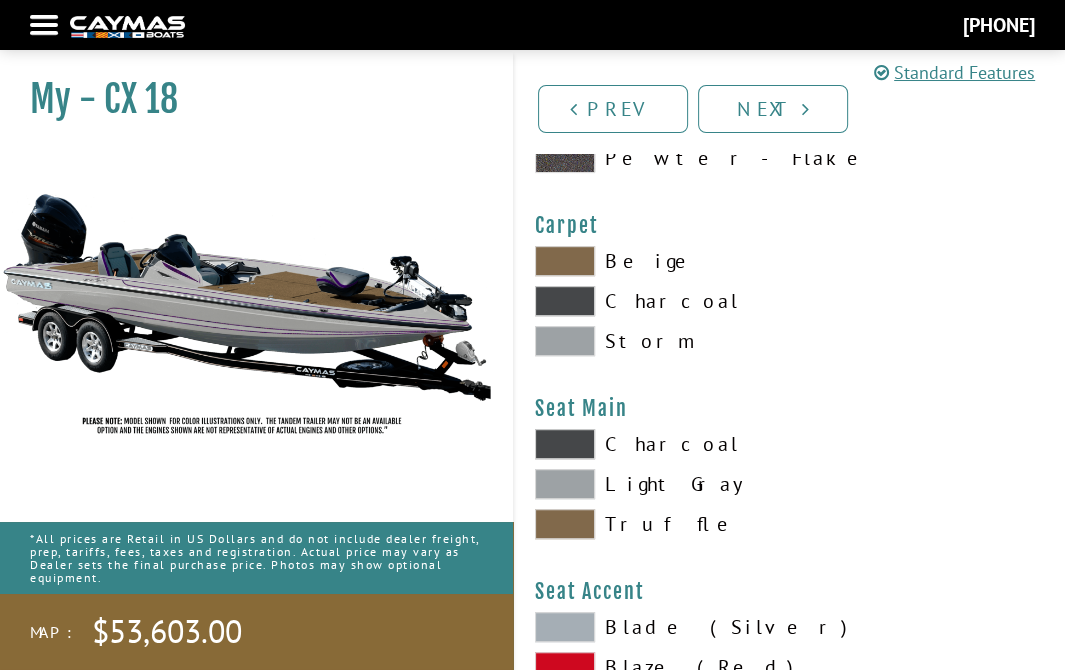 click at bounding box center [565, 484] 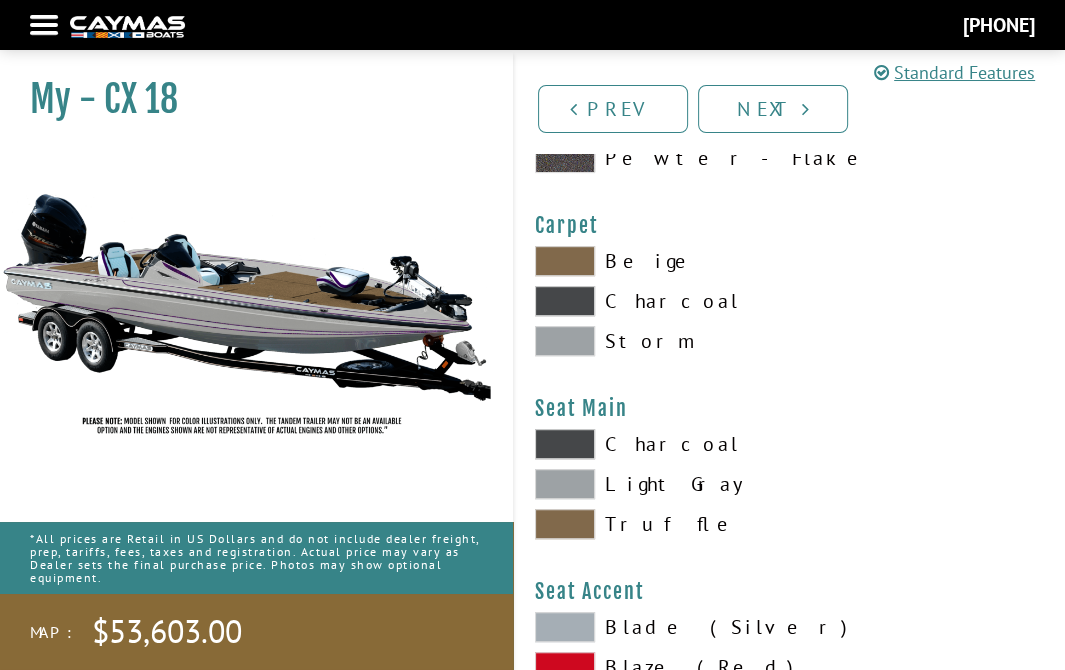 click at bounding box center [565, 341] 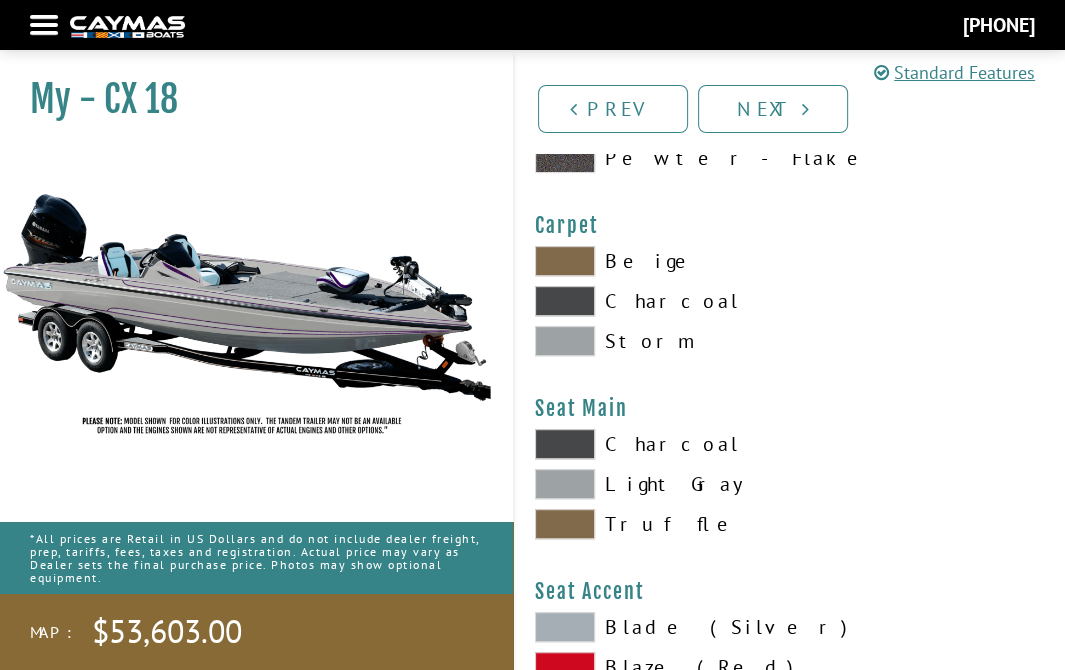 click at bounding box center [565, 301] 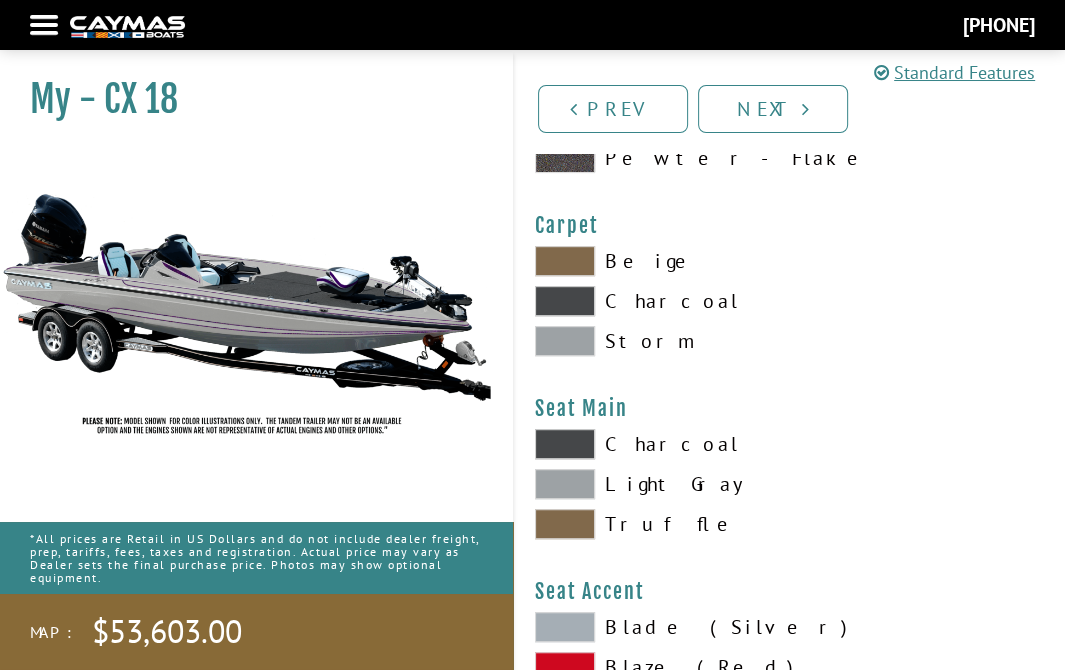 click at bounding box center [565, 341] 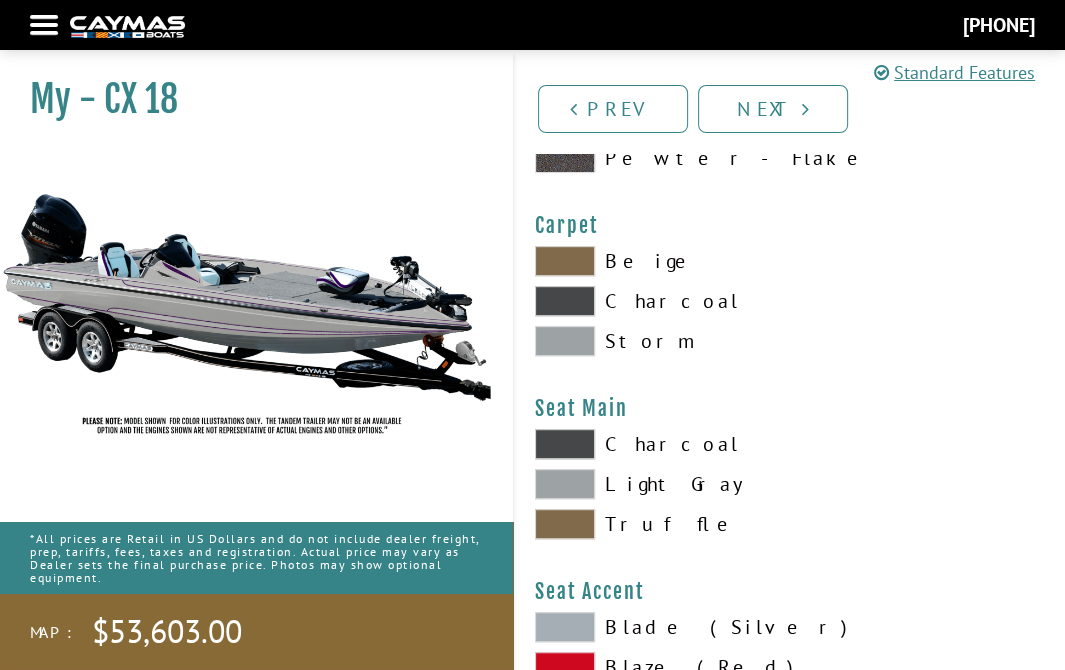 click at bounding box center (565, 444) 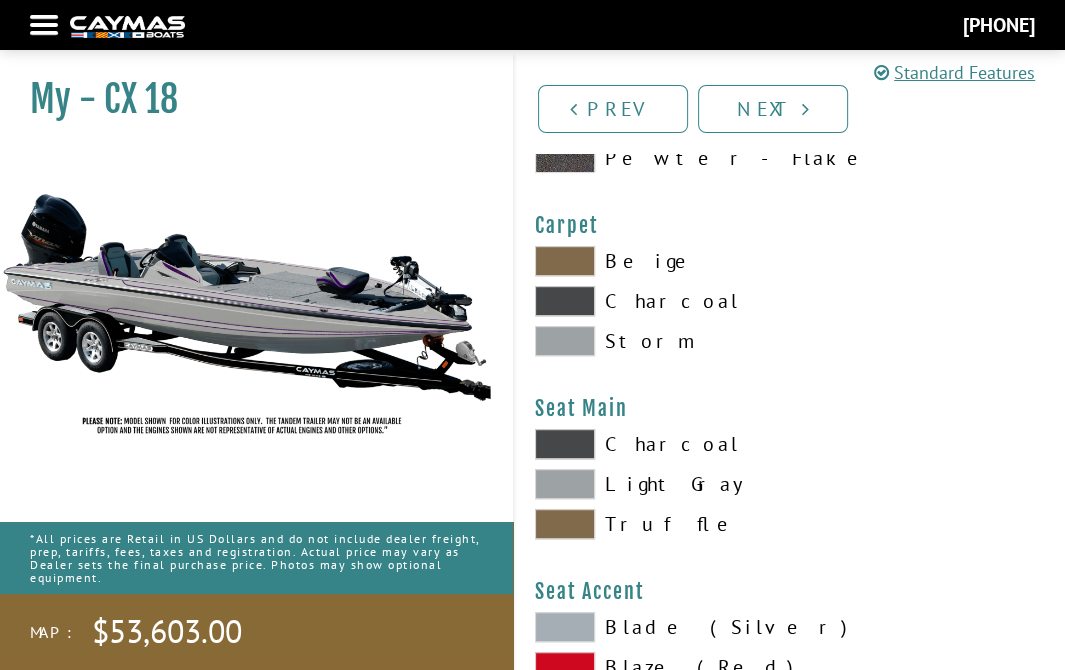 click at bounding box center [565, 524] 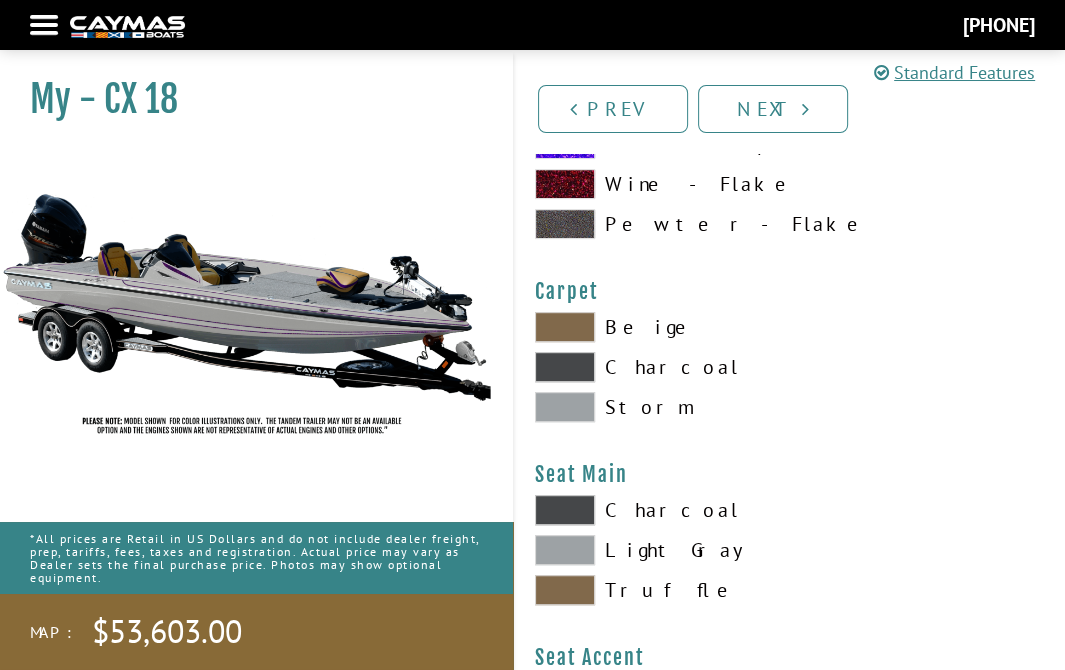 scroll, scrollTop: 11215, scrollLeft: 0, axis: vertical 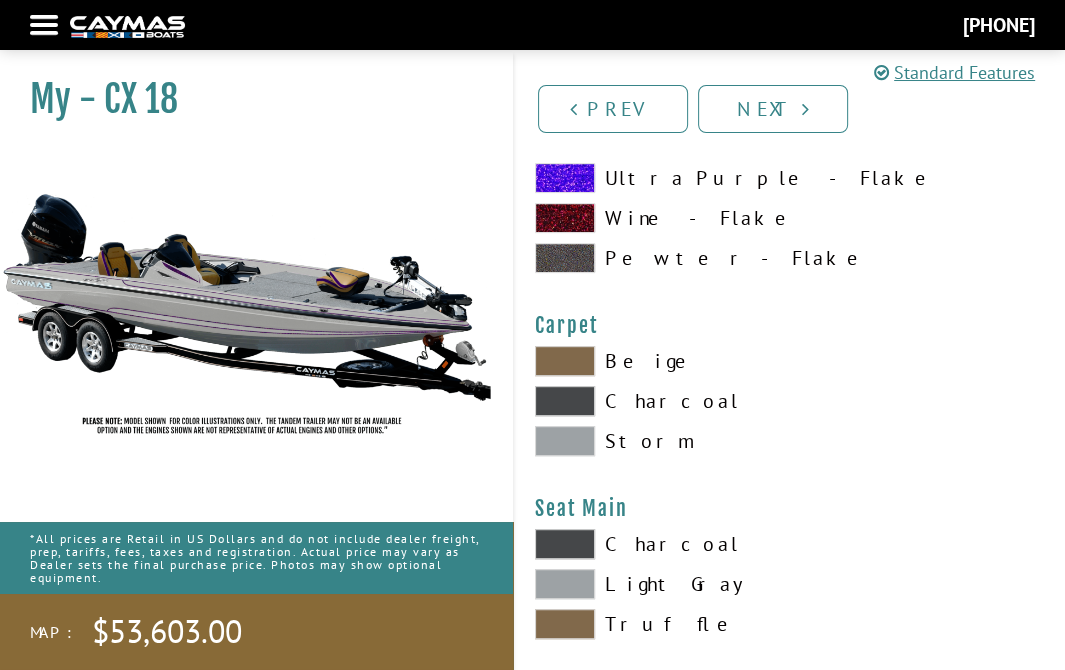 click at bounding box center [565, 361] 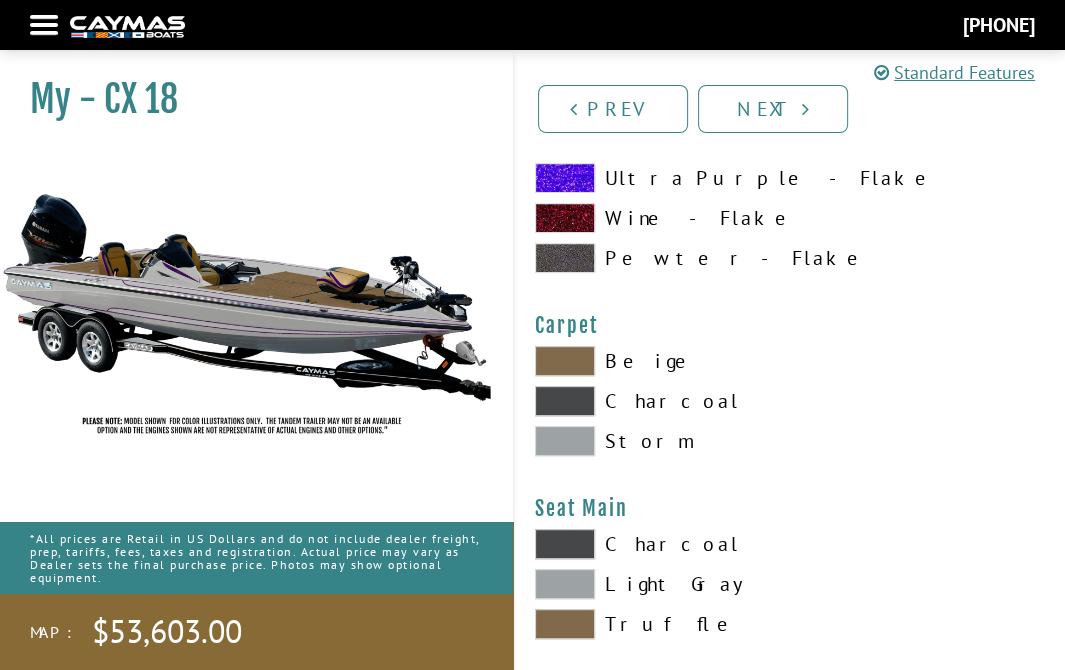 click at bounding box center [565, 441] 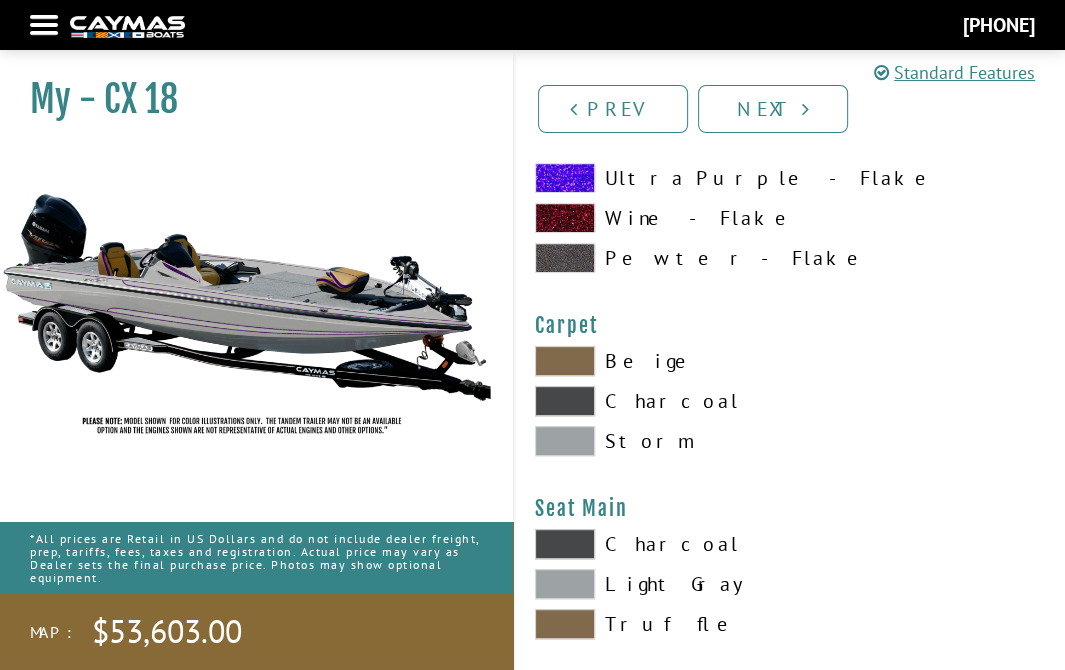 click at bounding box center (565, 584) 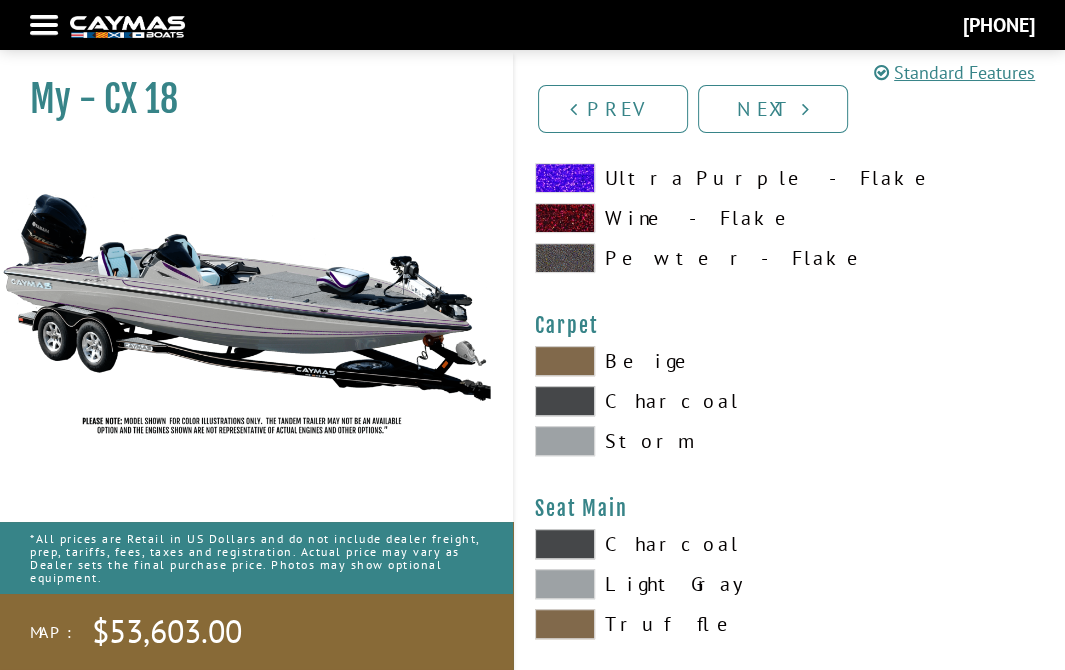 click at bounding box center [565, 544] 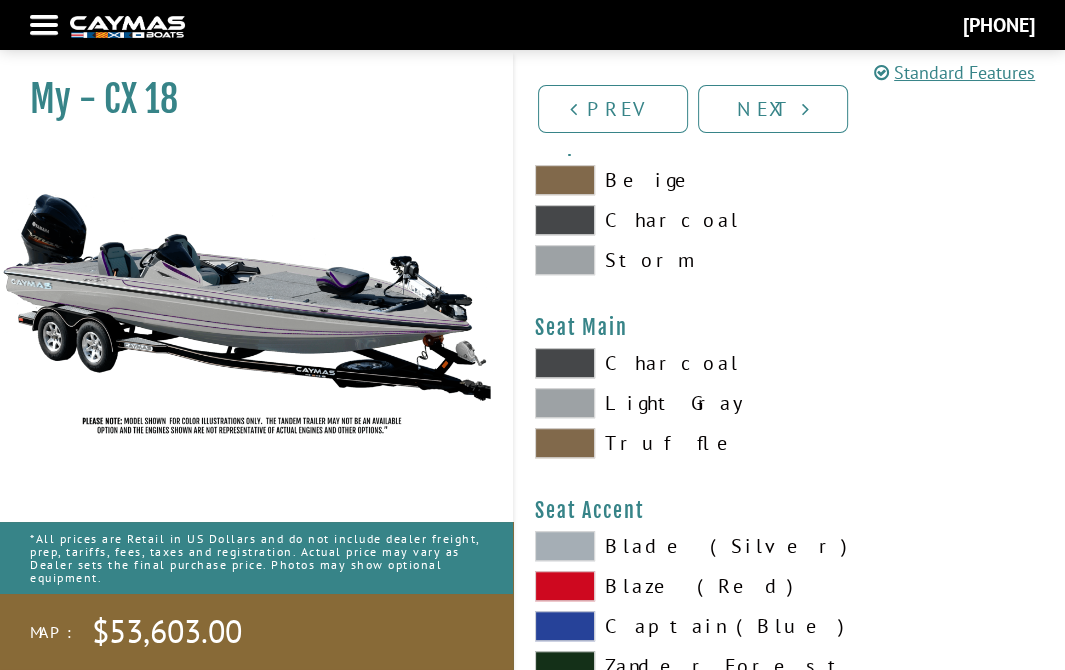 scroll, scrollTop: 11415, scrollLeft: 0, axis: vertical 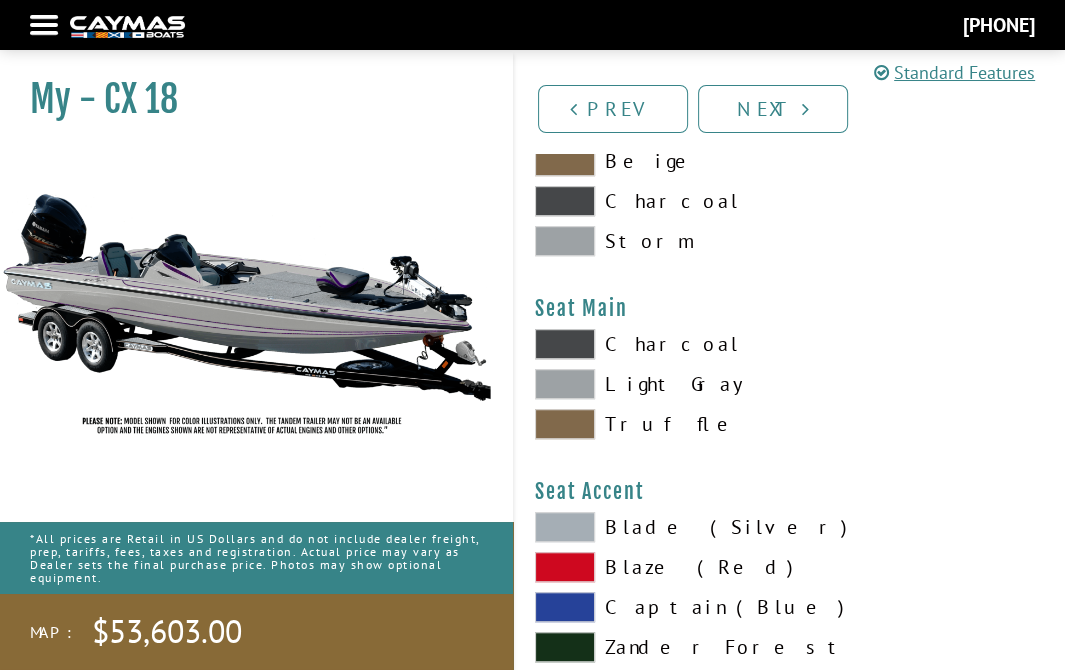 click at bounding box center (565, 424) 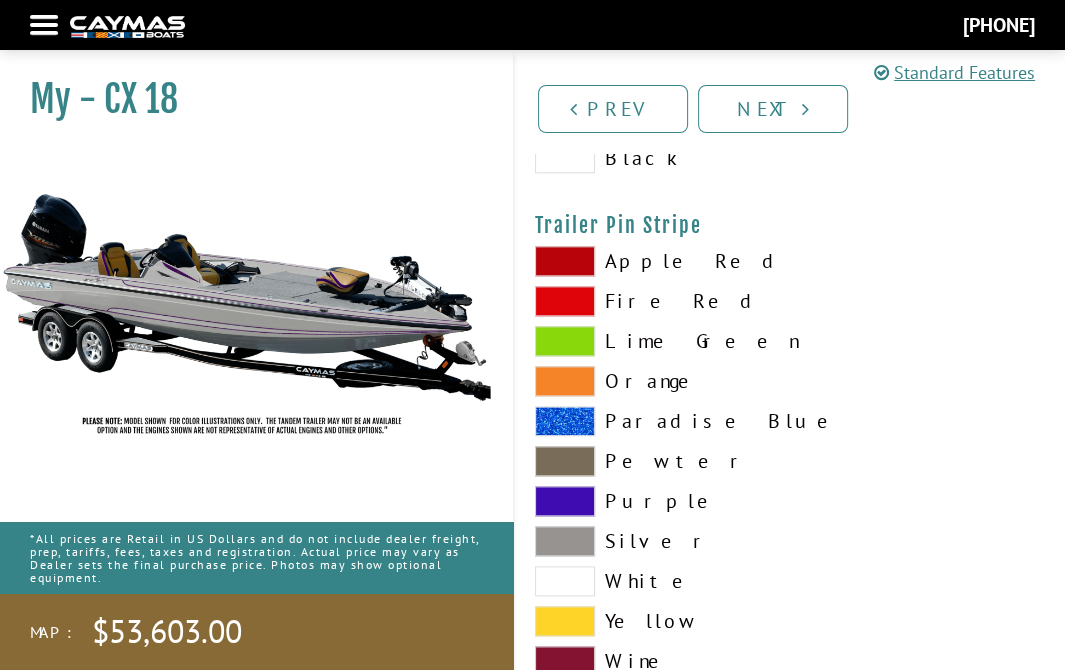 scroll, scrollTop: 12215, scrollLeft: 0, axis: vertical 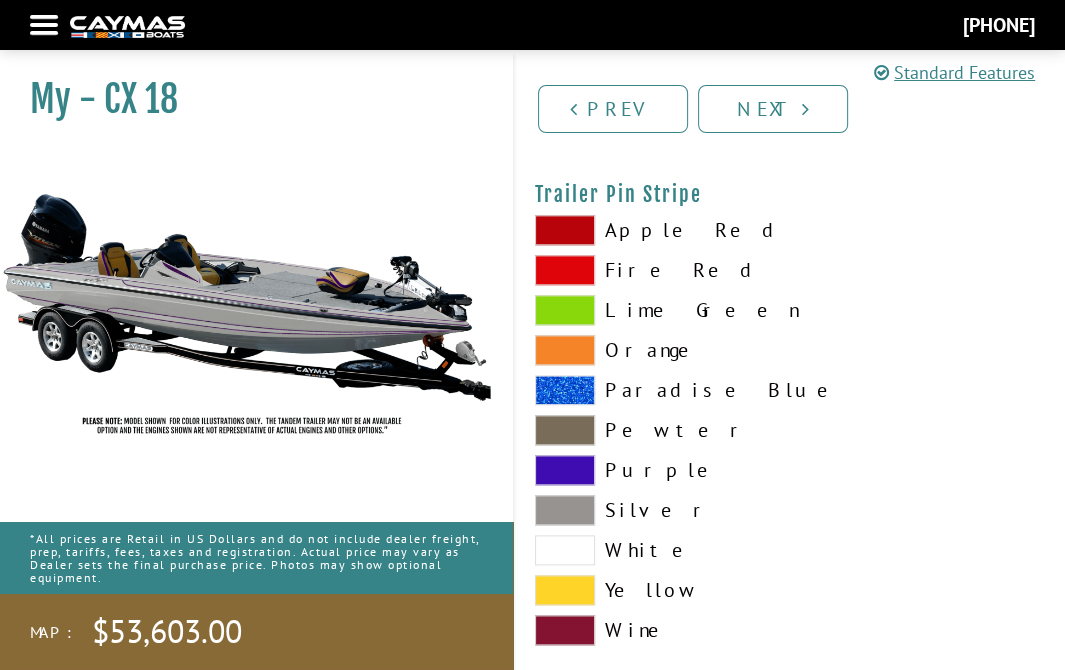click at bounding box center (565, 470) 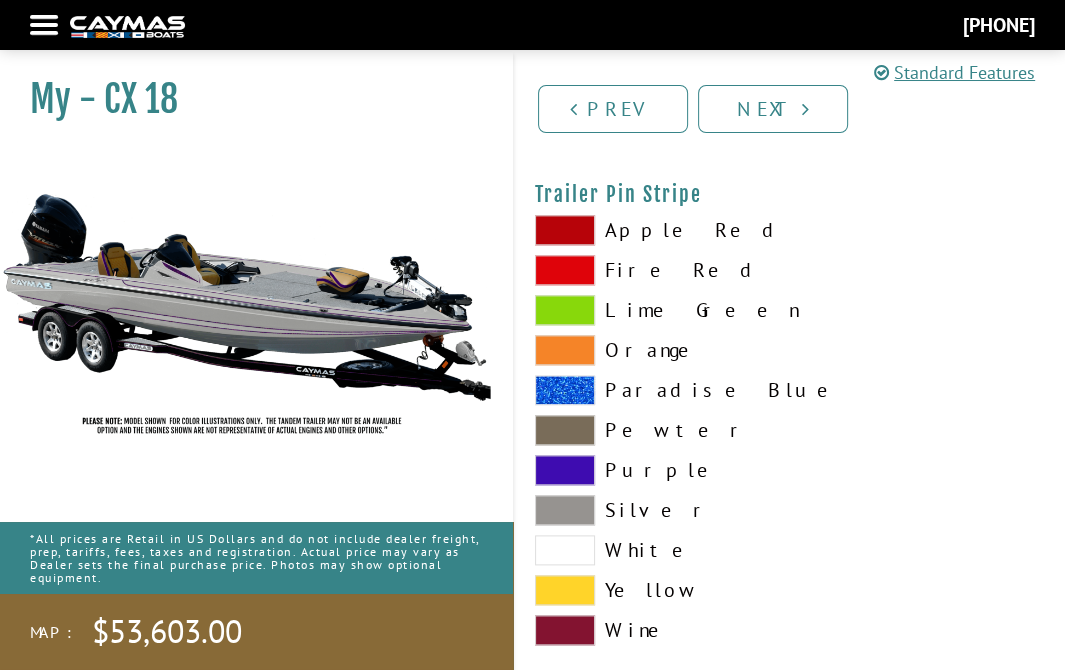 click at bounding box center (565, 510) 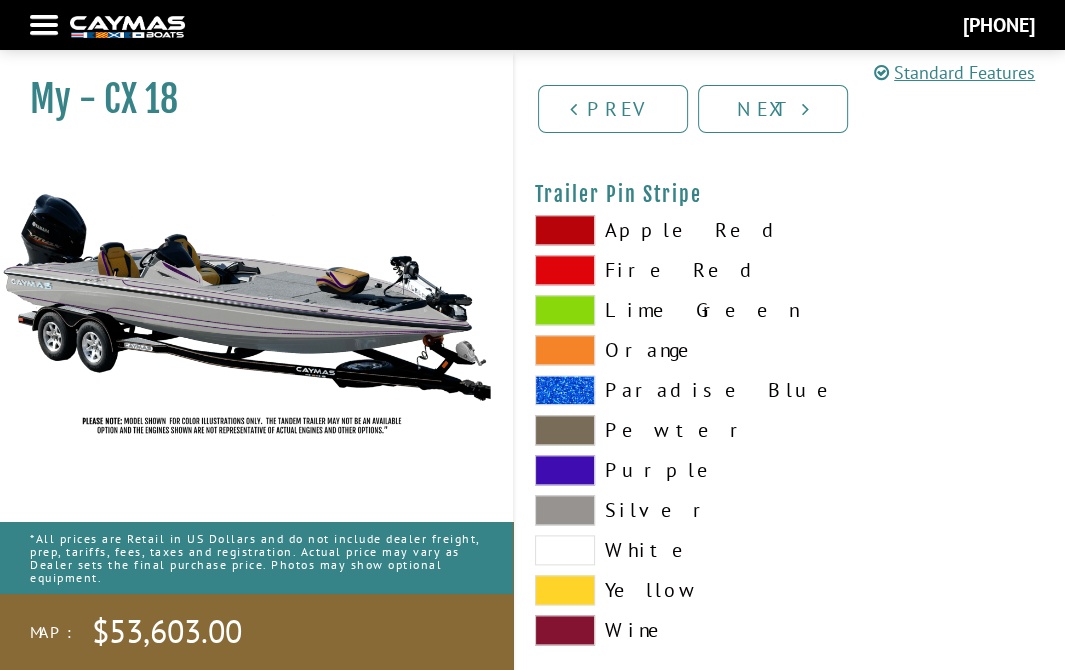 click at bounding box center (565, 550) 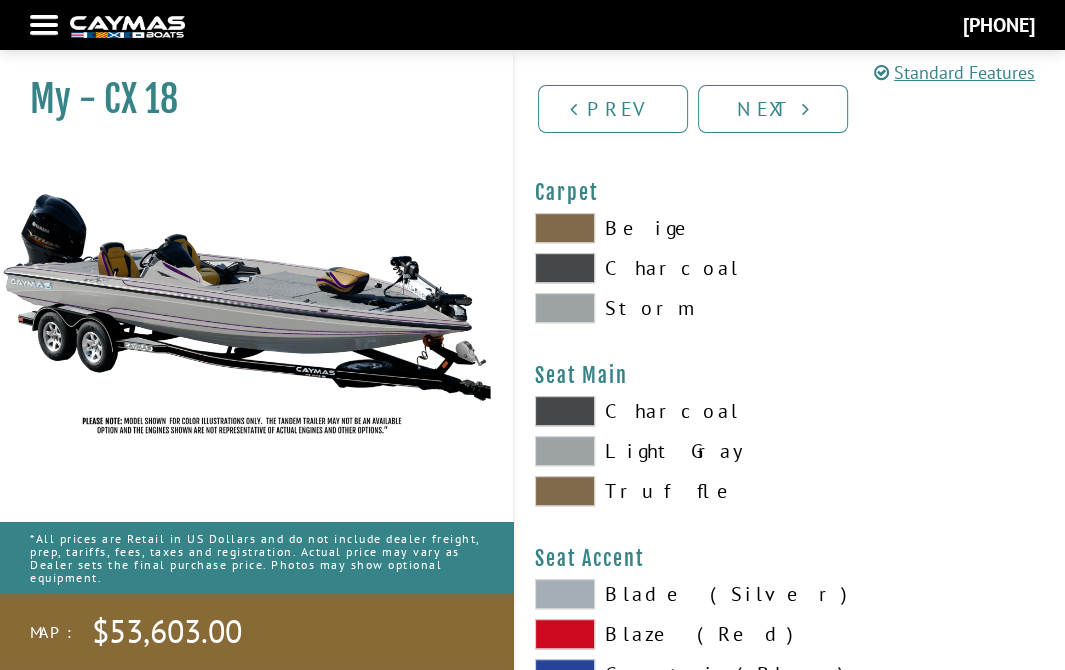scroll, scrollTop: 11315, scrollLeft: 0, axis: vertical 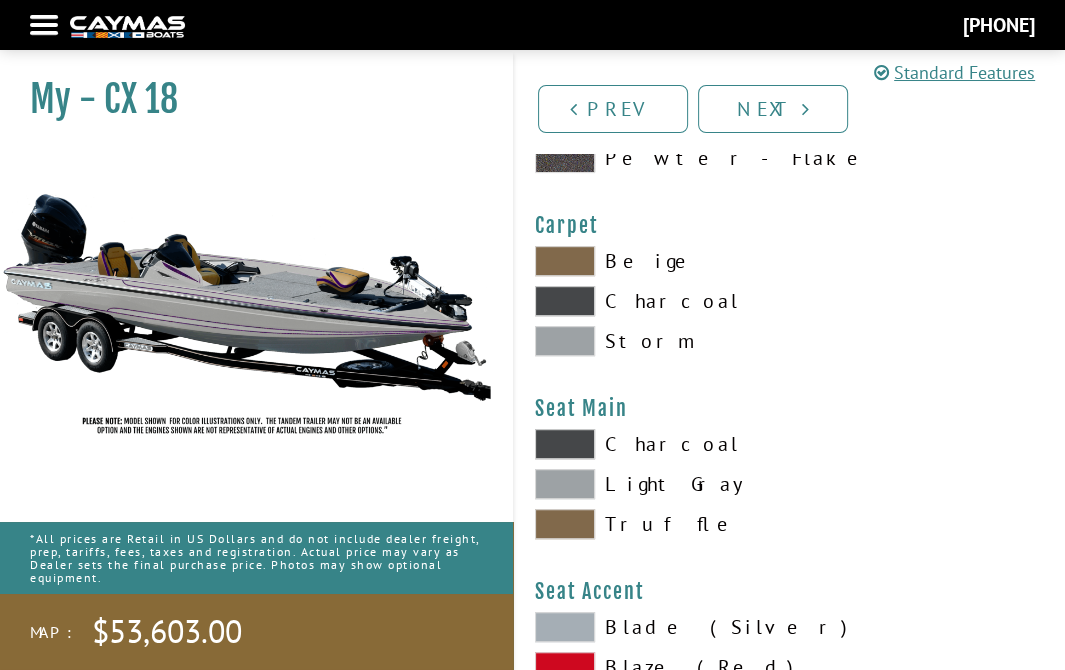 click at bounding box center (565, 261) 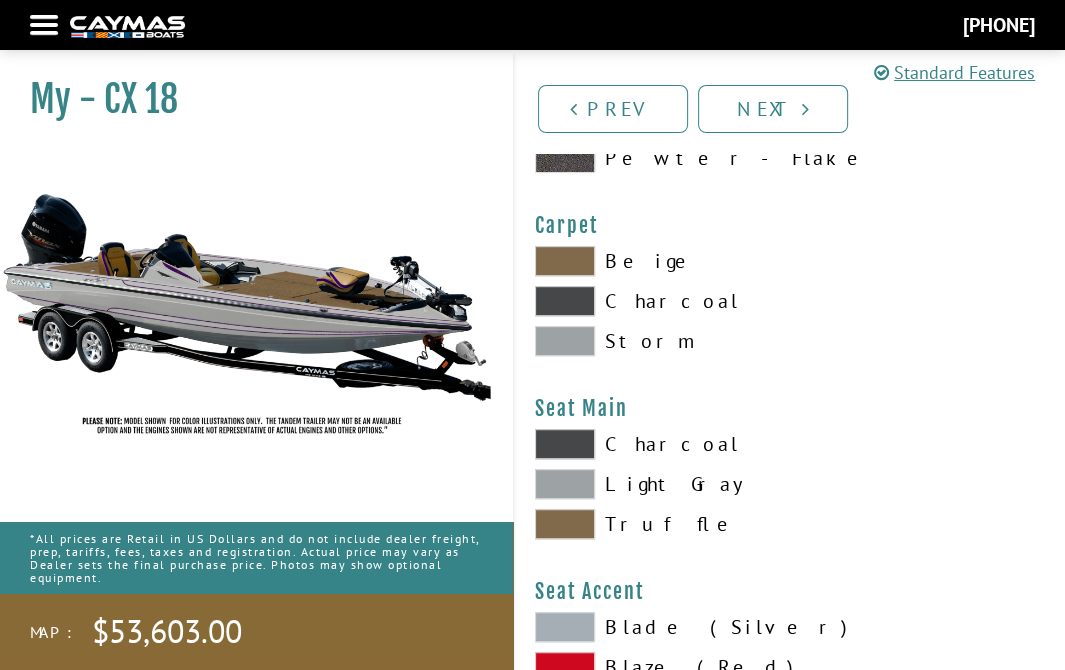 click at bounding box center [565, 341] 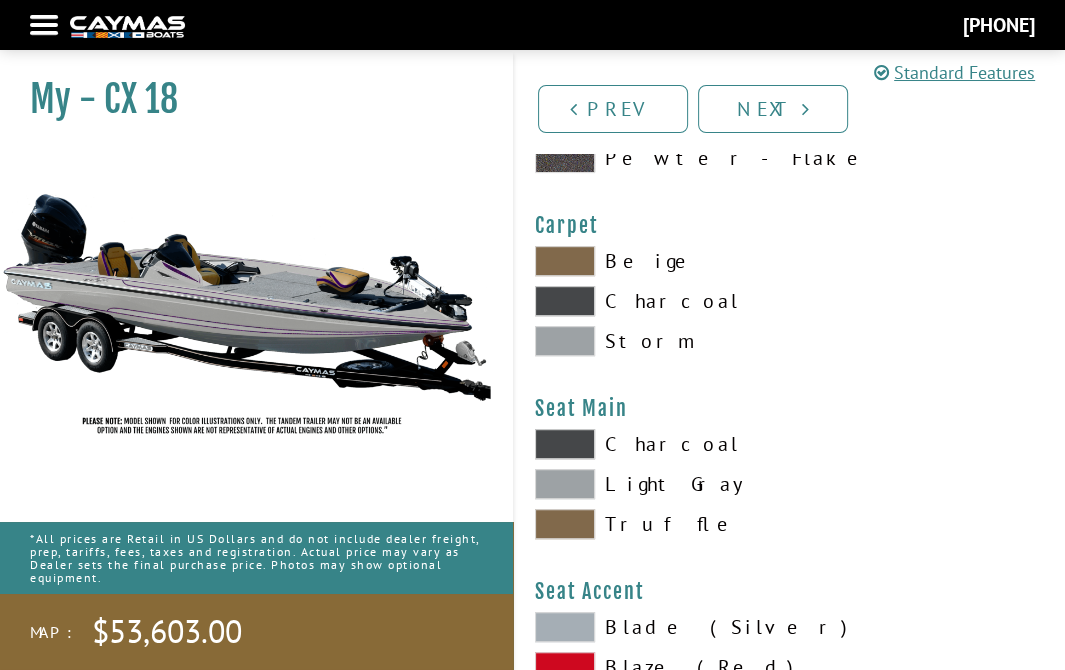 click at bounding box center [565, 444] 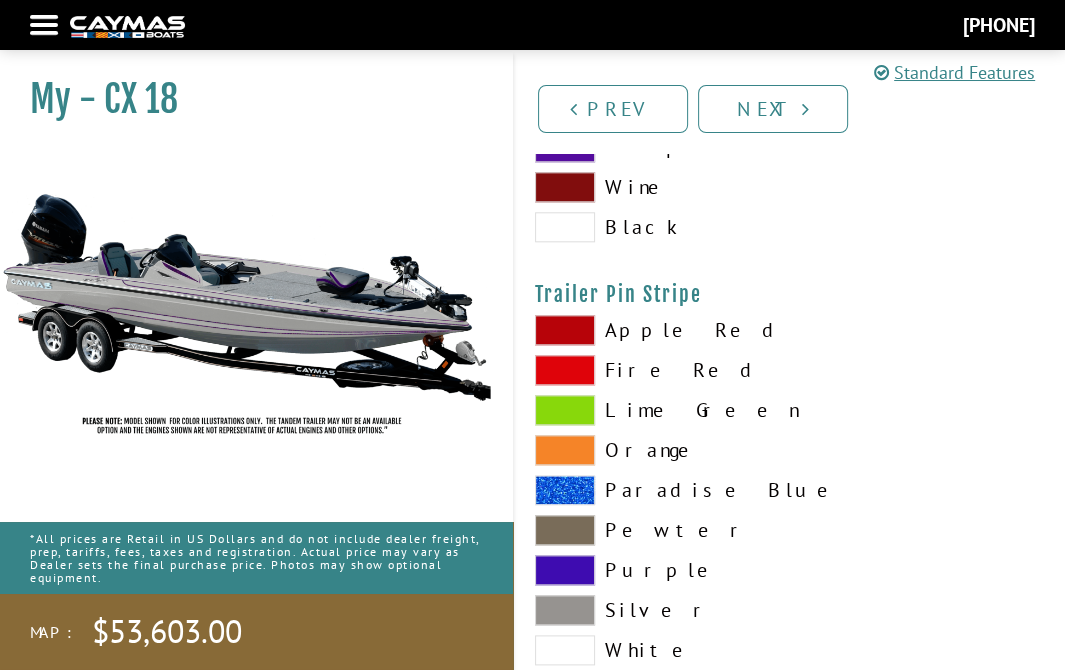 scroll, scrollTop: 12215, scrollLeft: 0, axis: vertical 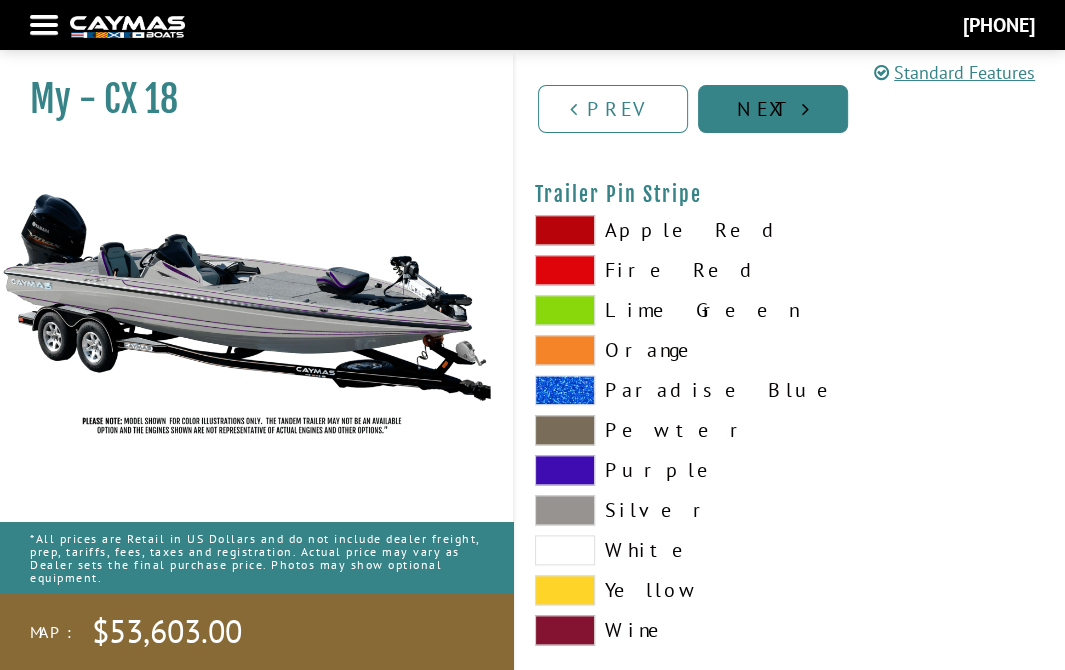 click on "Next" at bounding box center (773, 109) 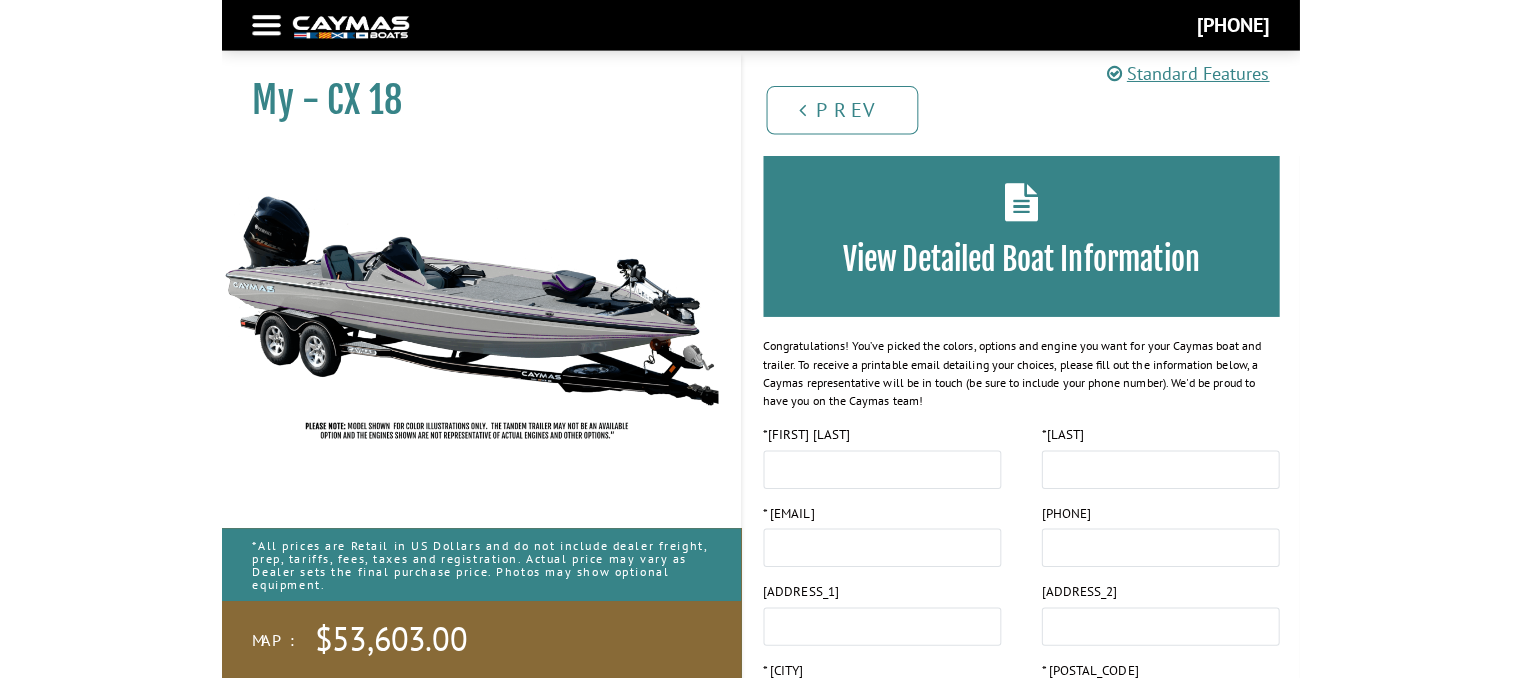 scroll, scrollTop: 200, scrollLeft: 0, axis: vertical 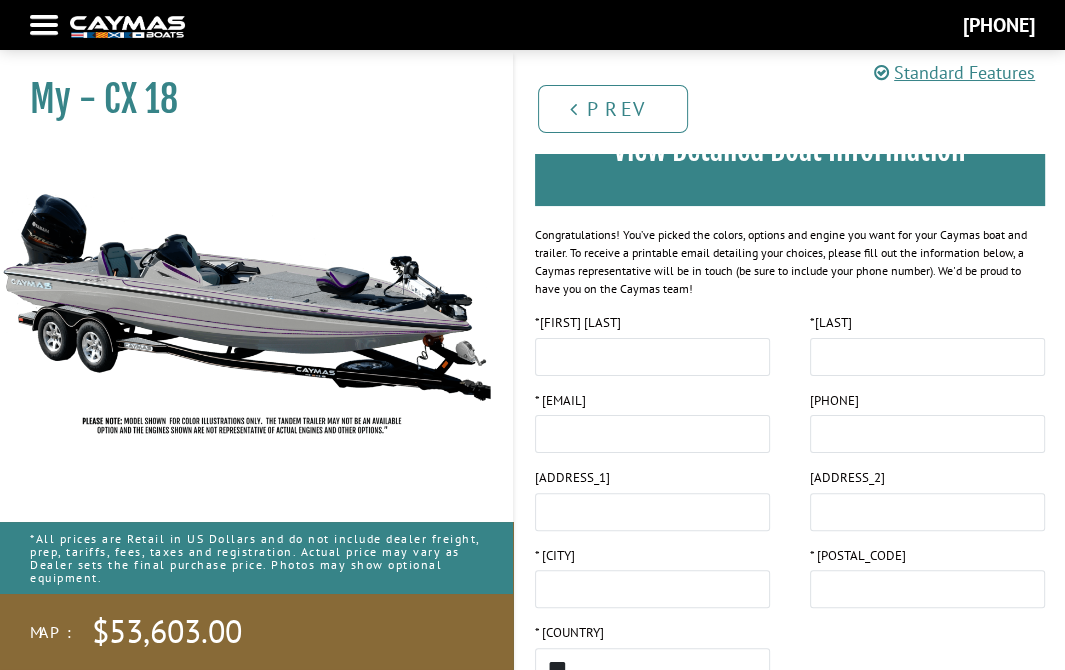 click at bounding box center (246, 296) 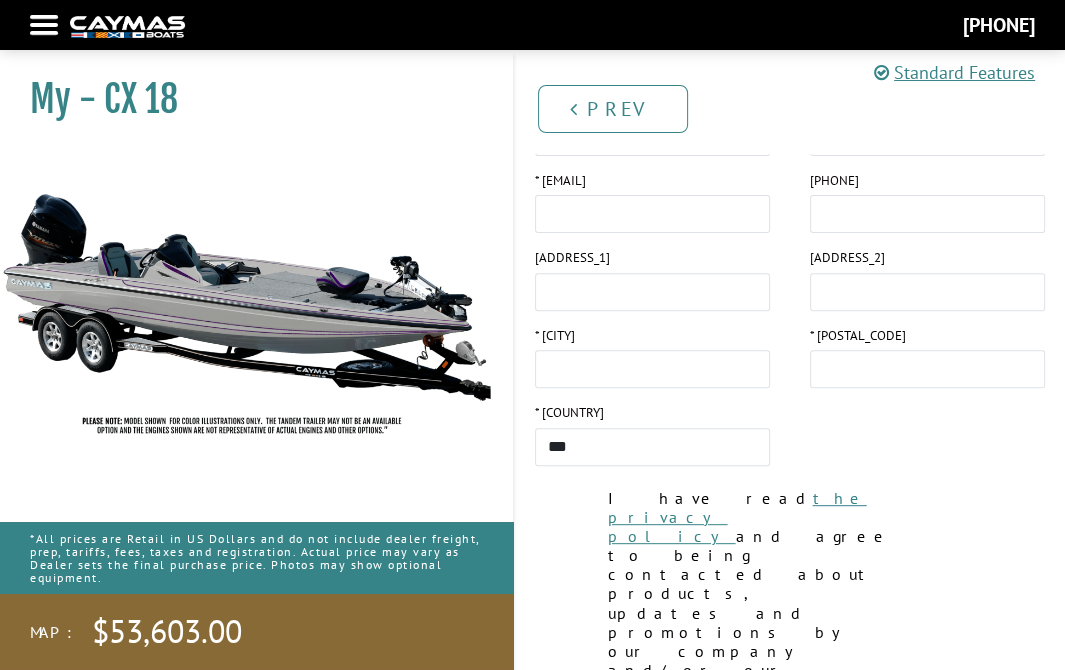 scroll, scrollTop: 484, scrollLeft: 0, axis: vertical 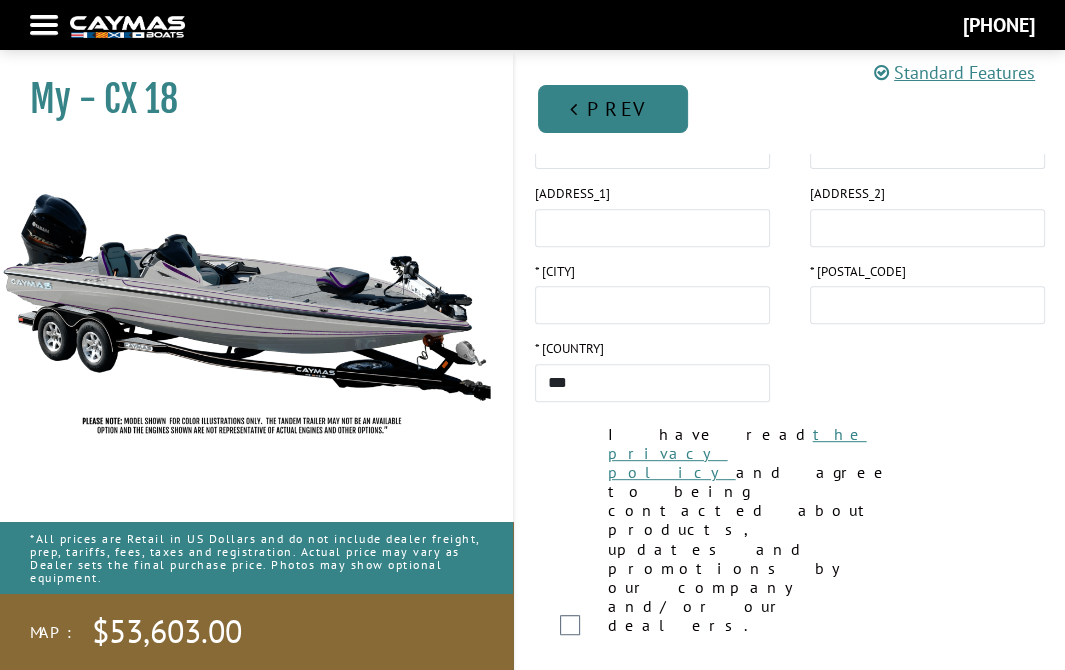click on "Prev" at bounding box center [613, 109] 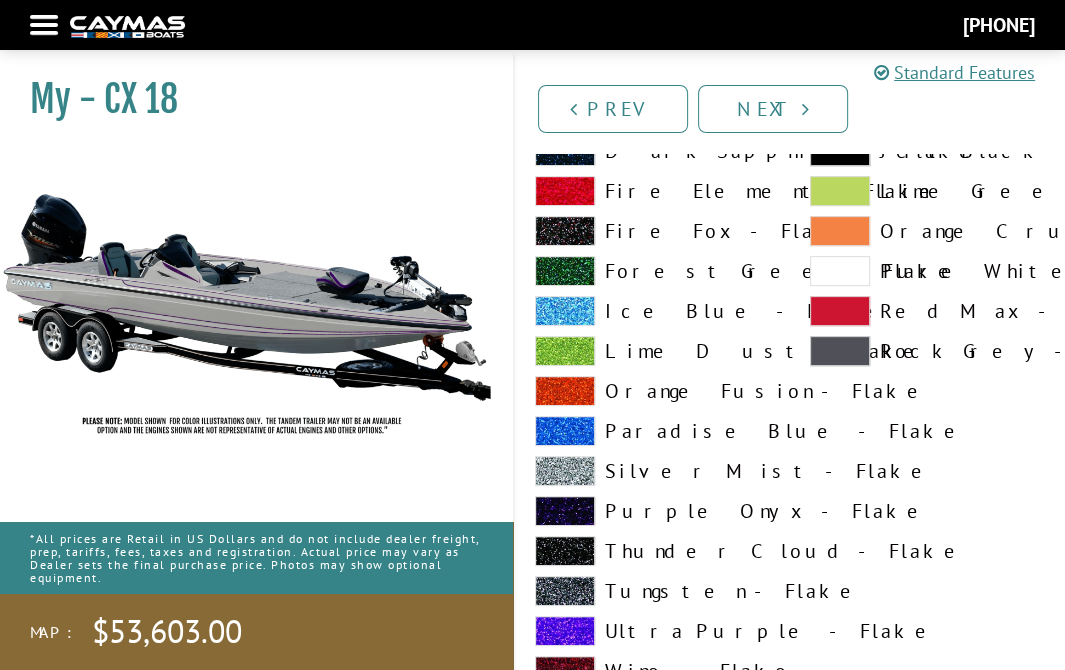 scroll, scrollTop: 600, scrollLeft: 0, axis: vertical 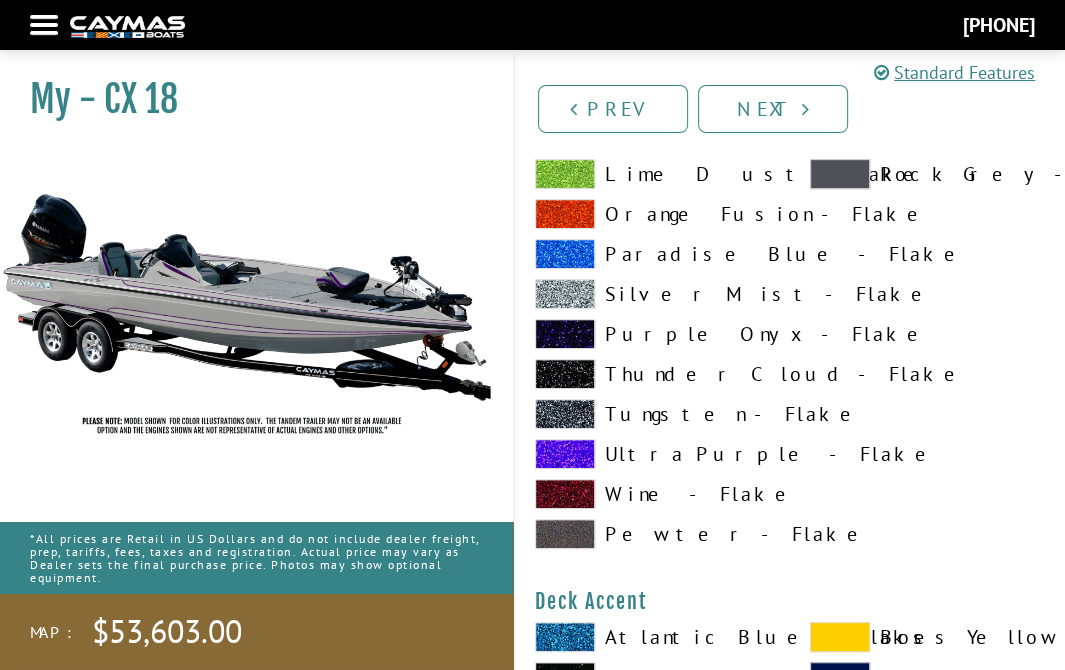 click at bounding box center [565, 454] 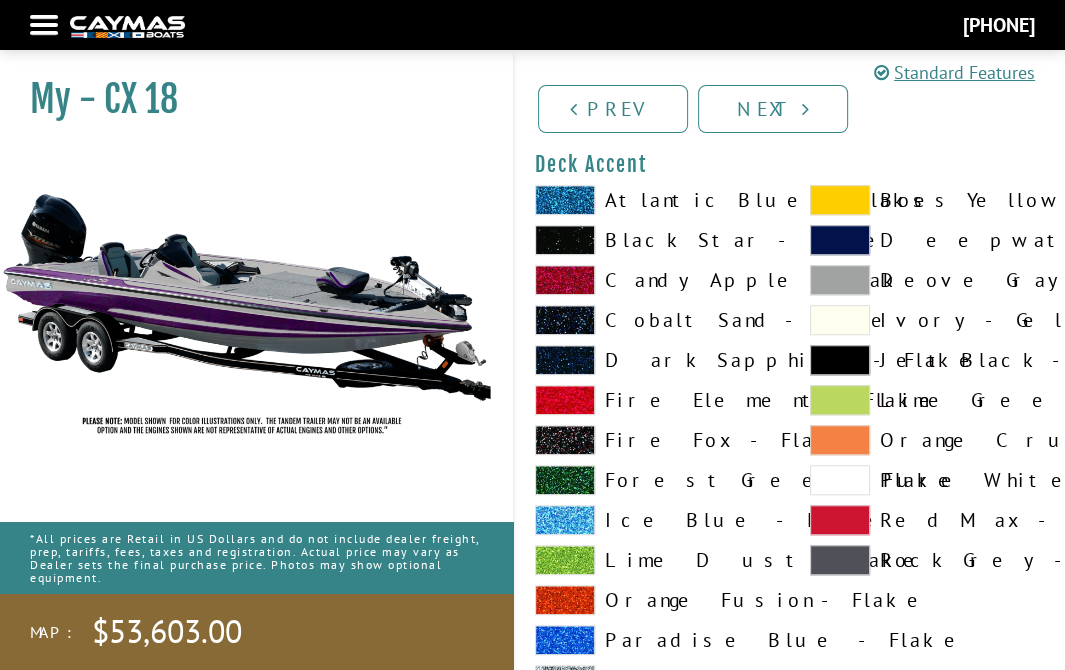 scroll, scrollTop: 1300, scrollLeft: 0, axis: vertical 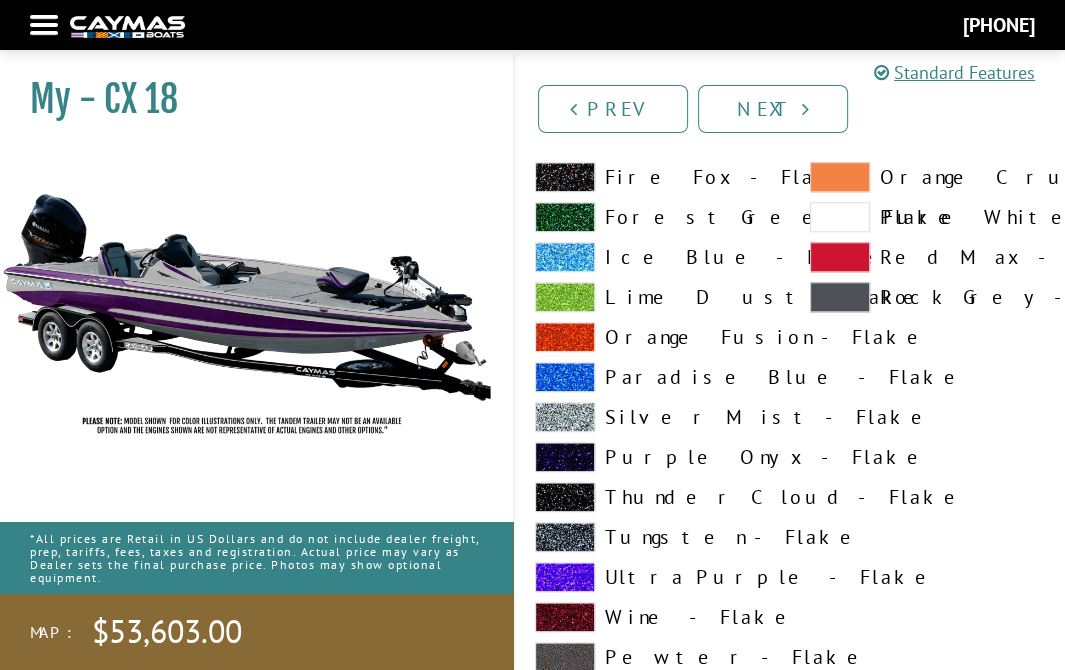 click at bounding box center (565, 577) 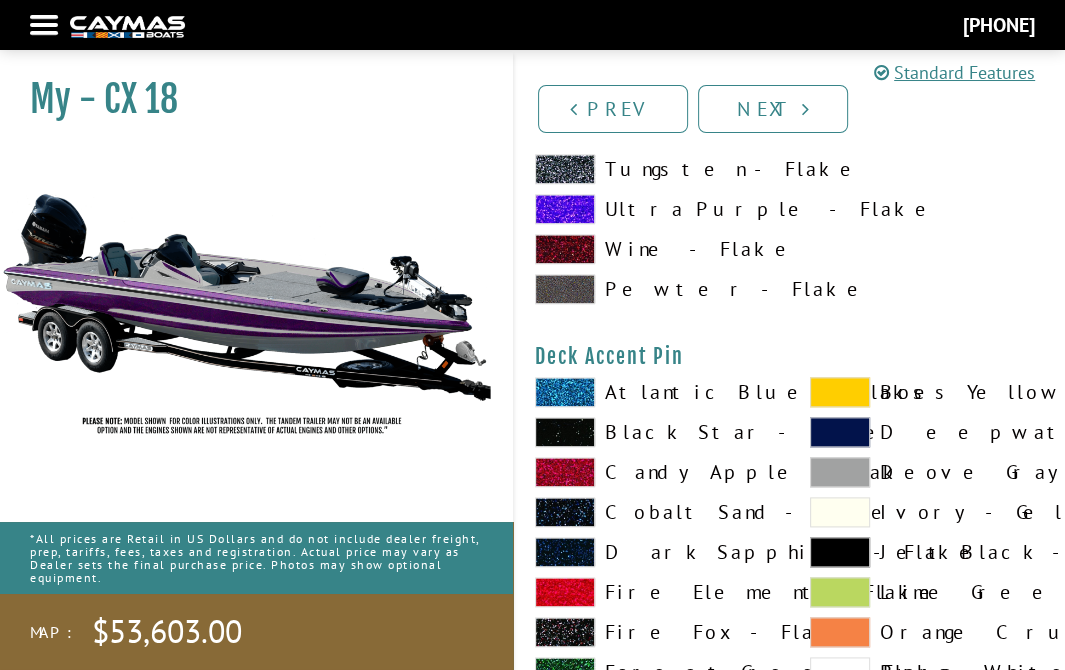 scroll, scrollTop: 1700, scrollLeft: 0, axis: vertical 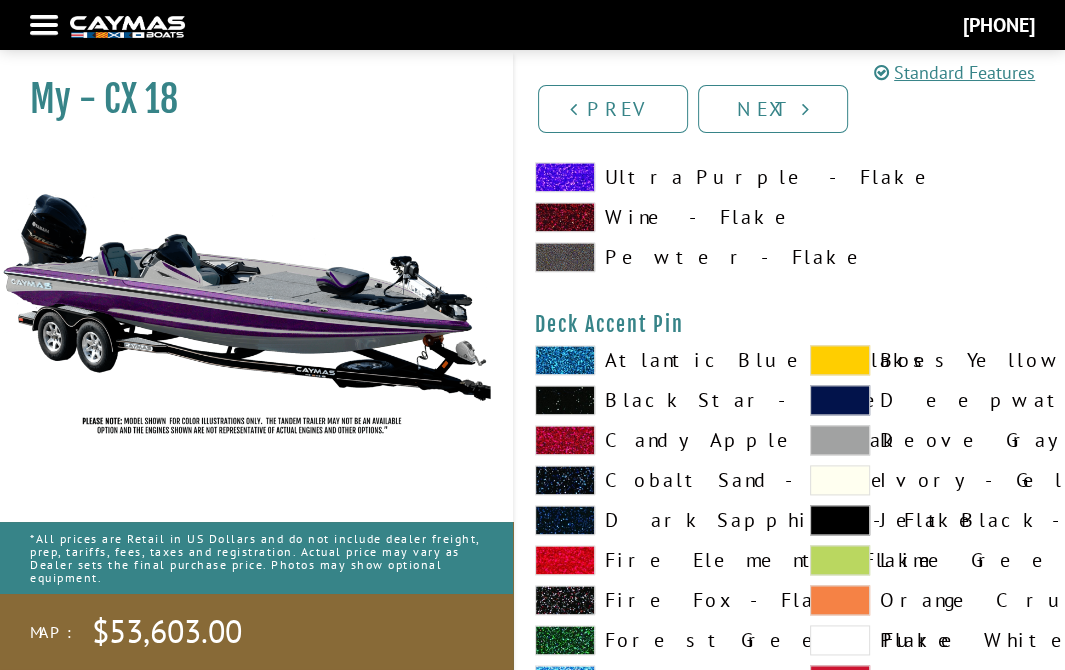 click at bounding box center [840, 440] 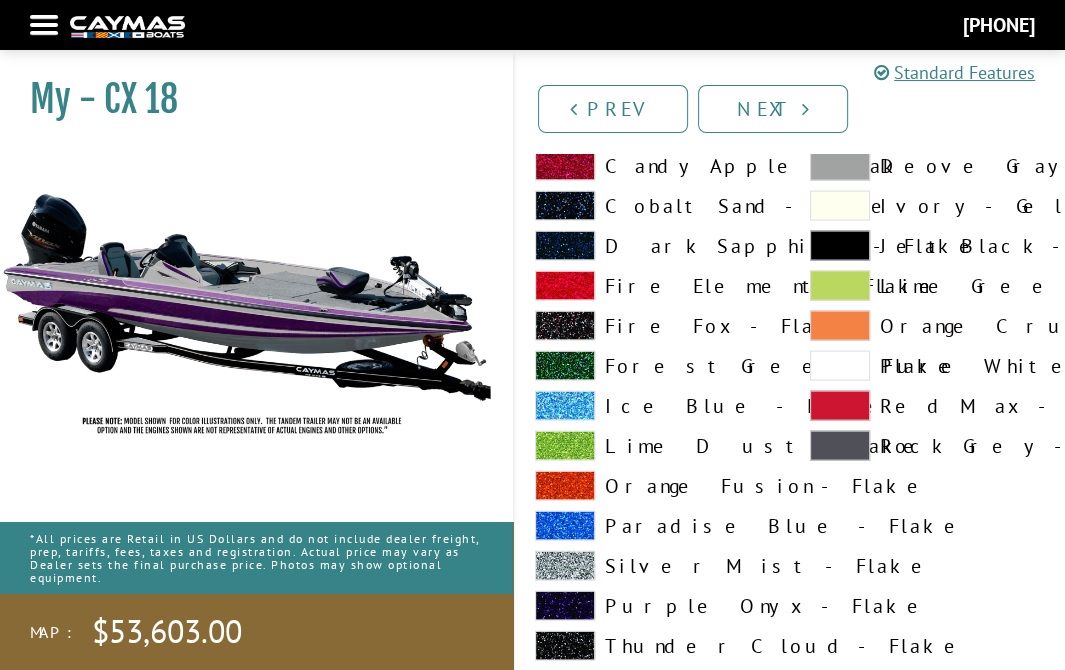 scroll, scrollTop: 3000, scrollLeft: 0, axis: vertical 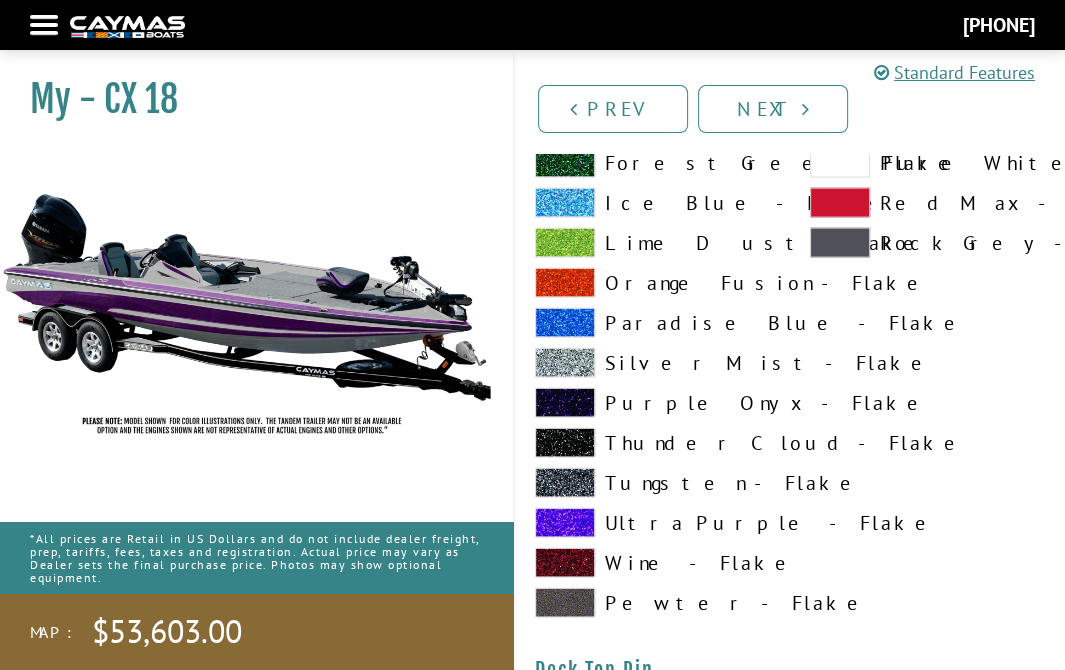 click at bounding box center (565, 523) 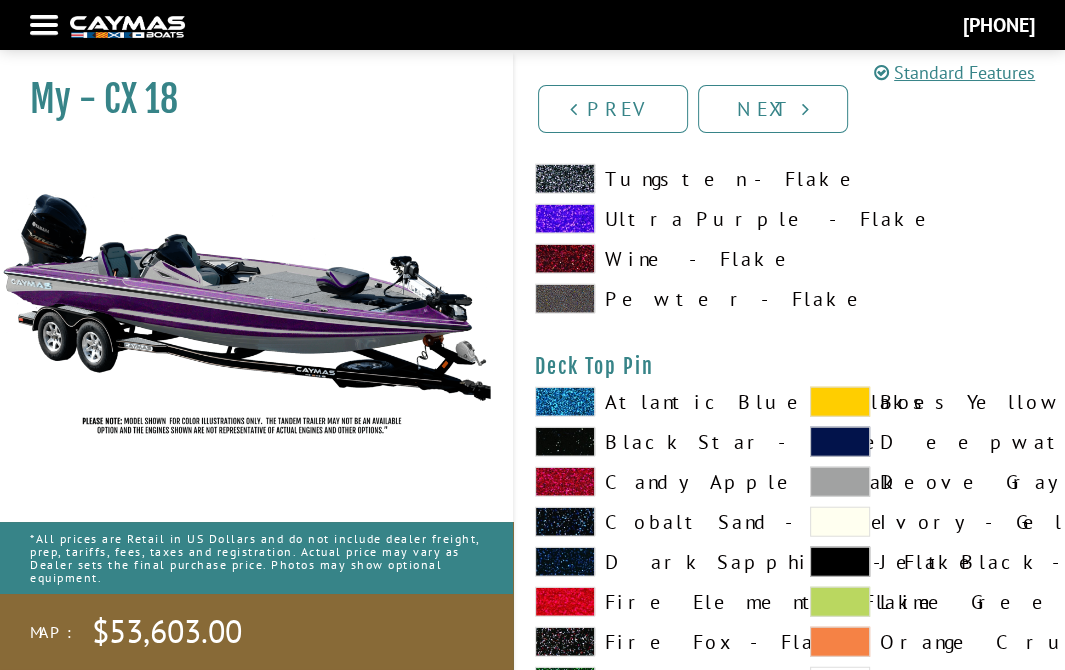 scroll, scrollTop: 3300, scrollLeft: 0, axis: vertical 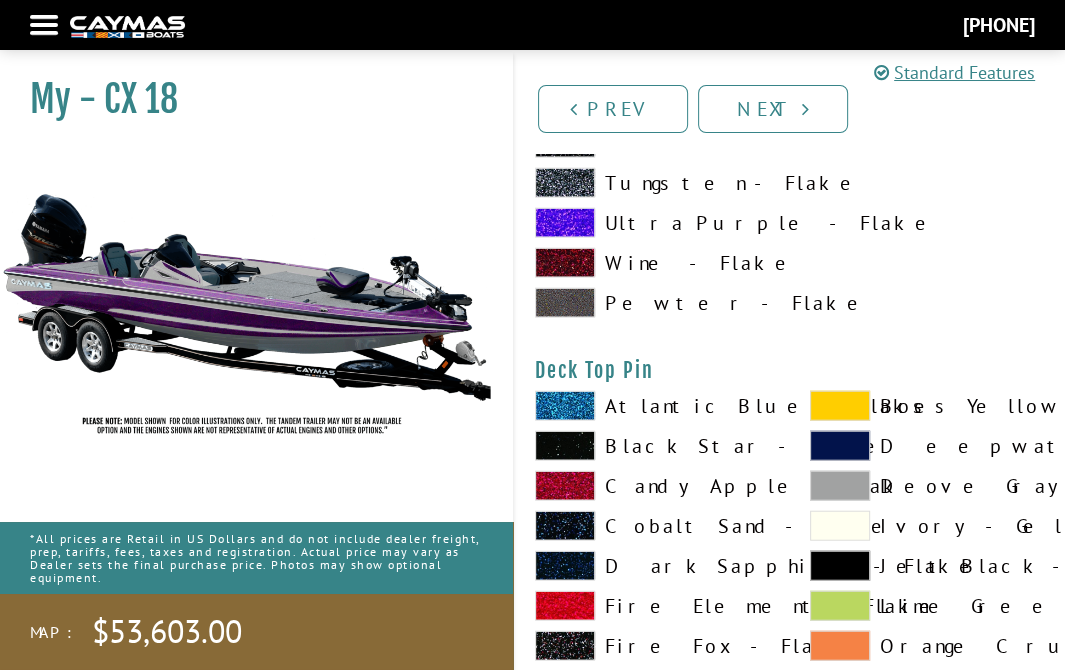 click at bounding box center (840, 486) 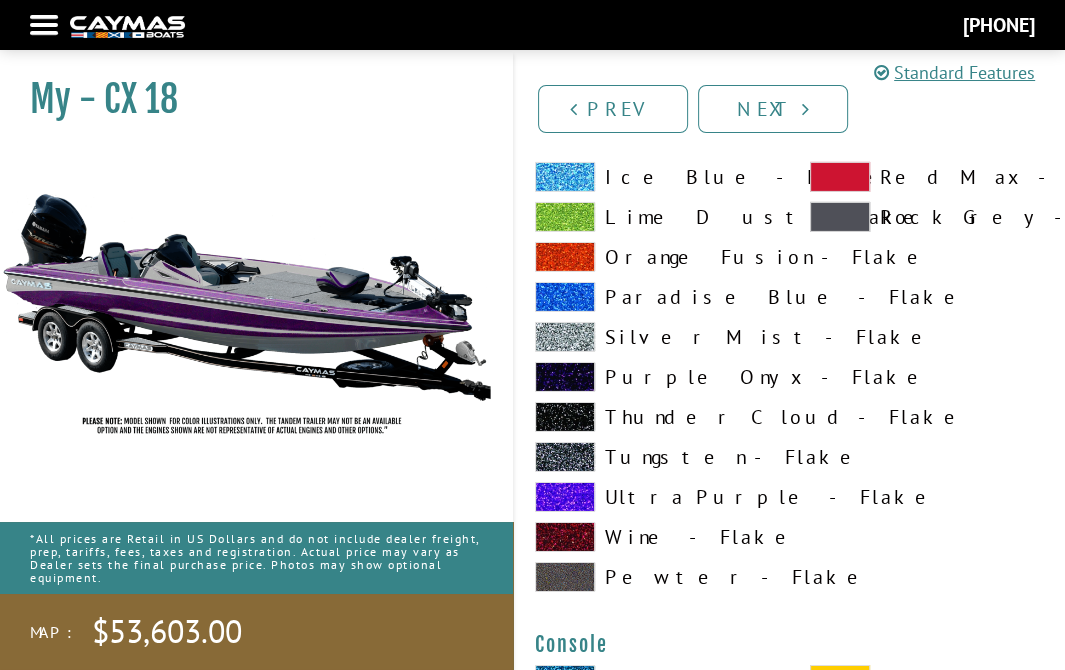 scroll, scrollTop: 4700, scrollLeft: 0, axis: vertical 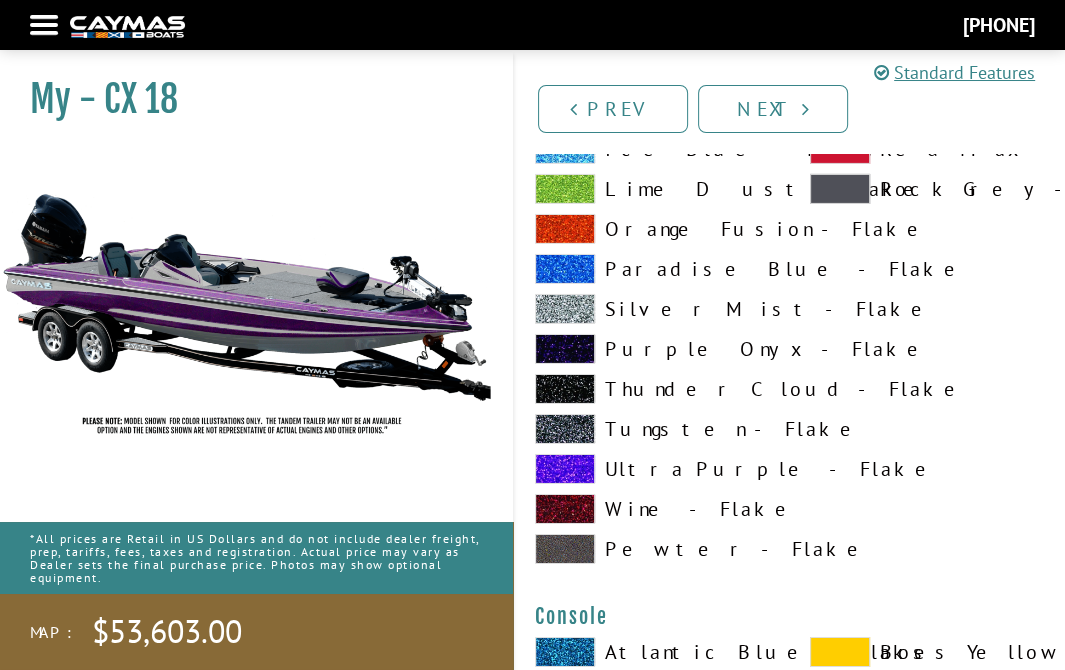 click at bounding box center (565, 469) 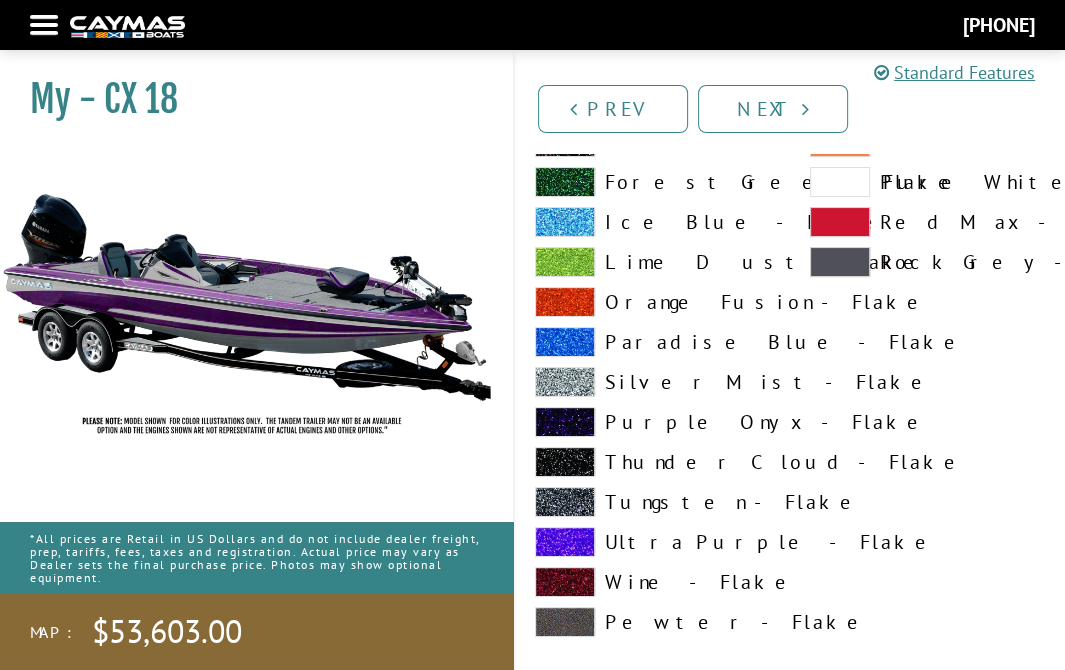 scroll, scrollTop: 5500, scrollLeft: 0, axis: vertical 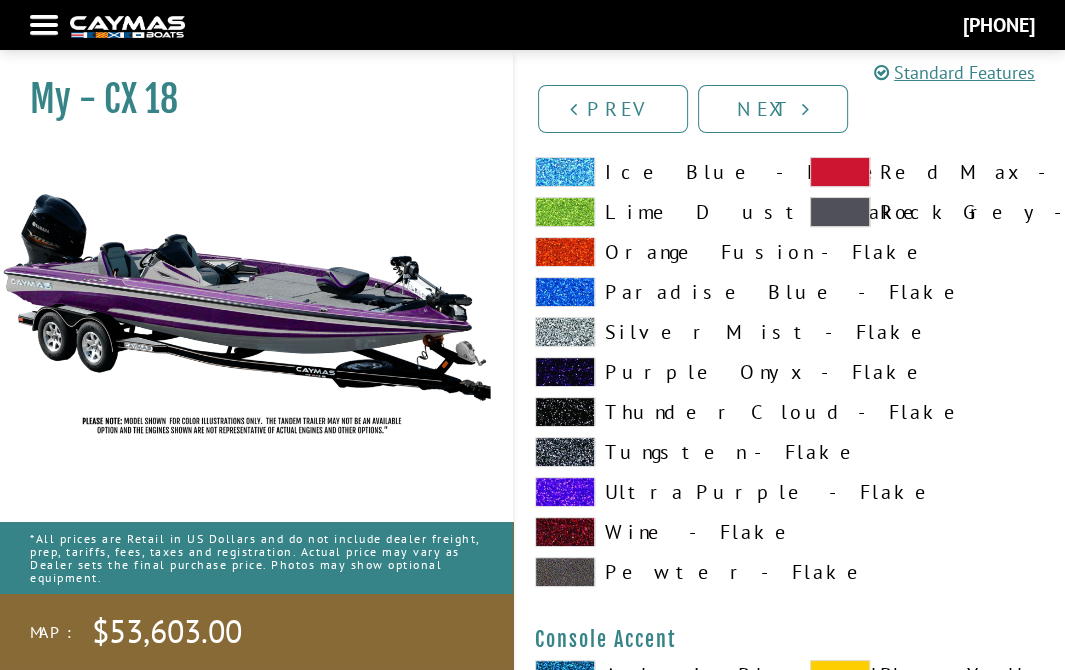 click at bounding box center (565, 492) 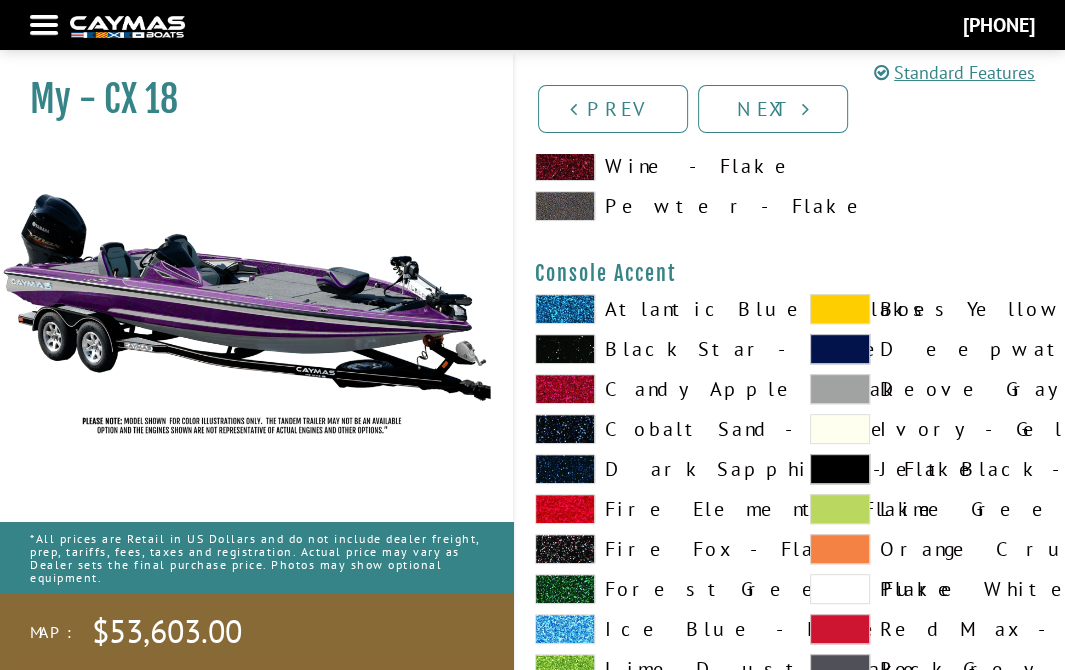 scroll, scrollTop: 5900, scrollLeft: 0, axis: vertical 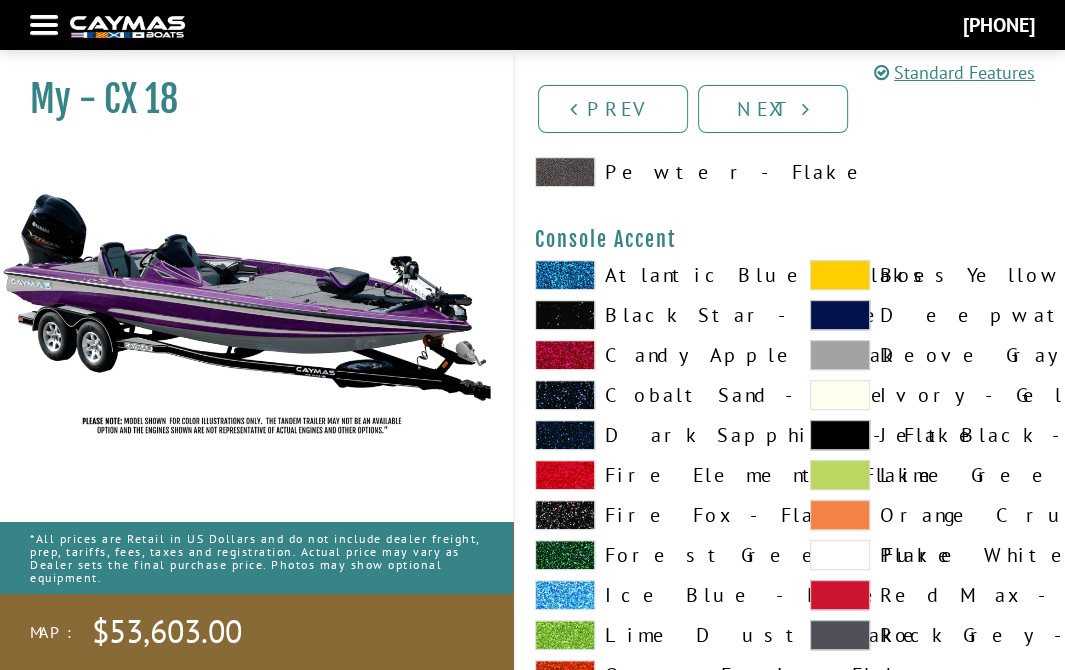 click at bounding box center [840, 355] 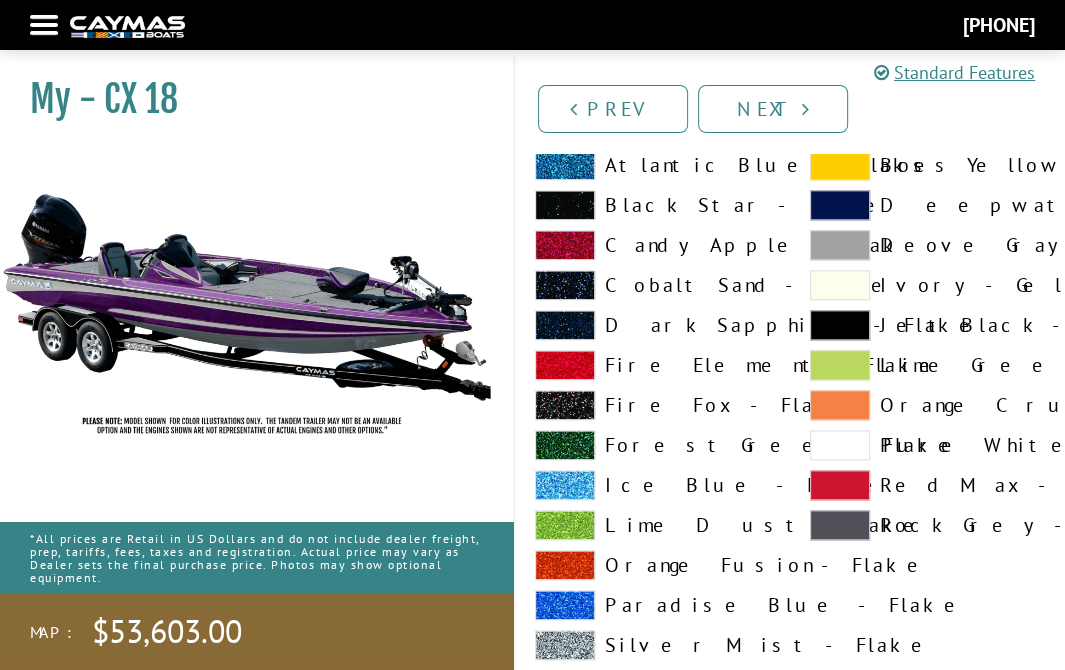 scroll, scrollTop: 7000, scrollLeft: 0, axis: vertical 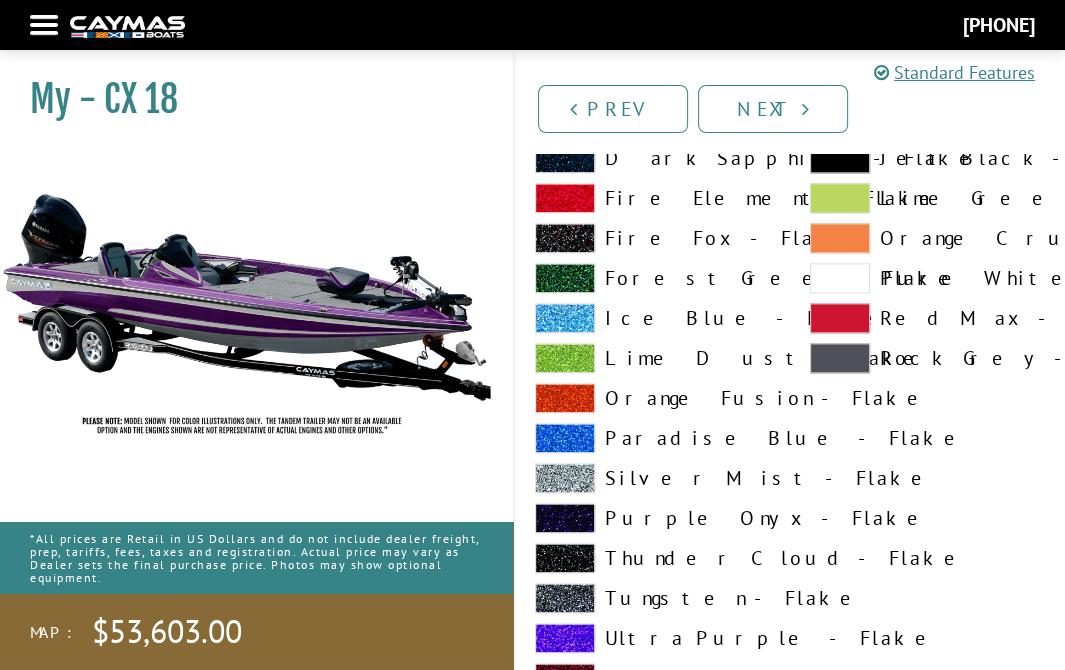 click at bounding box center [565, 638] 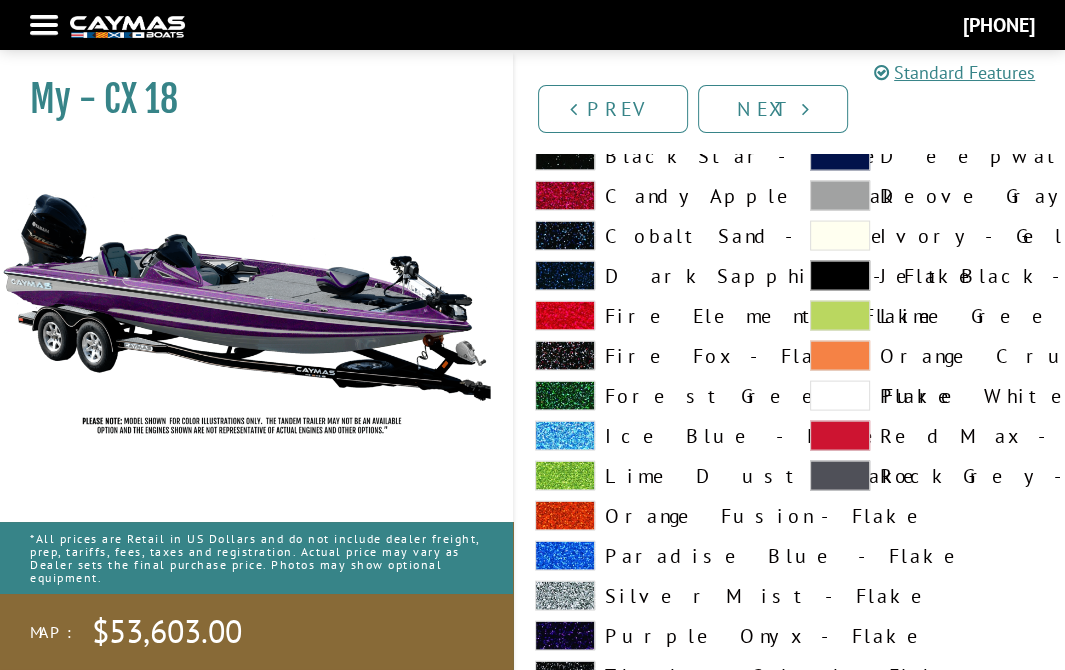 scroll, scrollTop: 8300, scrollLeft: 0, axis: vertical 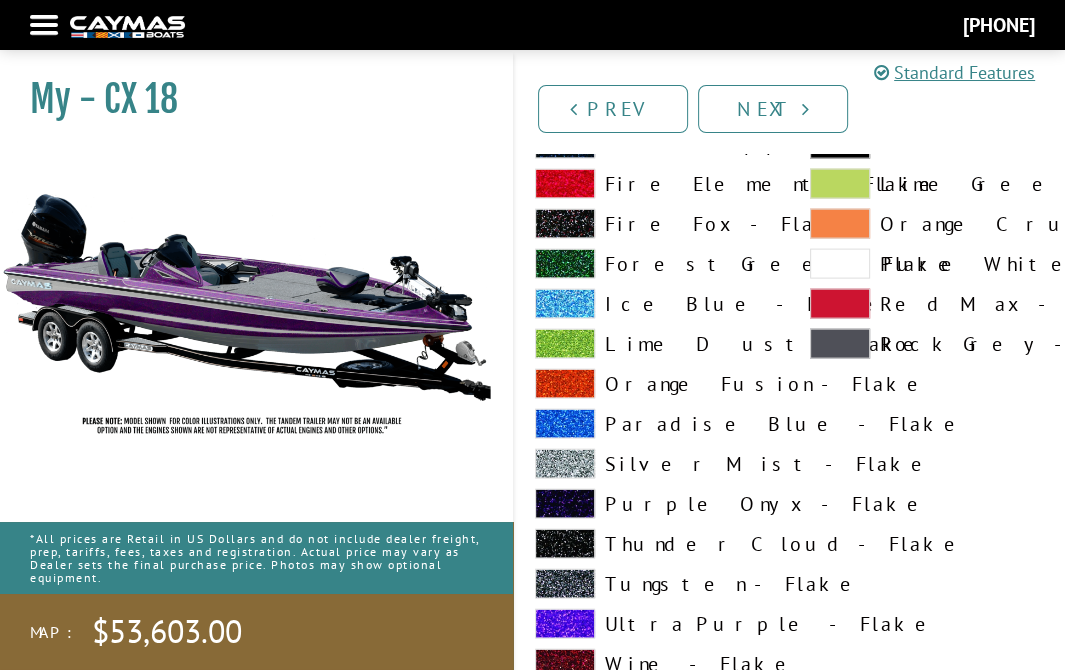 click at bounding box center [565, 624] 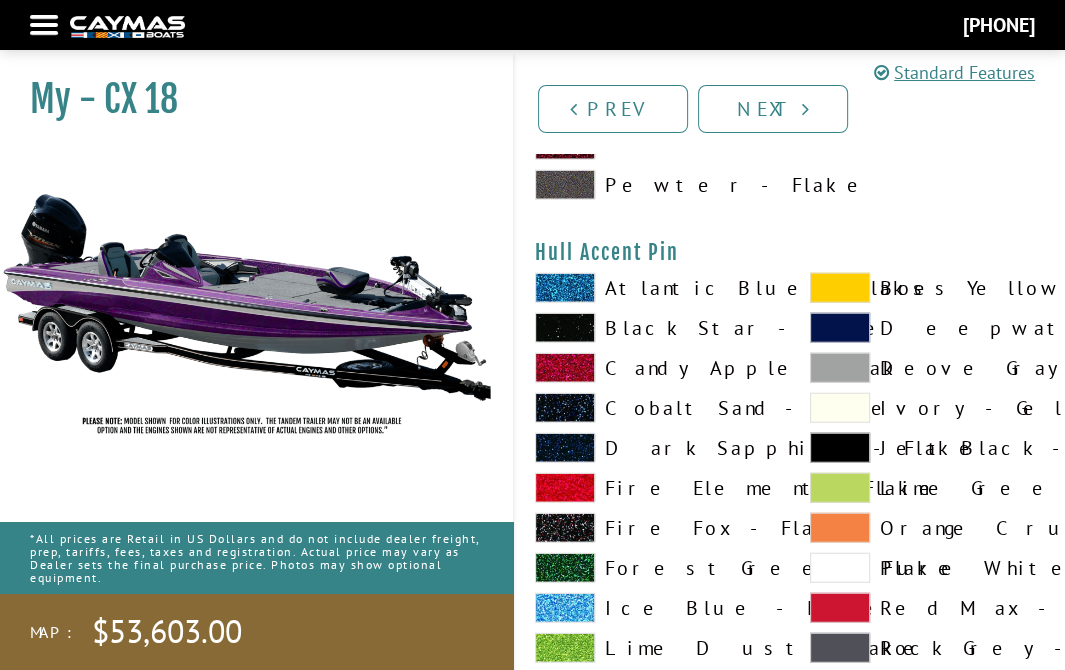 scroll, scrollTop: 8800, scrollLeft: 0, axis: vertical 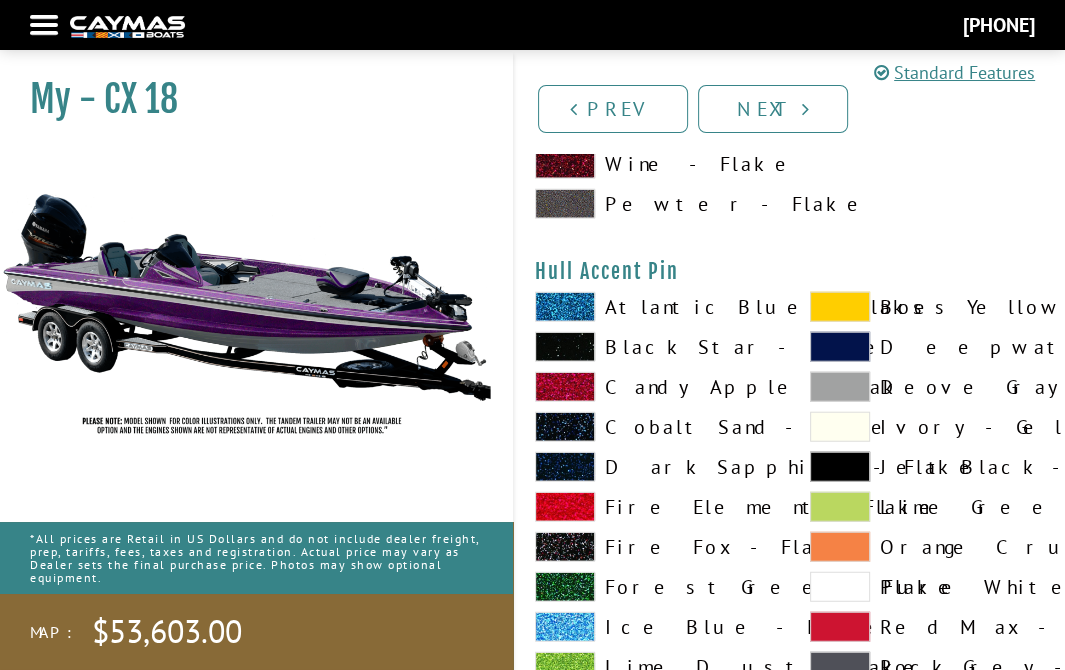 click at bounding box center (840, 387) 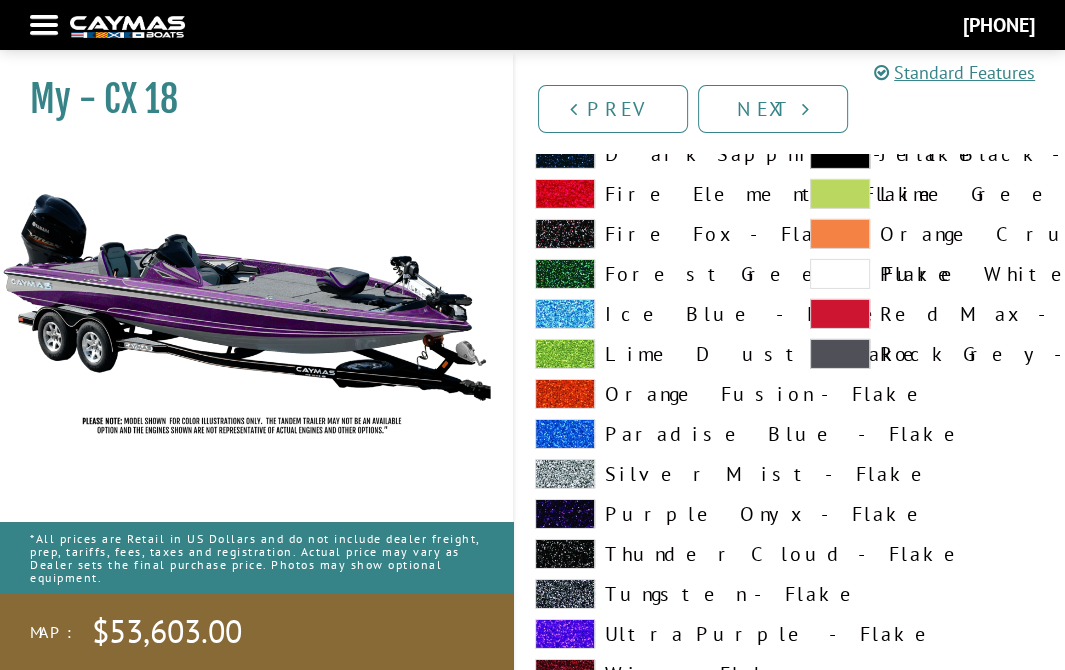 scroll, scrollTop: 10000, scrollLeft: 0, axis: vertical 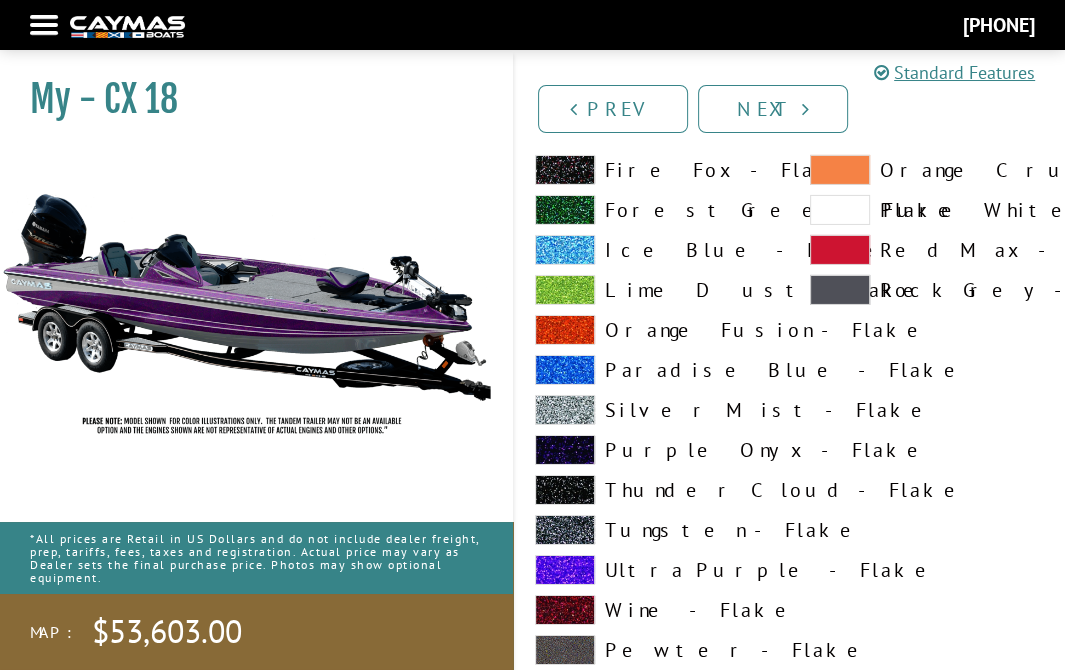 click at bounding box center [565, 570] 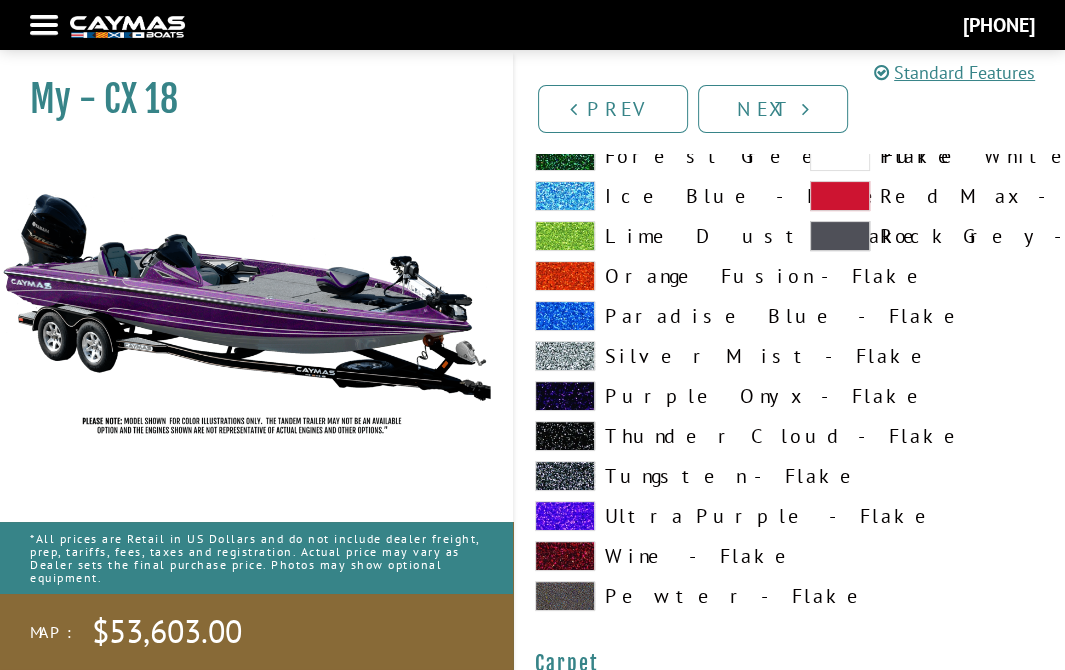 scroll, scrollTop: 11000, scrollLeft: 0, axis: vertical 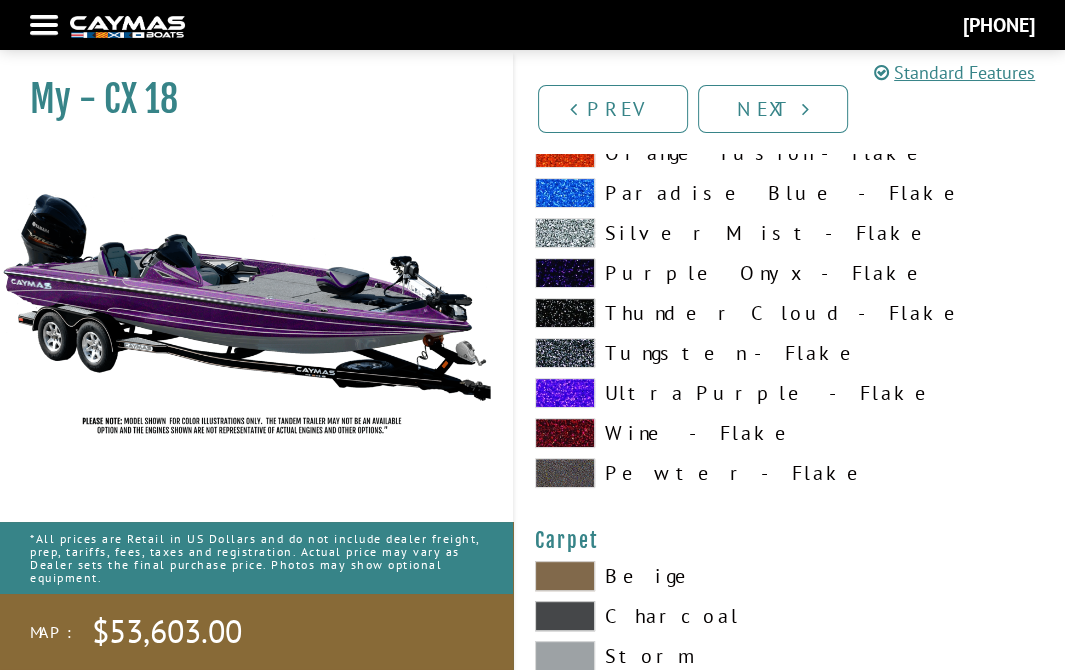 click at bounding box center (565, 393) 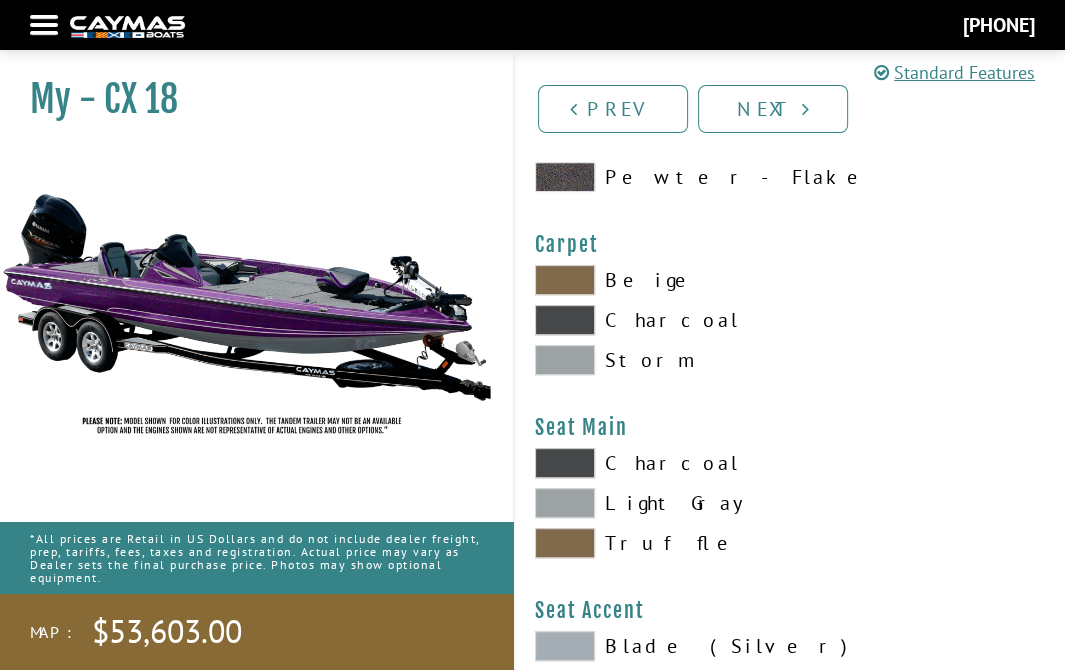 scroll, scrollTop: 11300, scrollLeft: 0, axis: vertical 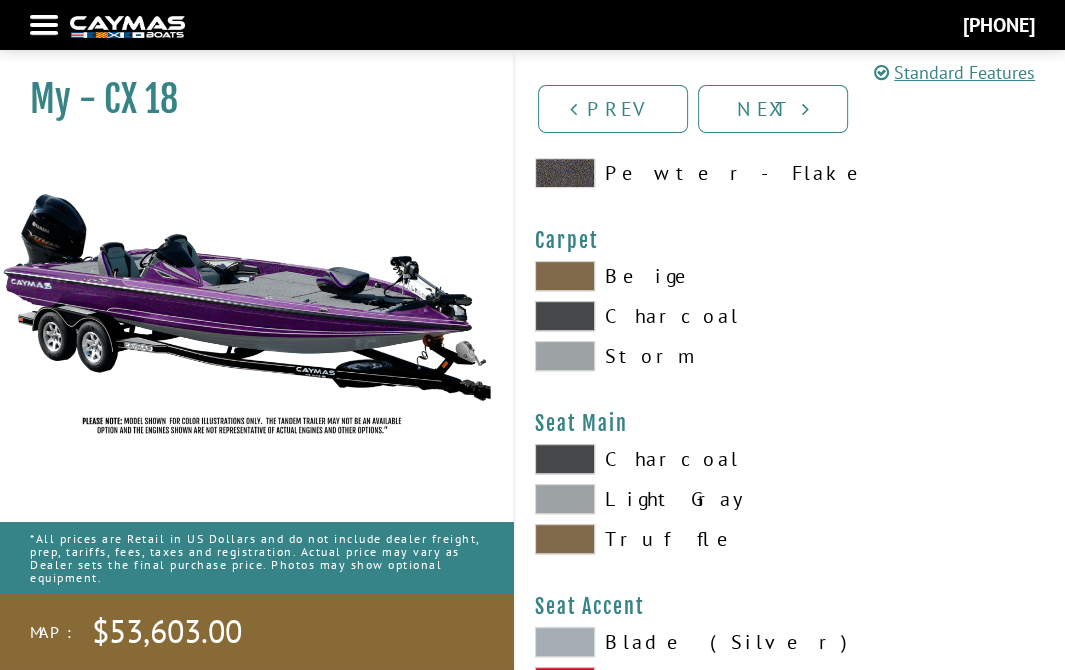click on "Carpet
Please select color.
Beige
Charcoal
Storm" at bounding box center (790, 304) 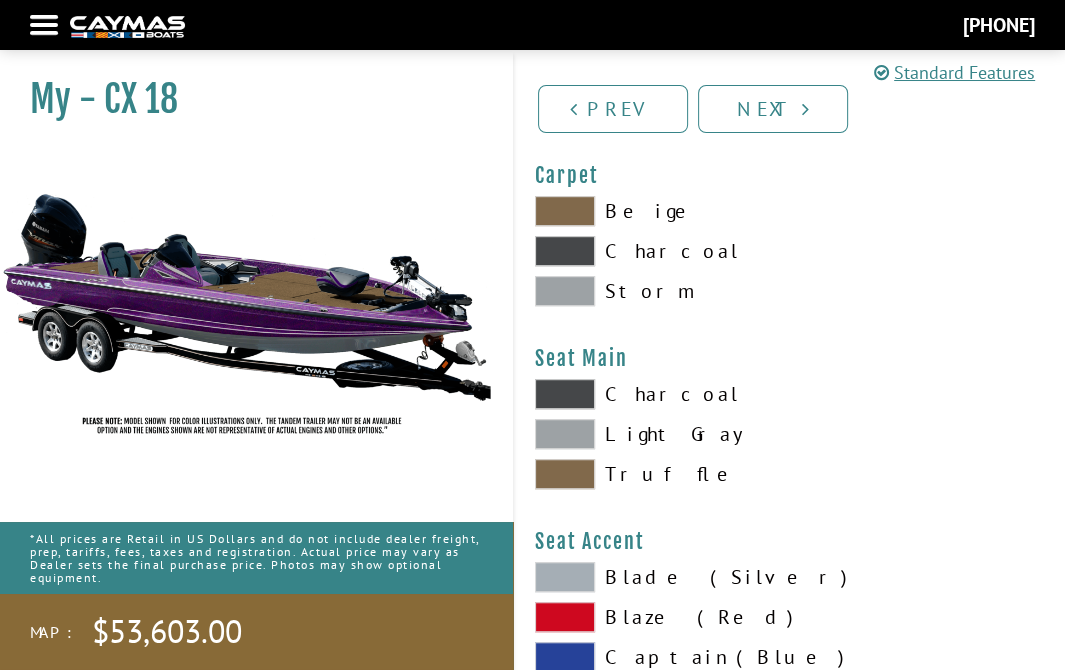 scroll, scrollTop: 11400, scrollLeft: 0, axis: vertical 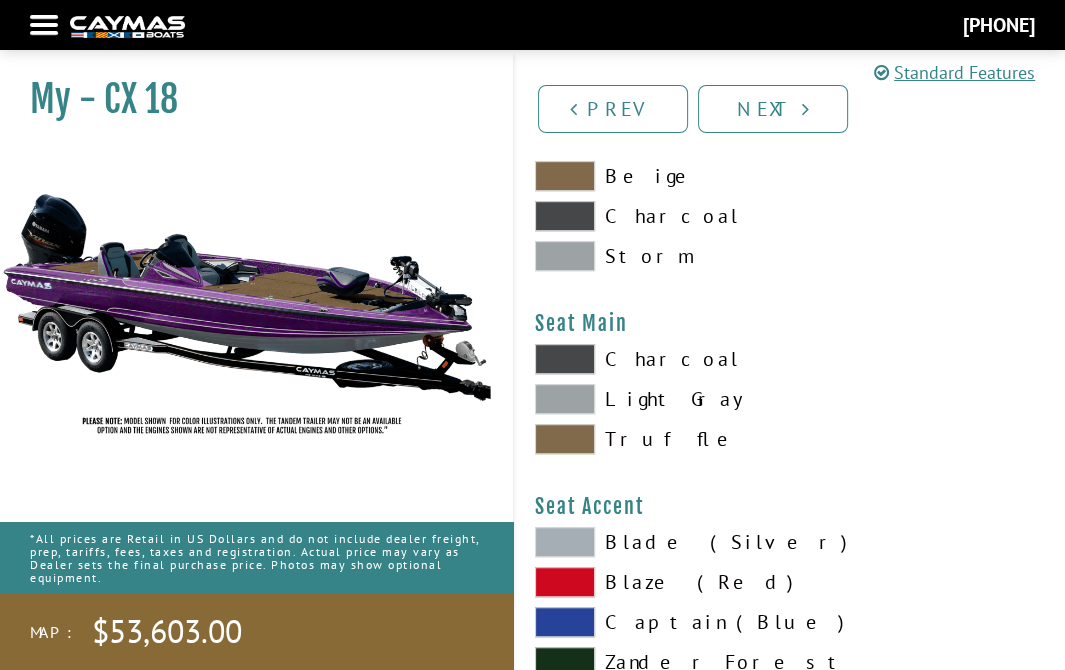 click at bounding box center [565, 439] 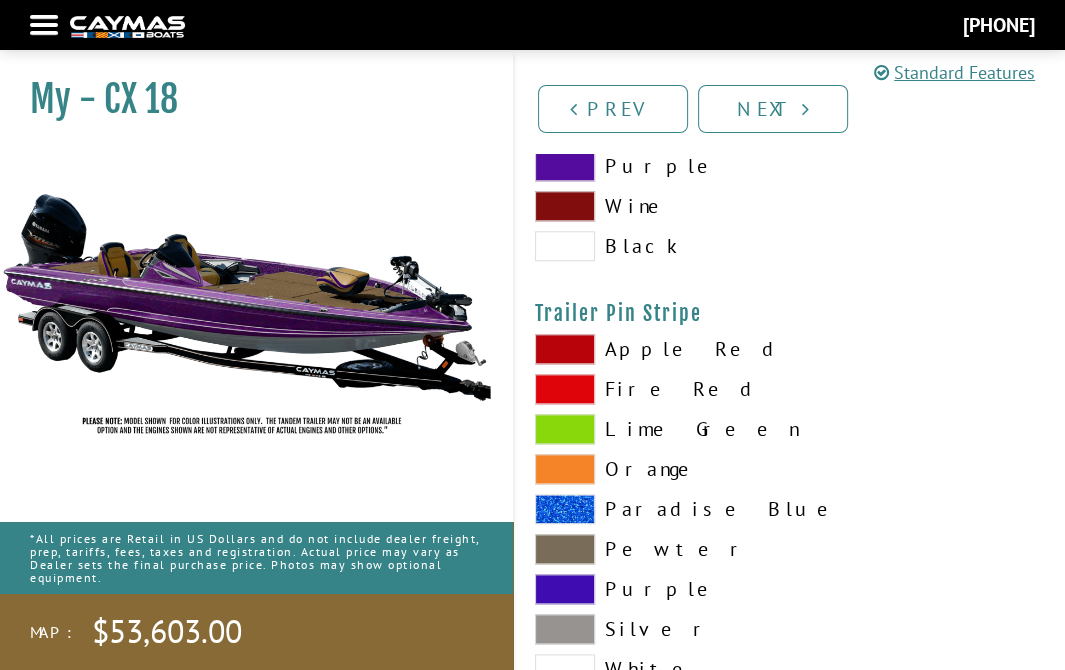 scroll, scrollTop: 12215, scrollLeft: 0, axis: vertical 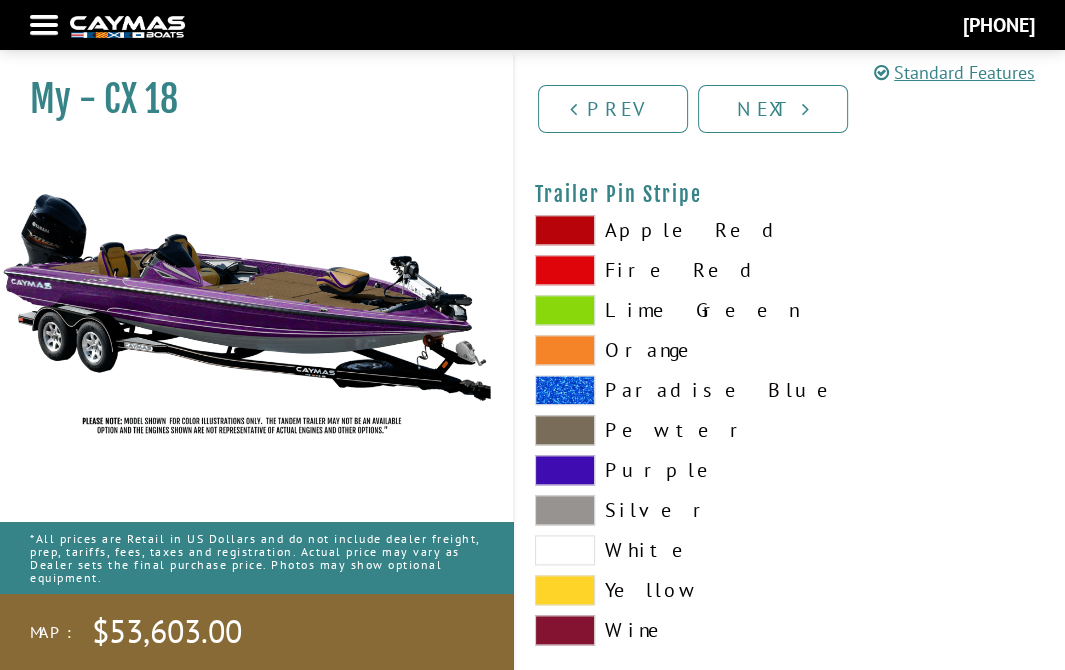 click at bounding box center [565, 390] 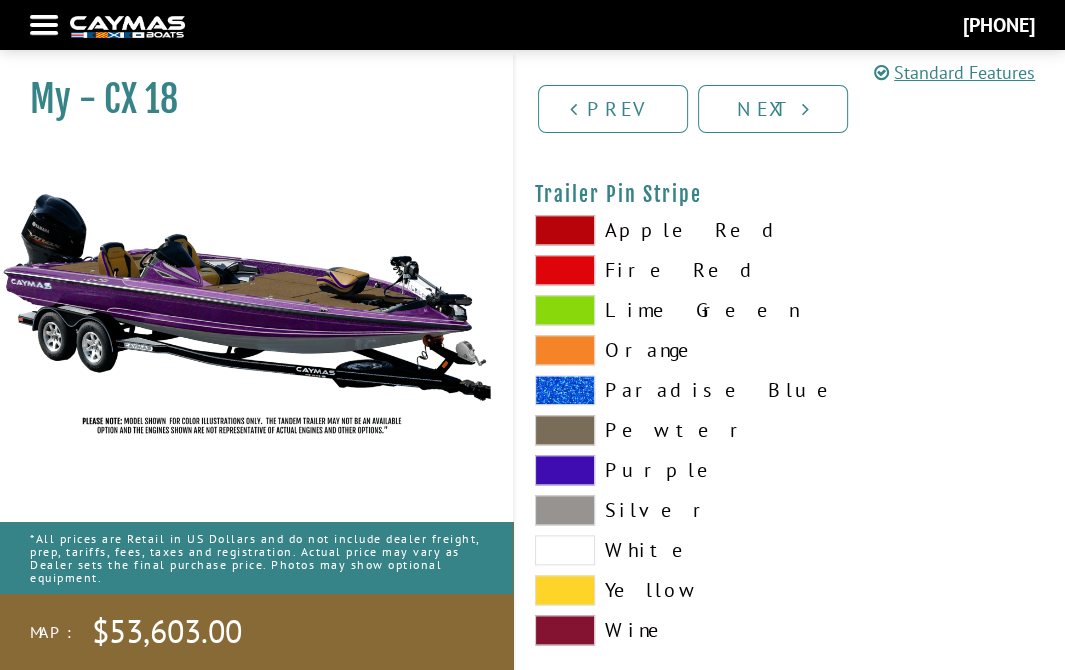 click at bounding box center (565, 470) 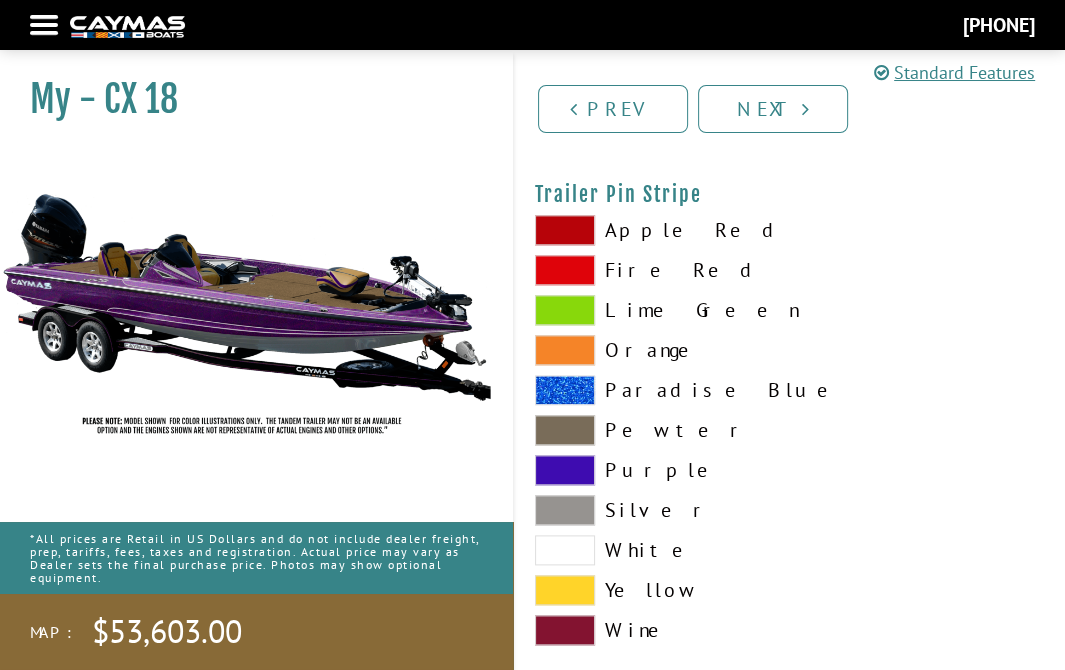 click at bounding box center (565, 550) 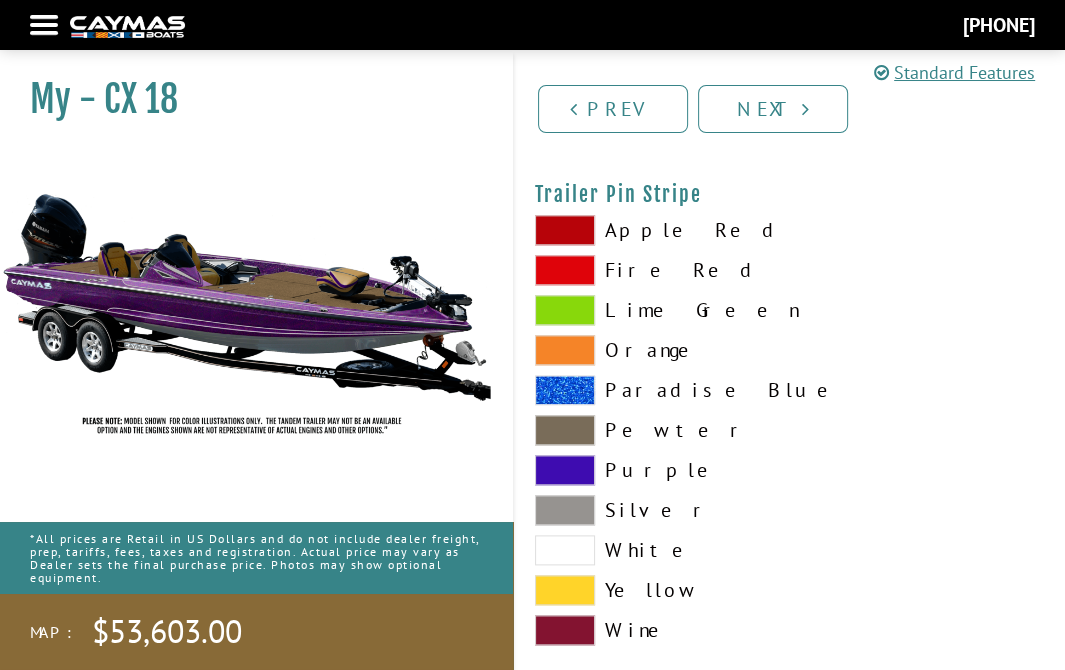 click at bounding box center (565, 510) 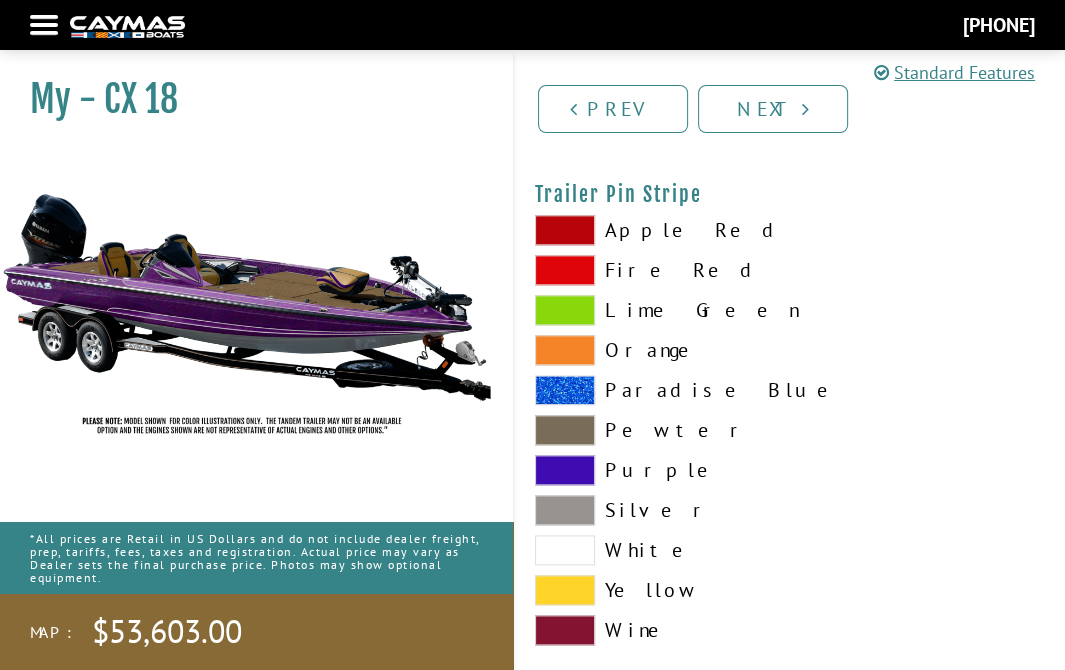 click at bounding box center (565, 550) 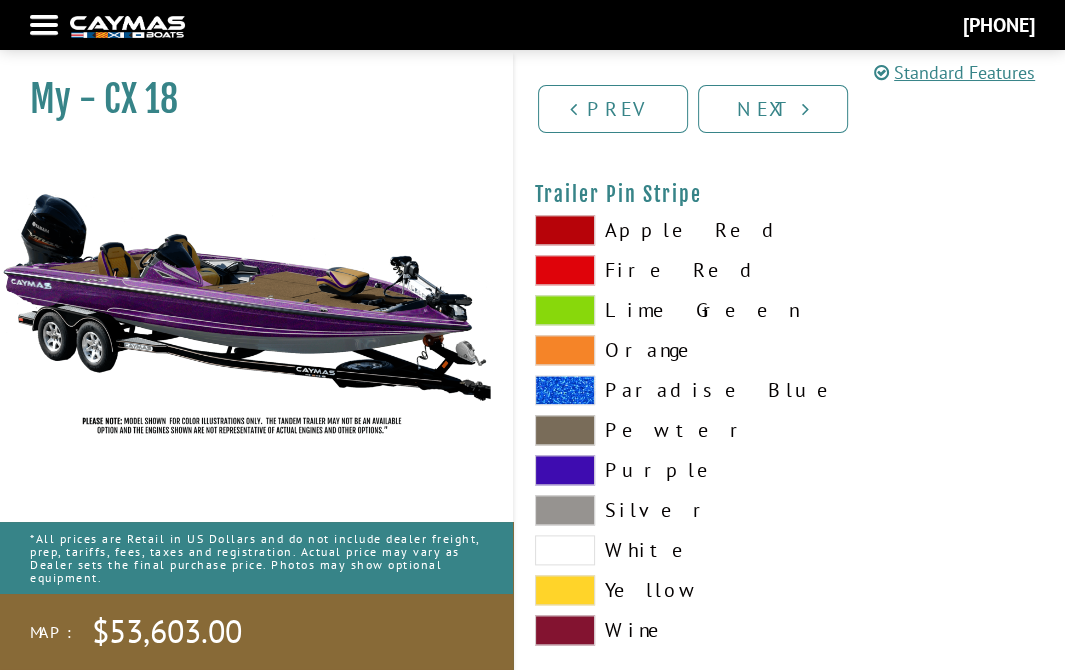 click at bounding box center (565, 510) 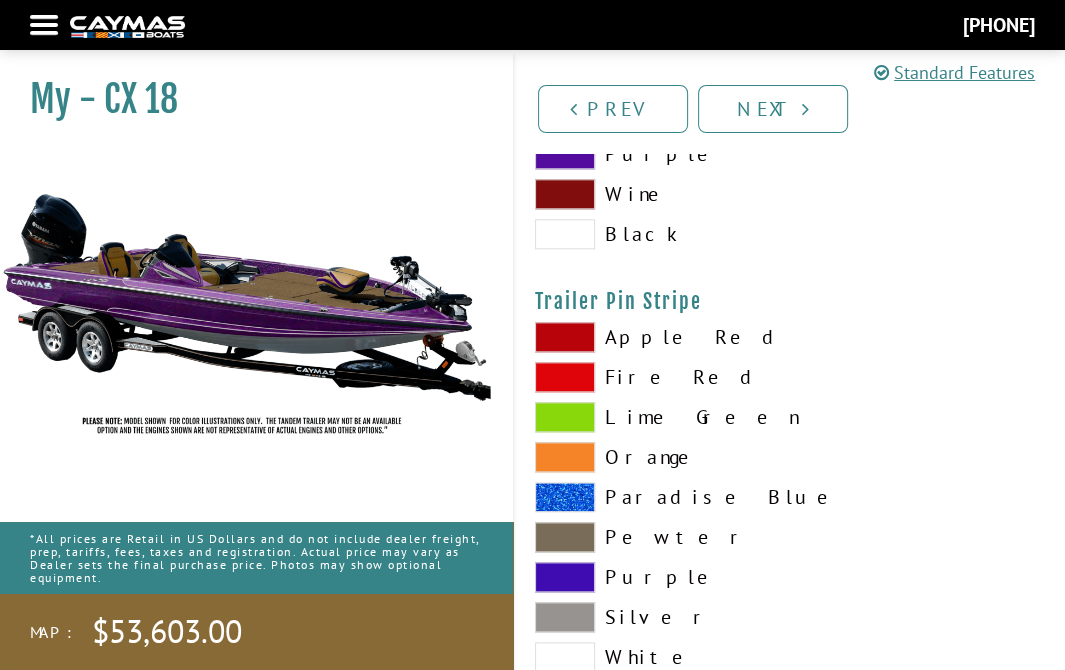 scroll, scrollTop: 12015, scrollLeft: 0, axis: vertical 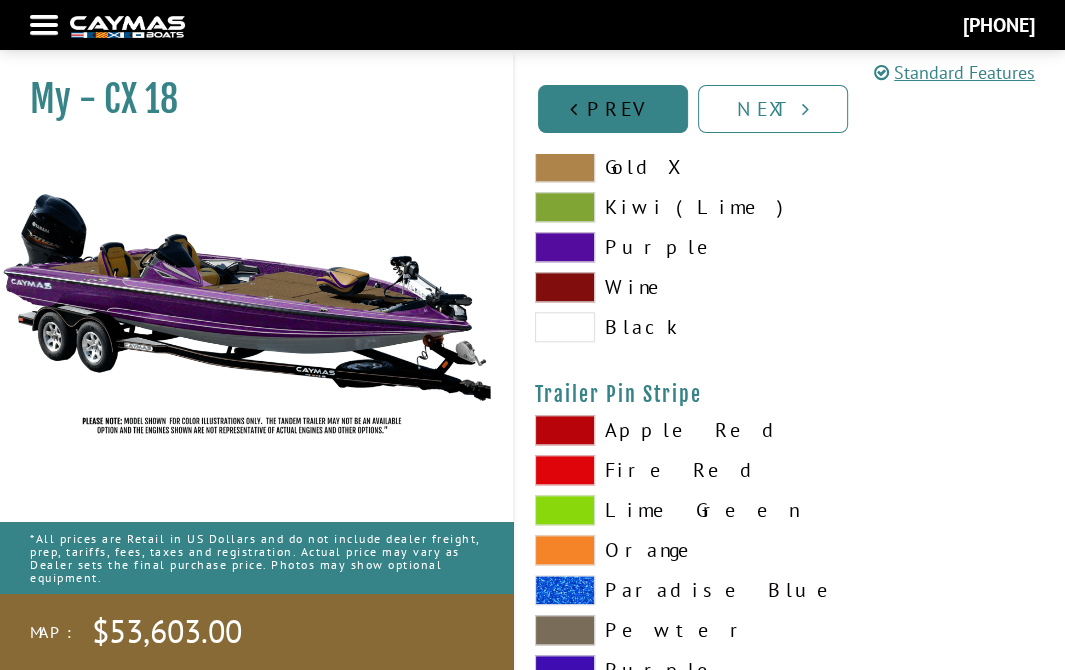 click on "Prev" at bounding box center (613, 109) 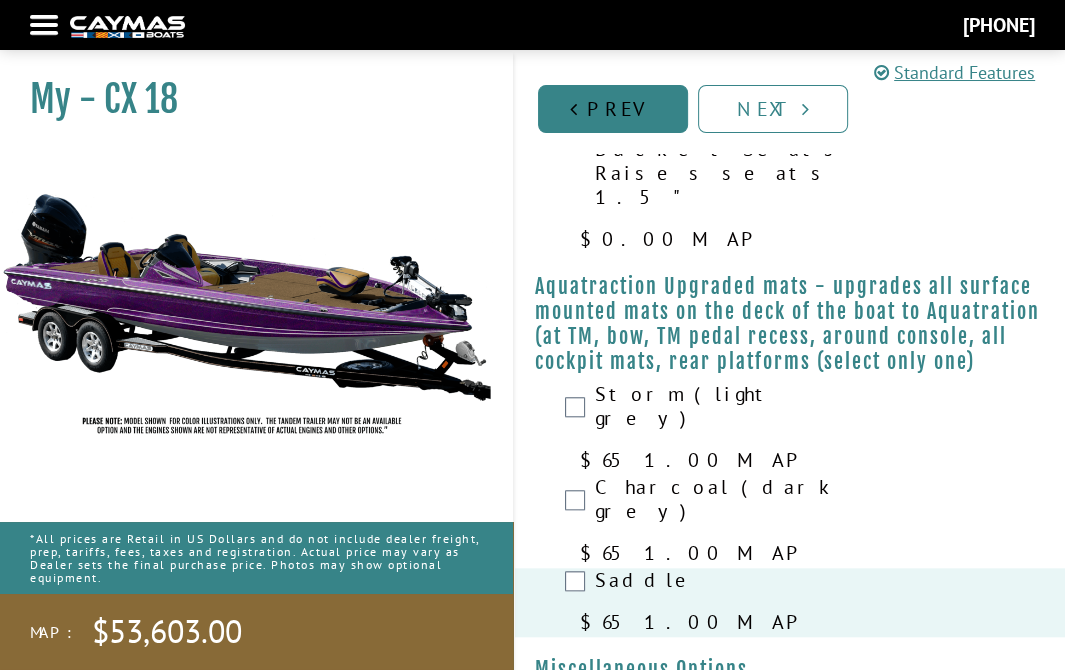 click on "Prev" at bounding box center [613, 109] 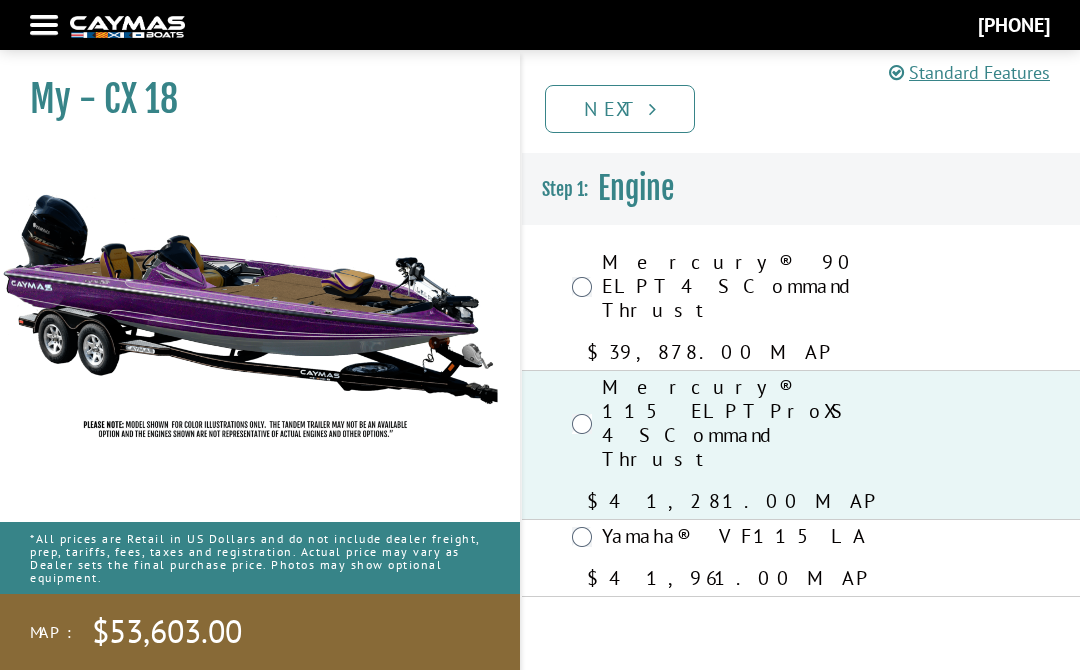 click on "Next" at bounding box center [620, 109] 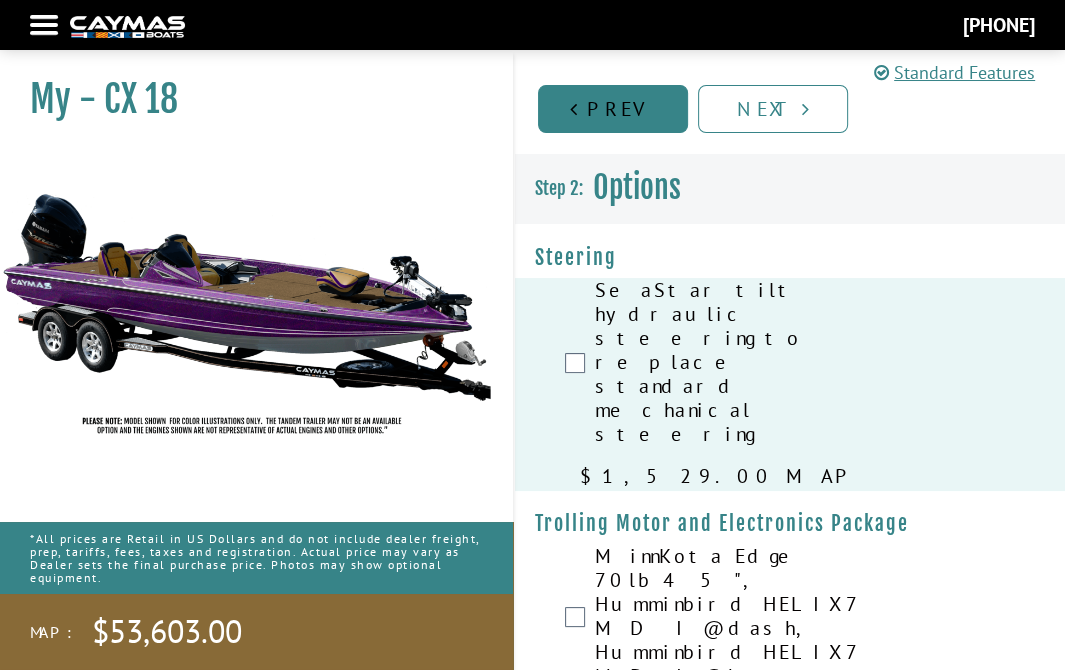 click on "Prev" at bounding box center [613, 109] 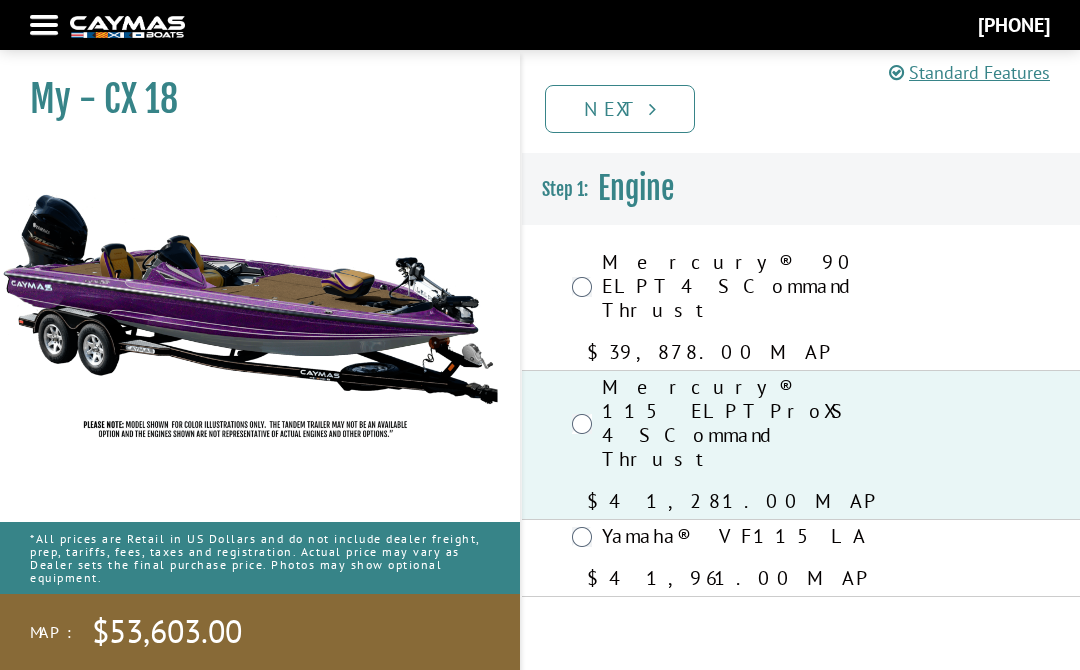 click on "Next" at bounding box center (620, 109) 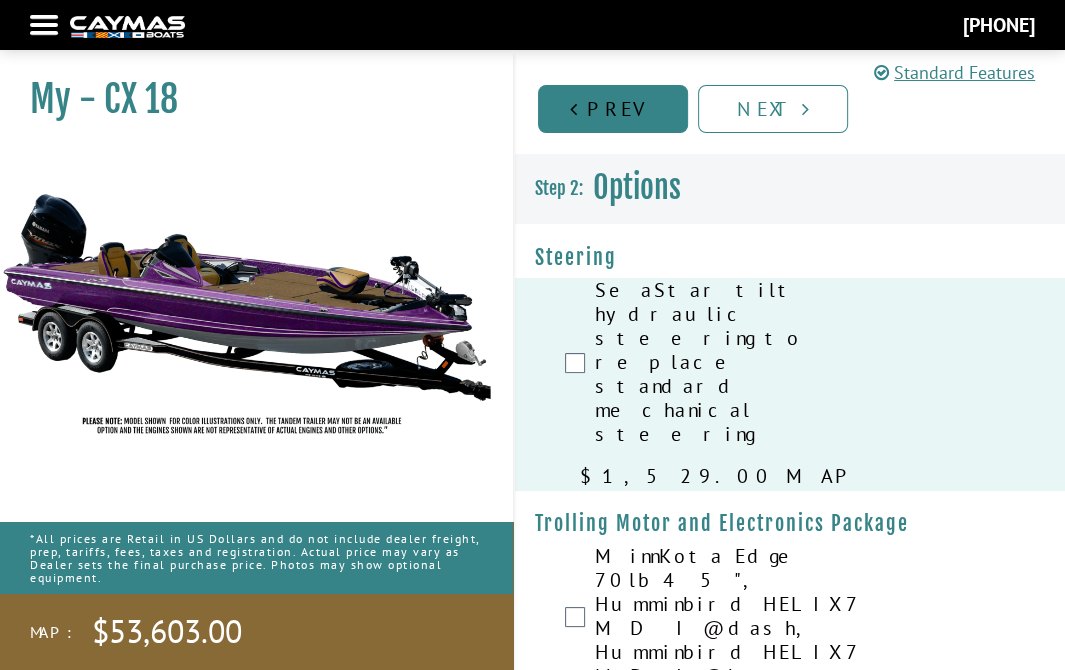 click on "Prev" at bounding box center (613, 109) 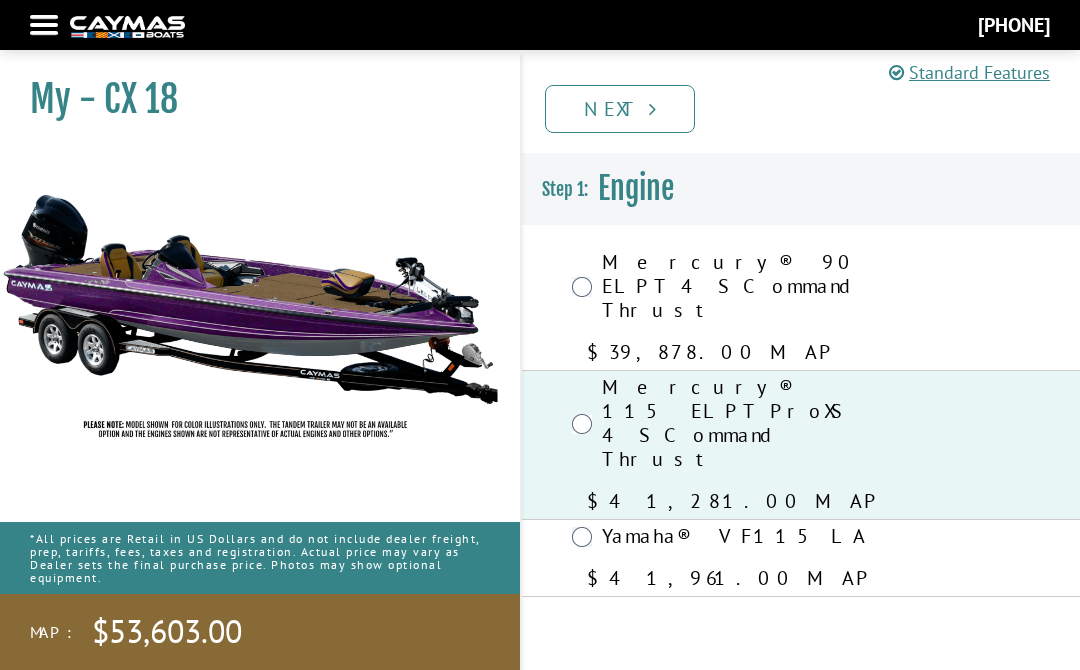 click on "Next" at bounding box center [620, 109] 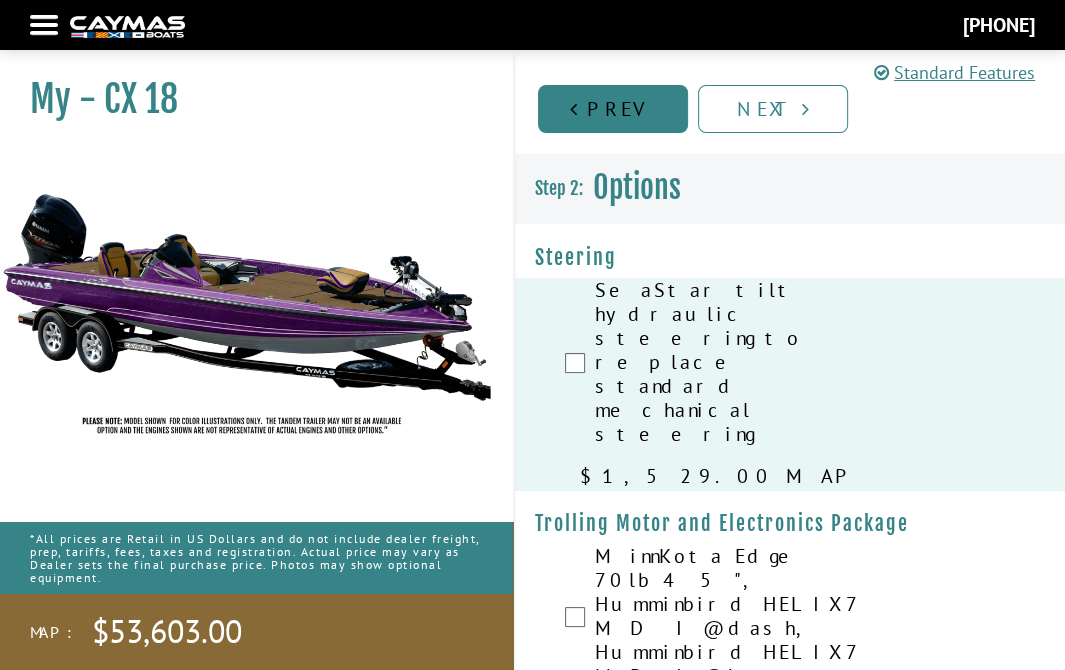 click on "Prev" at bounding box center [613, 109] 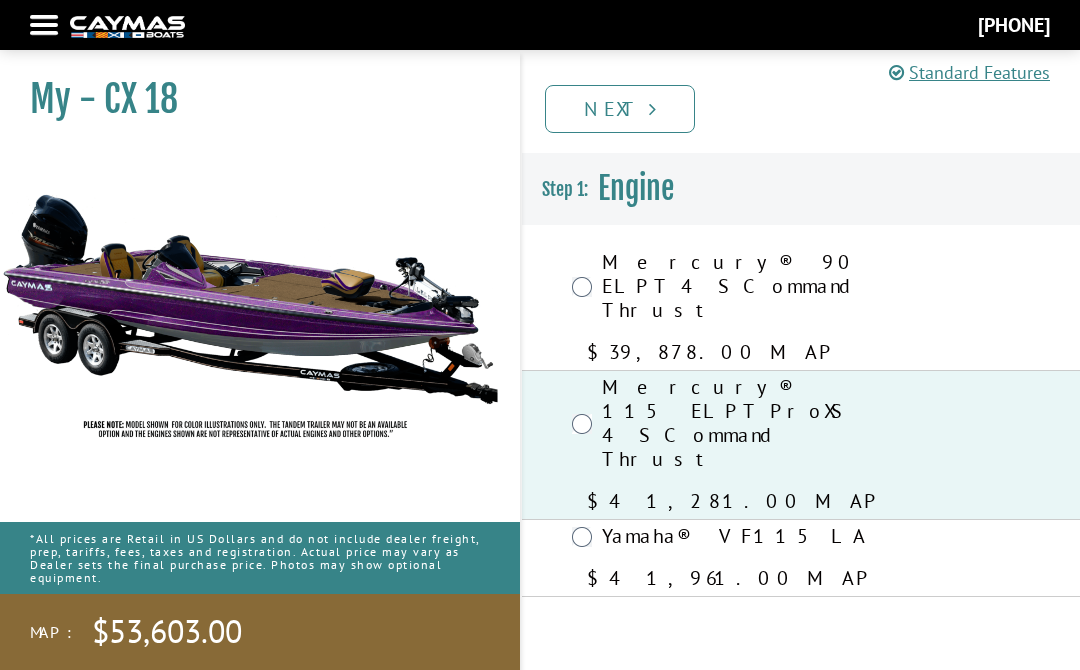 click on "Next" at bounding box center (620, 109) 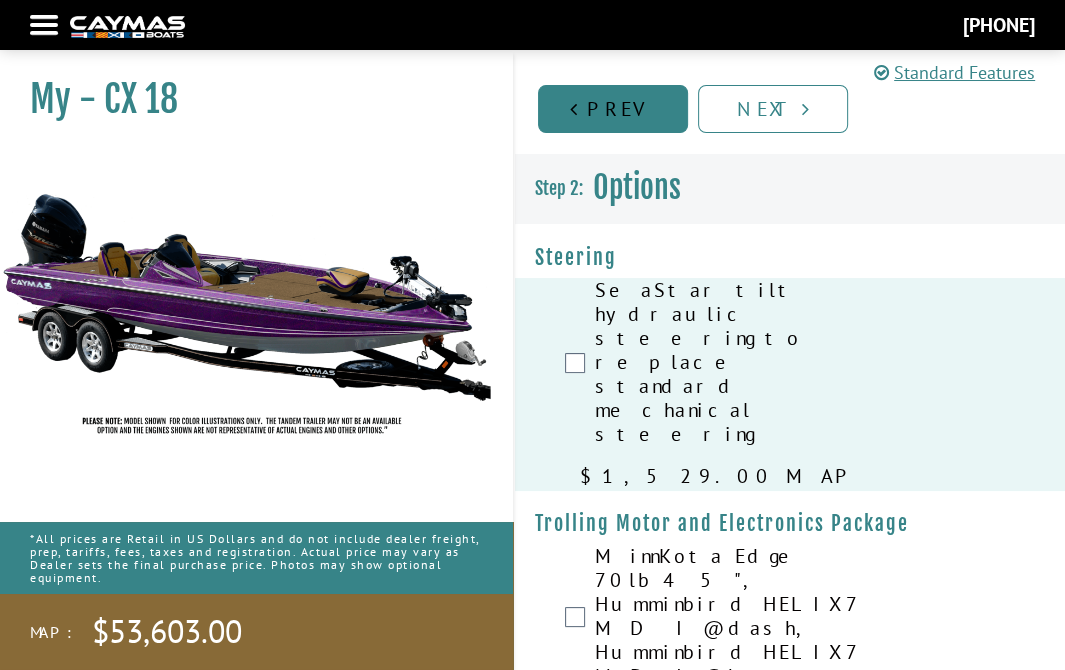 click on "Prev" at bounding box center [613, 109] 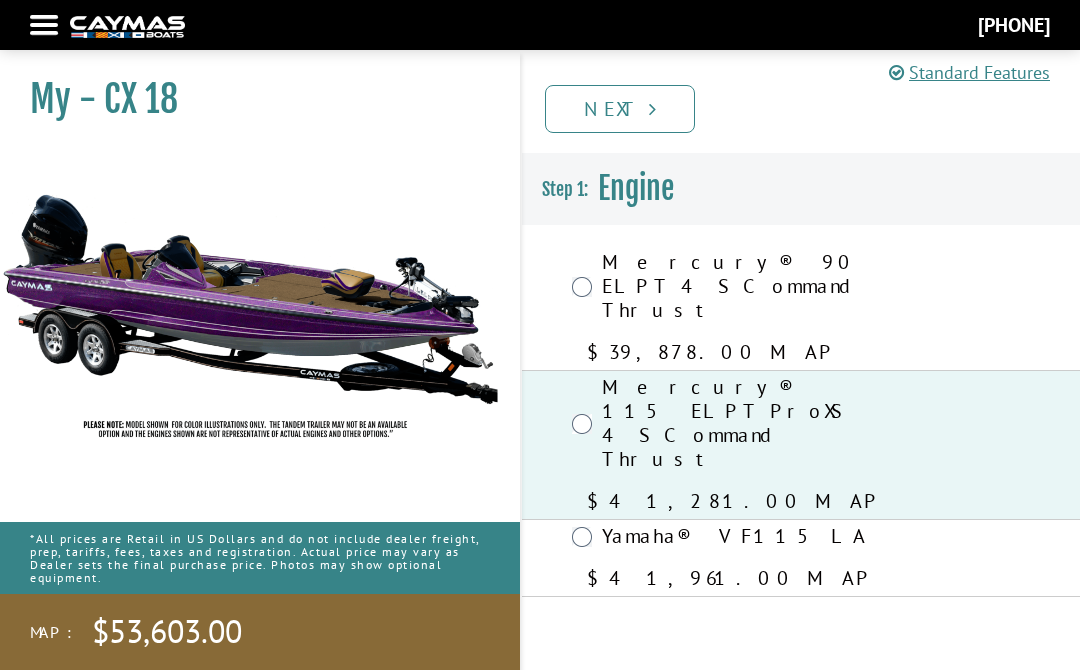 click on "Next" at bounding box center [620, 109] 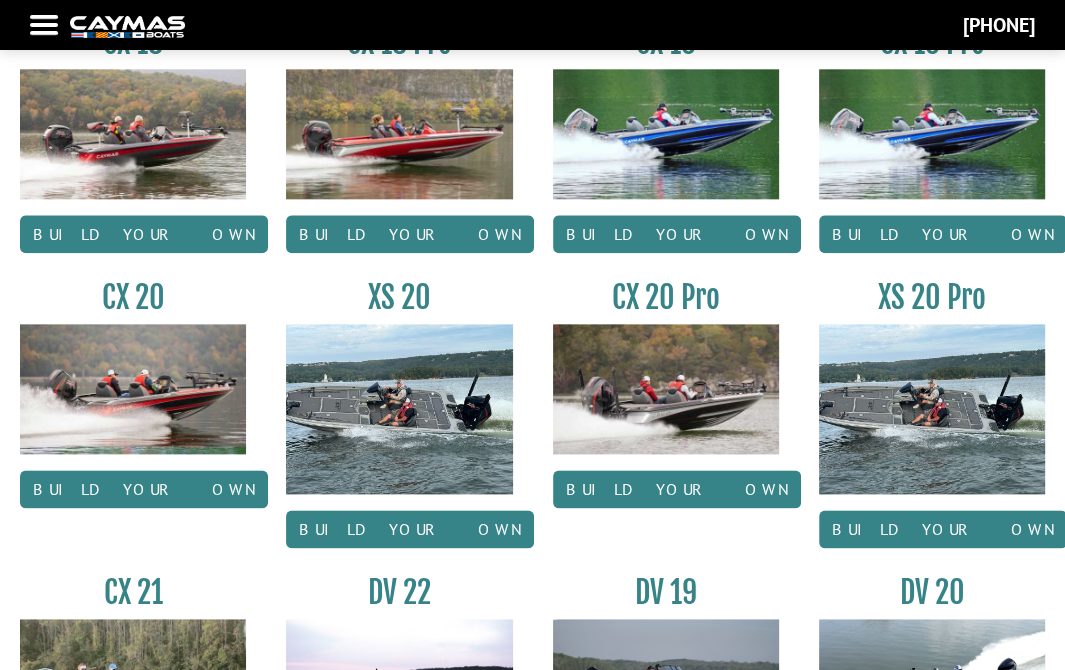scroll, scrollTop: 1616, scrollLeft: 0, axis: vertical 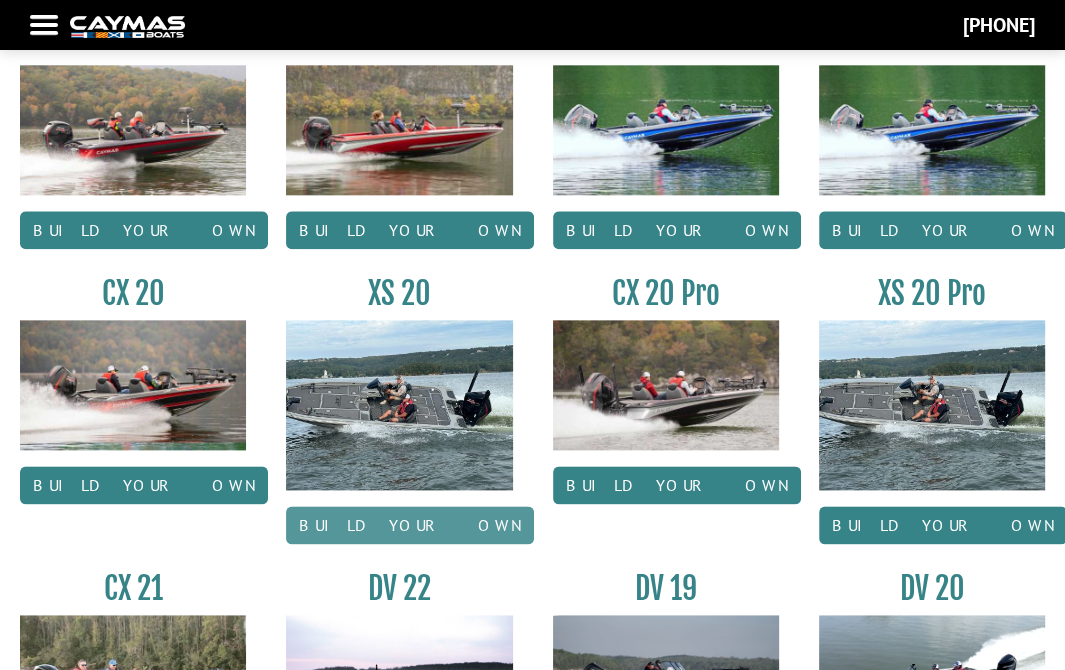 click on "Build your own" at bounding box center (410, 525) 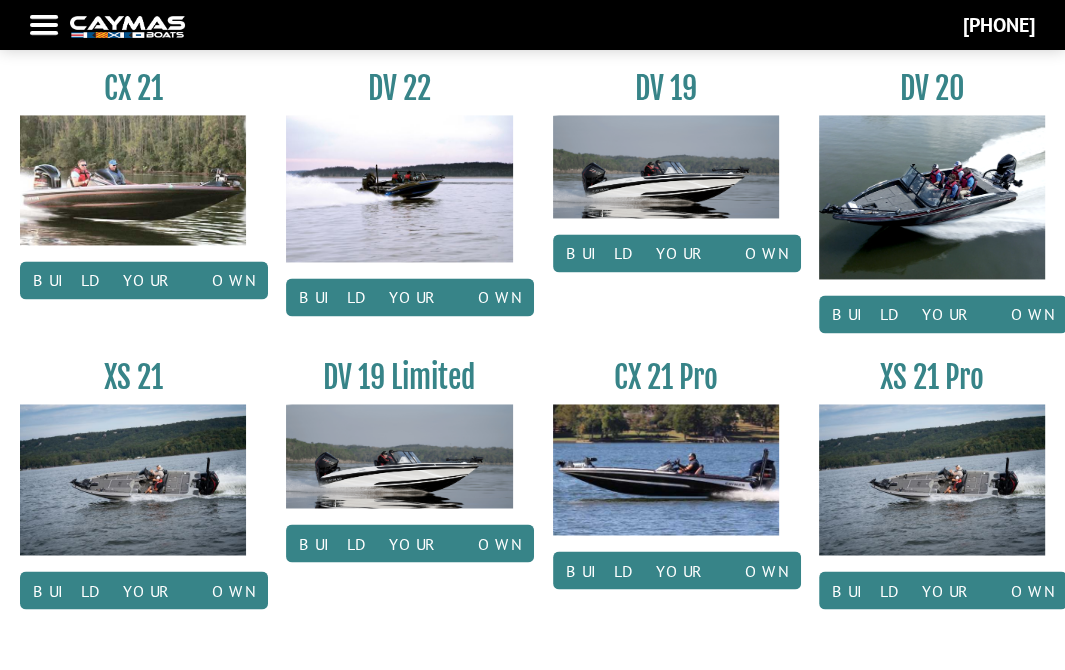scroll, scrollTop: 2144, scrollLeft: 0, axis: vertical 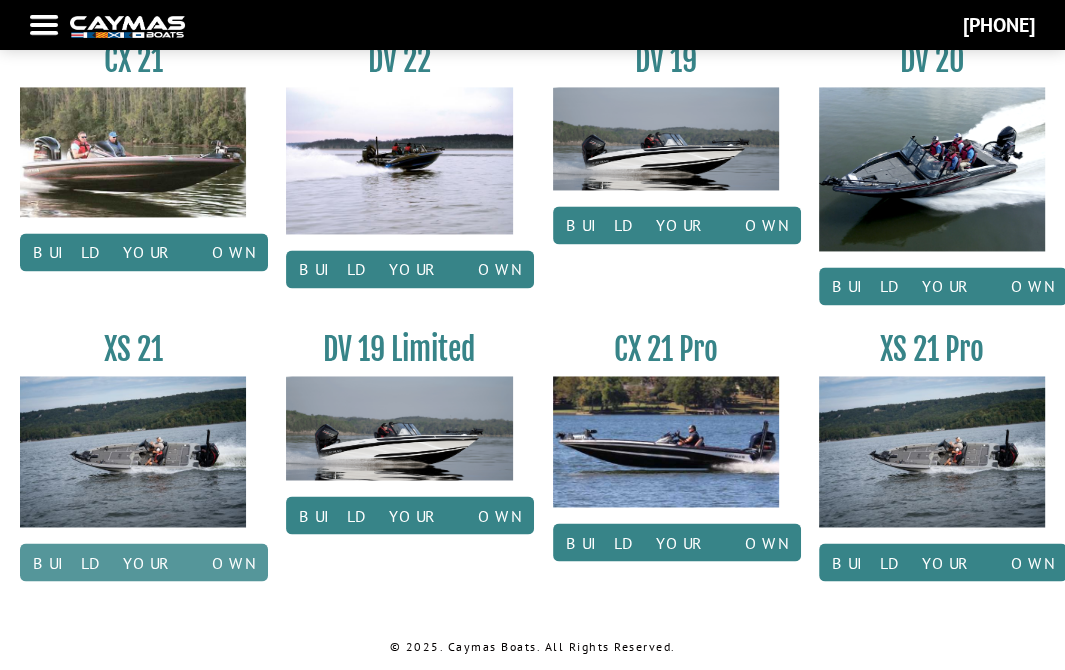 click on "Build your own" at bounding box center [144, 562] 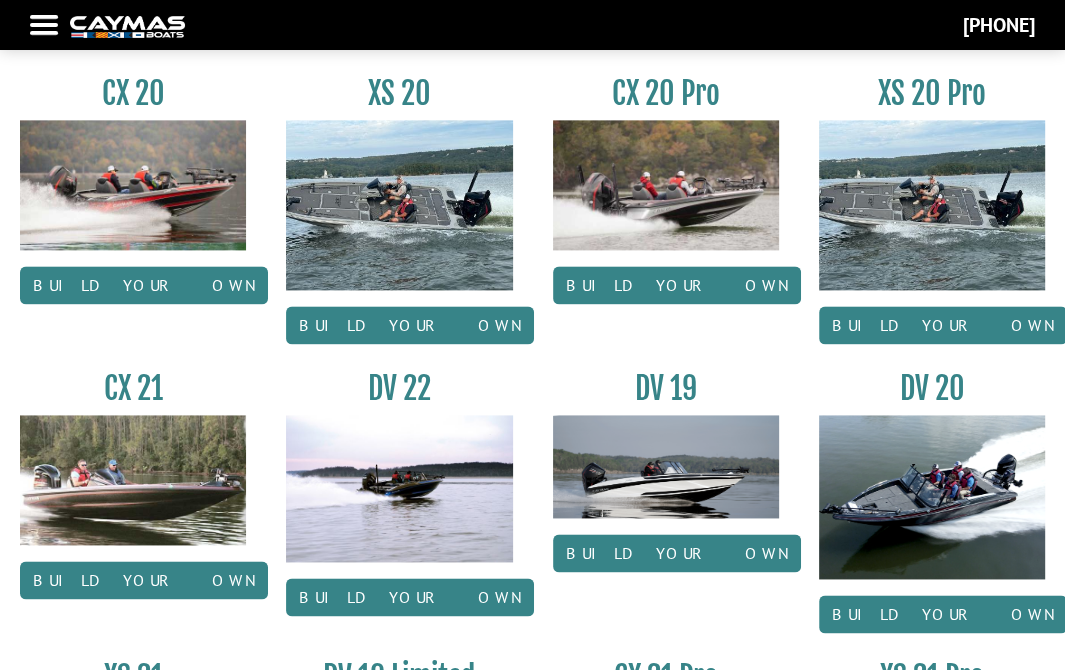 scroll, scrollTop: 1644, scrollLeft: 0, axis: vertical 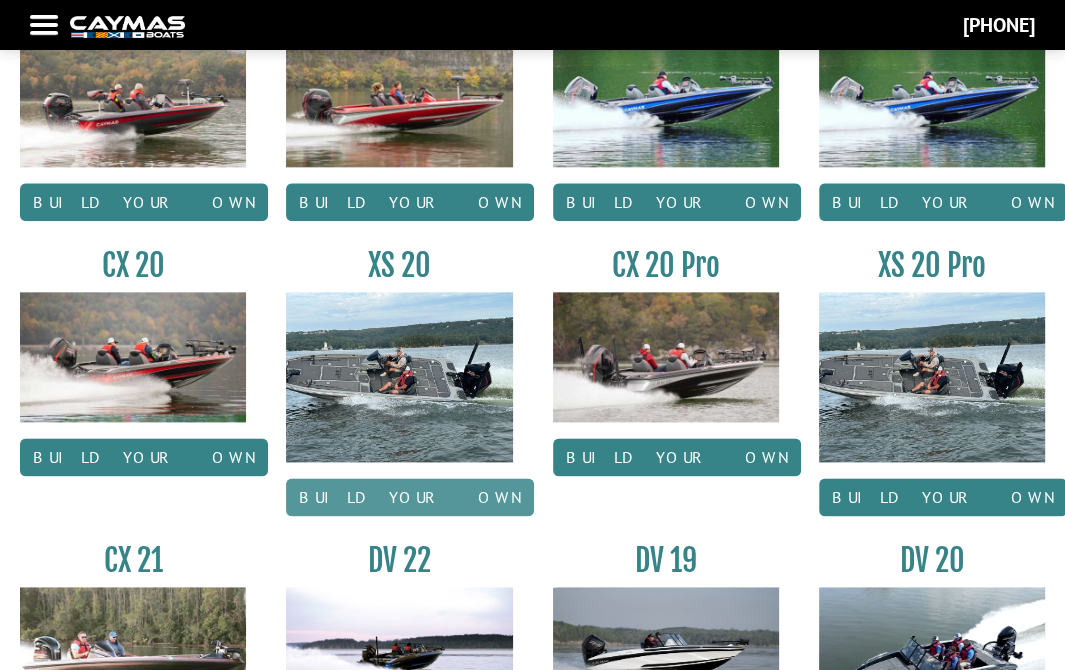 click on "Build your own" at bounding box center [410, 497] 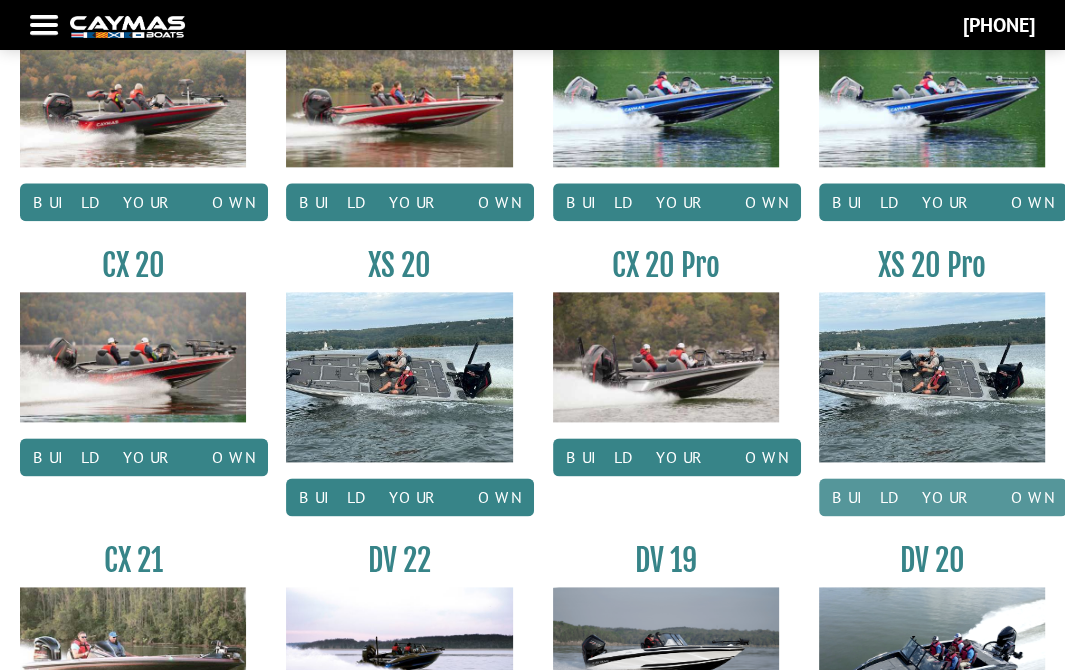 click on "Build your own" at bounding box center [943, 497] 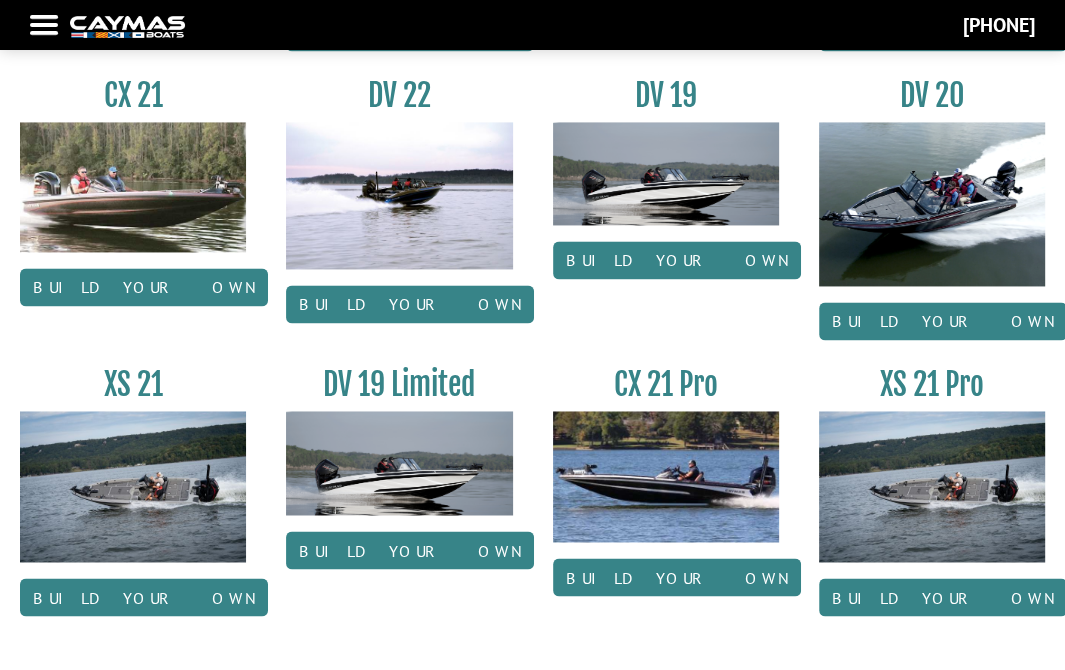 scroll, scrollTop: 2144, scrollLeft: 0, axis: vertical 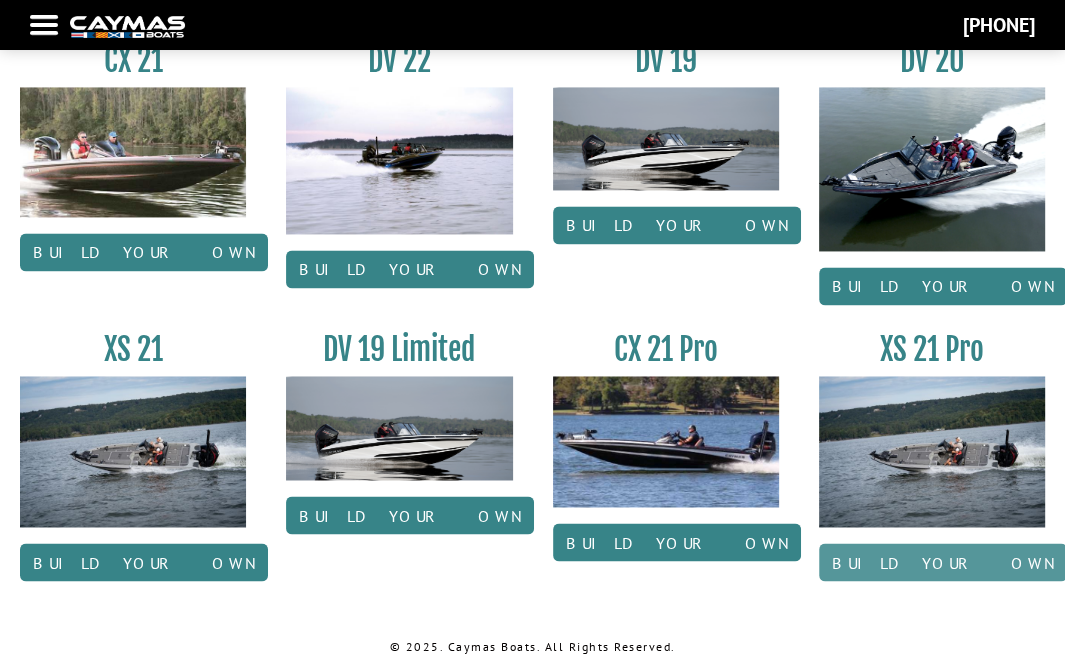click on "Build your own" at bounding box center [943, 562] 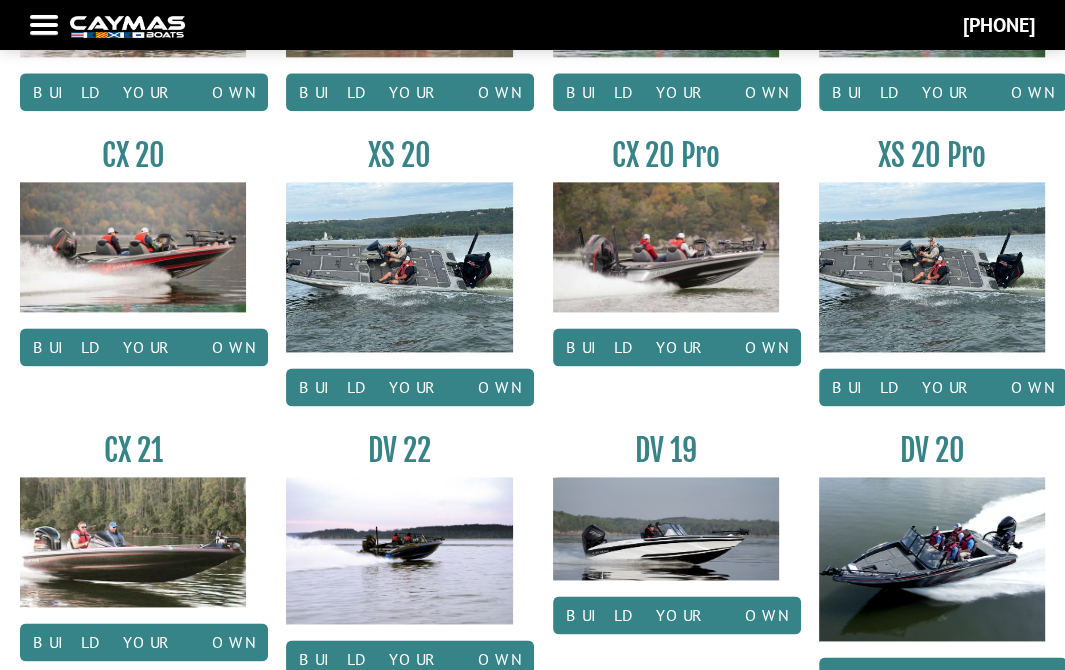 scroll, scrollTop: 1644, scrollLeft: 0, axis: vertical 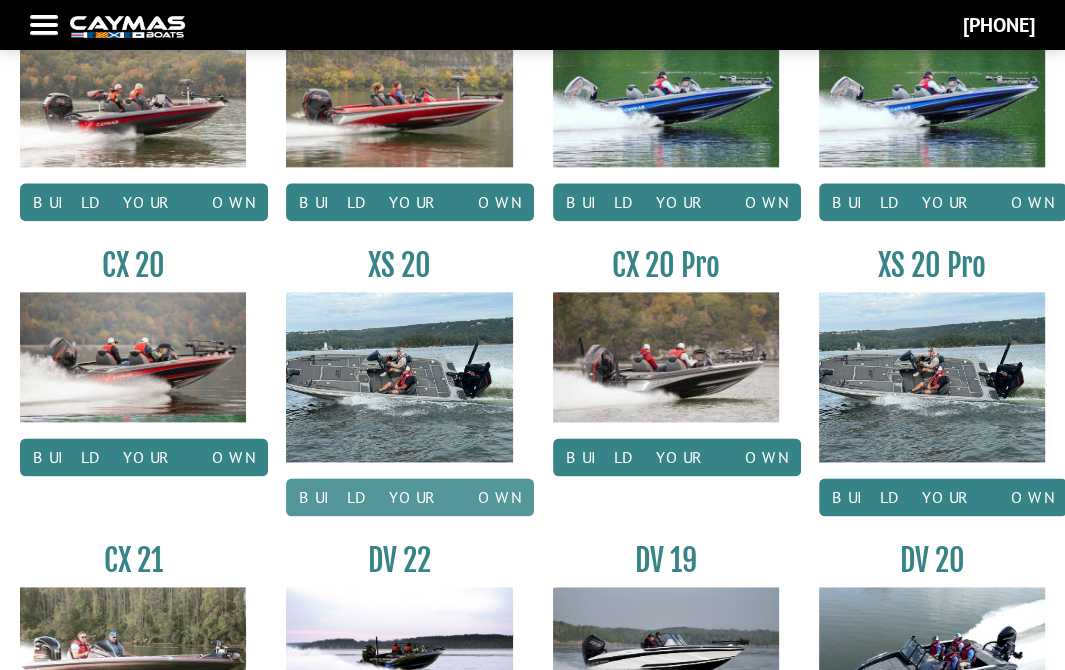 click on "Build your own" at bounding box center [410, 497] 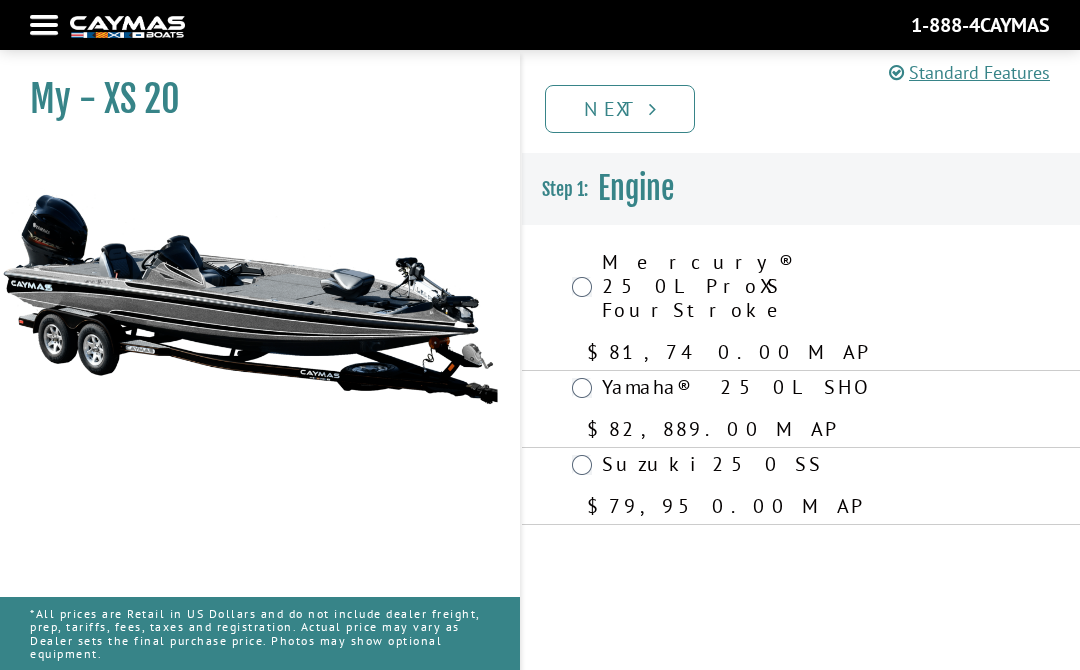 scroll, scrollTop: 0, scrollLeft: 0, axis: both 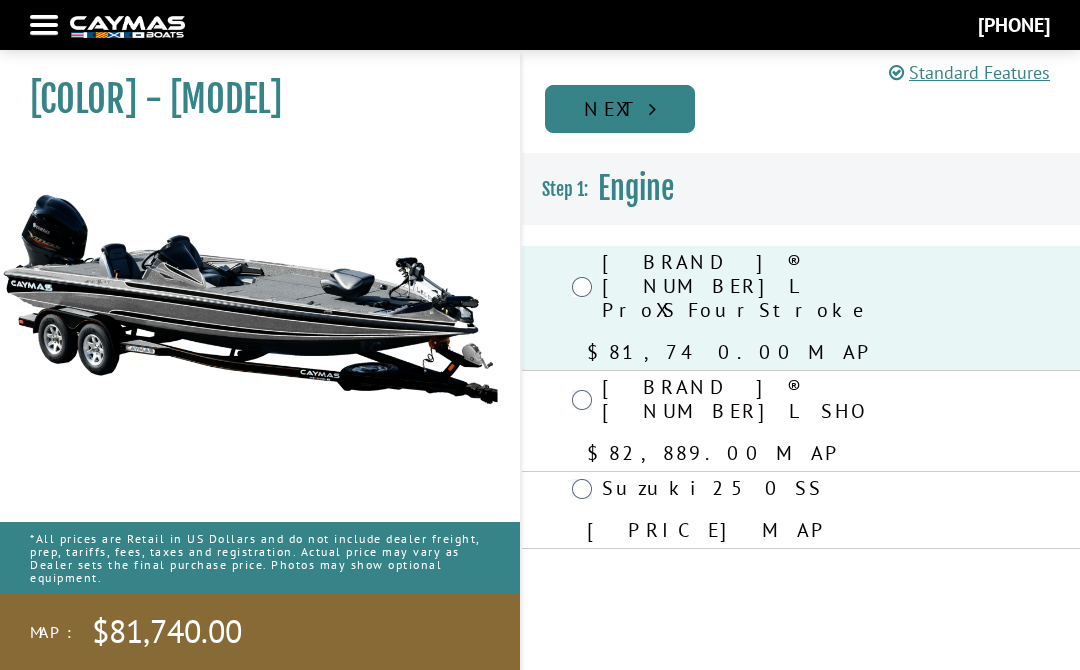 click on "Next" at bounding box center (620, 109) 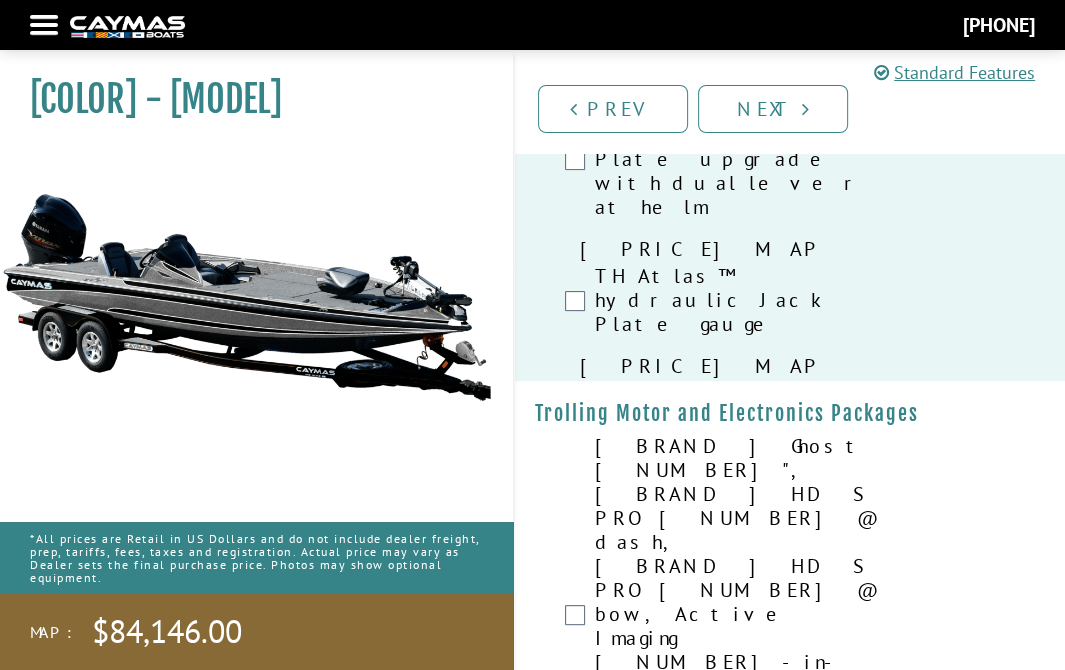 scroll, scrollTop: 300, scrollLeft: 0, axis: vertical 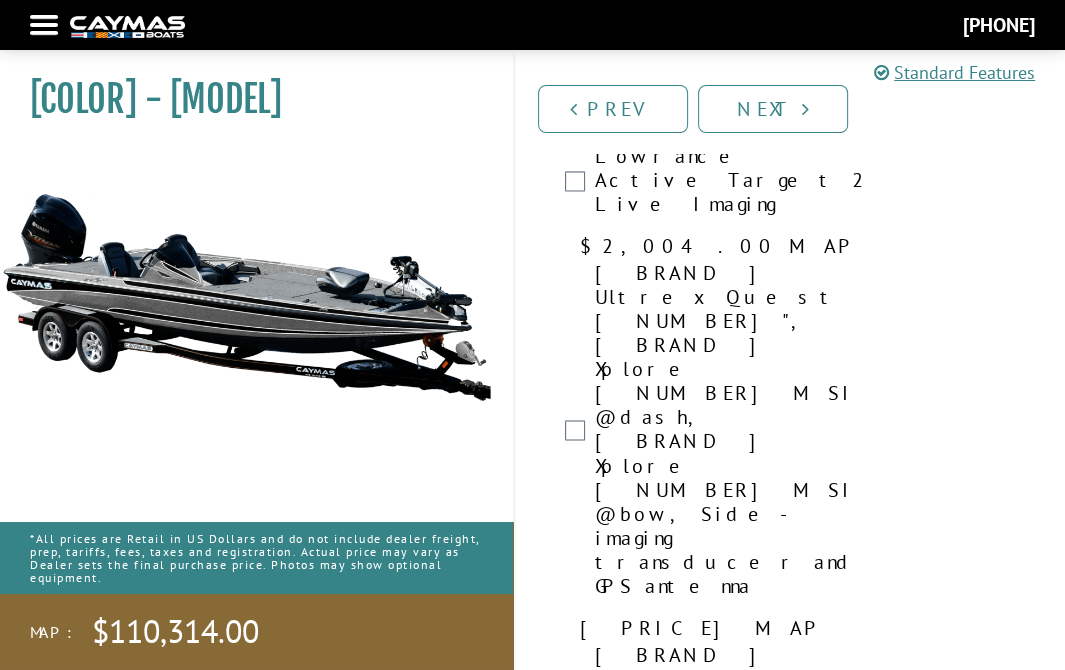 click on "Garmin Force 50", Garmin EchoMap Ultra 126sv @ dash, Garmin EchoMap Ultra 126sv @ bow, UHD Clear-Vu / Side-Vu transducer, GPS antenna, and NMEA harness
$11,129.00 MAP
$13,138.00 MSRP" at bounding box center [790, 3064] 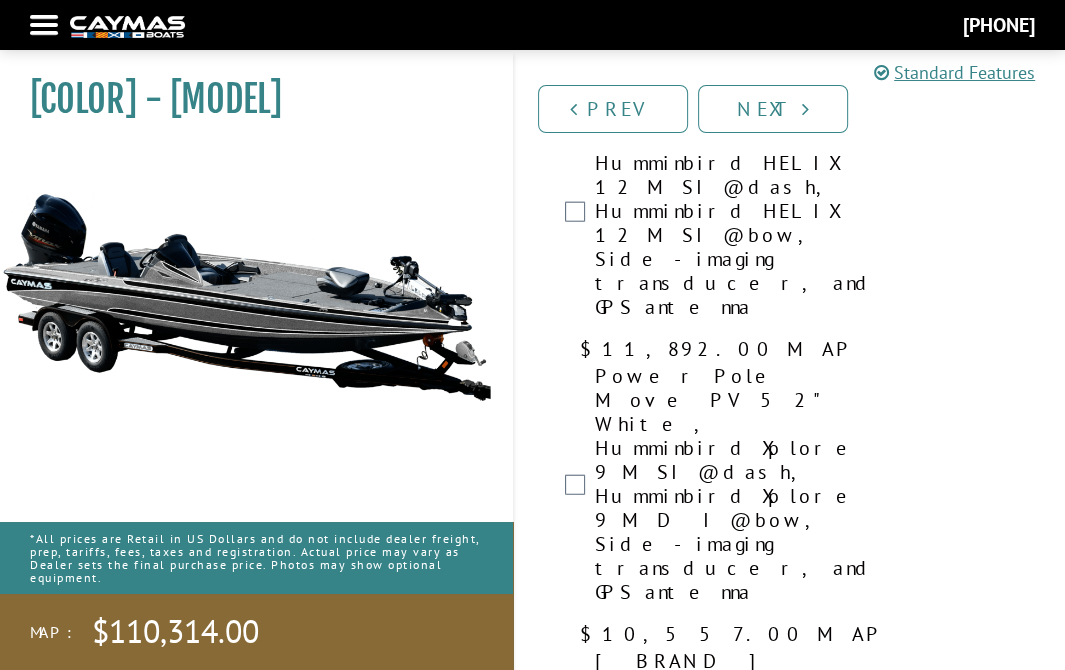 scroll, scrollTop: 3400, scrollLeft: 0, axis: vertical 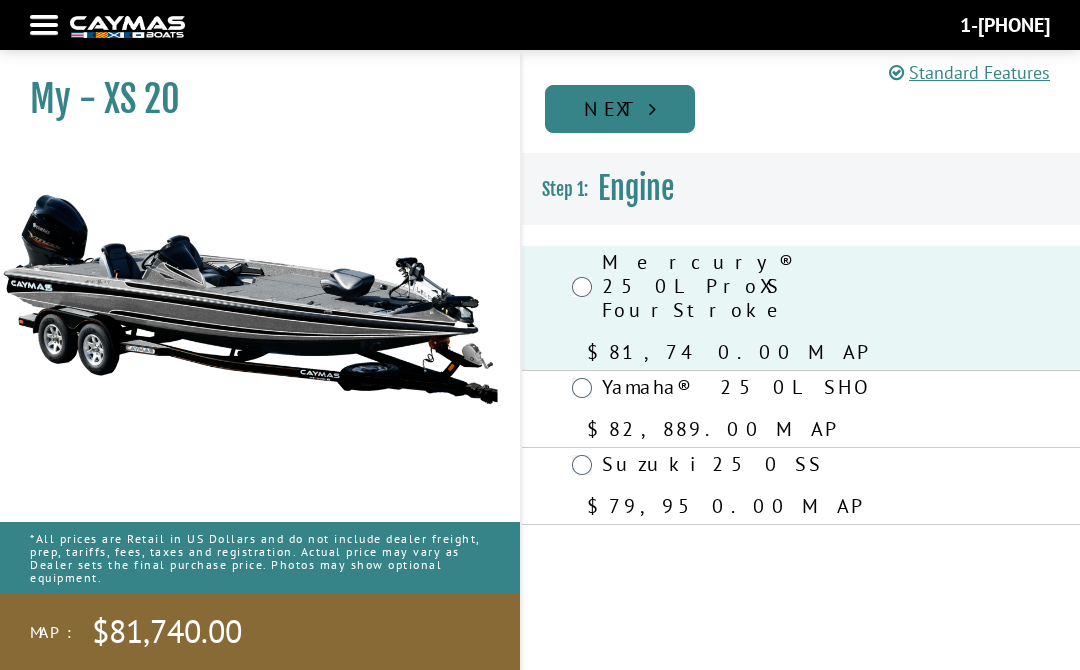 click on "Next" at bounding box center (620, 109) 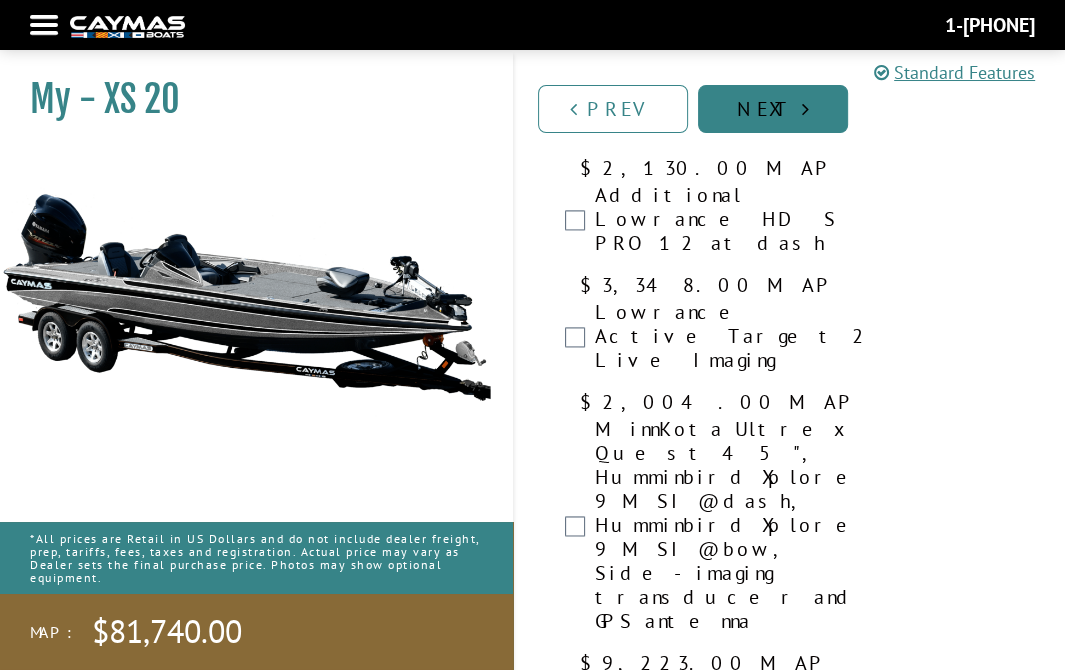 click on "Next" at bounding box center (773, 109) 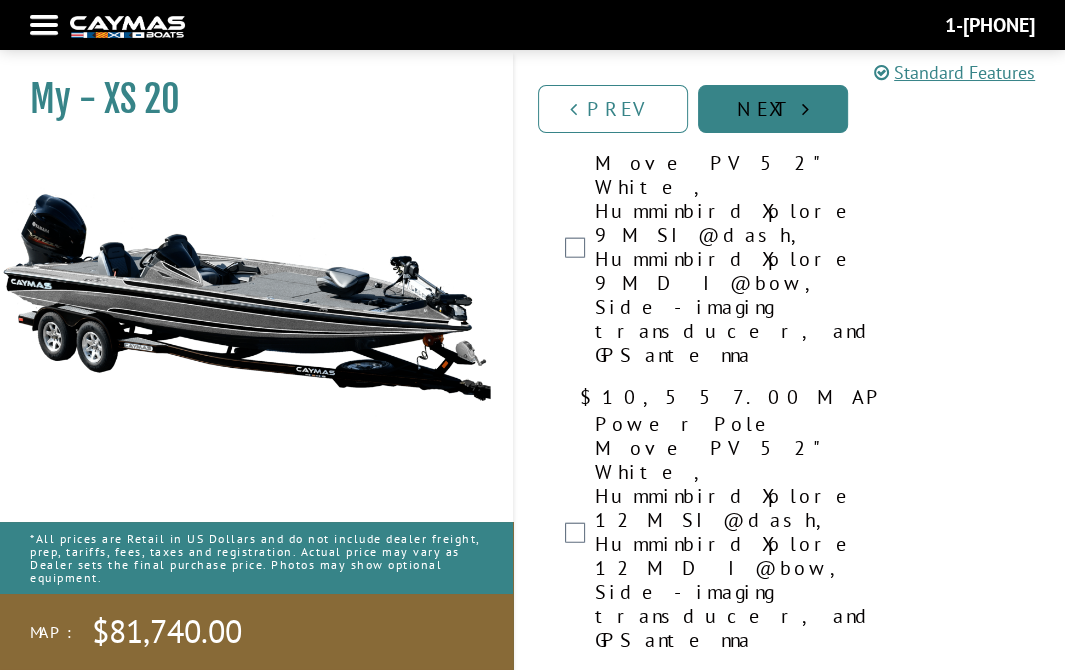 scroll, scrollTop: 3242, scrollLeft: 0, axis: vertical 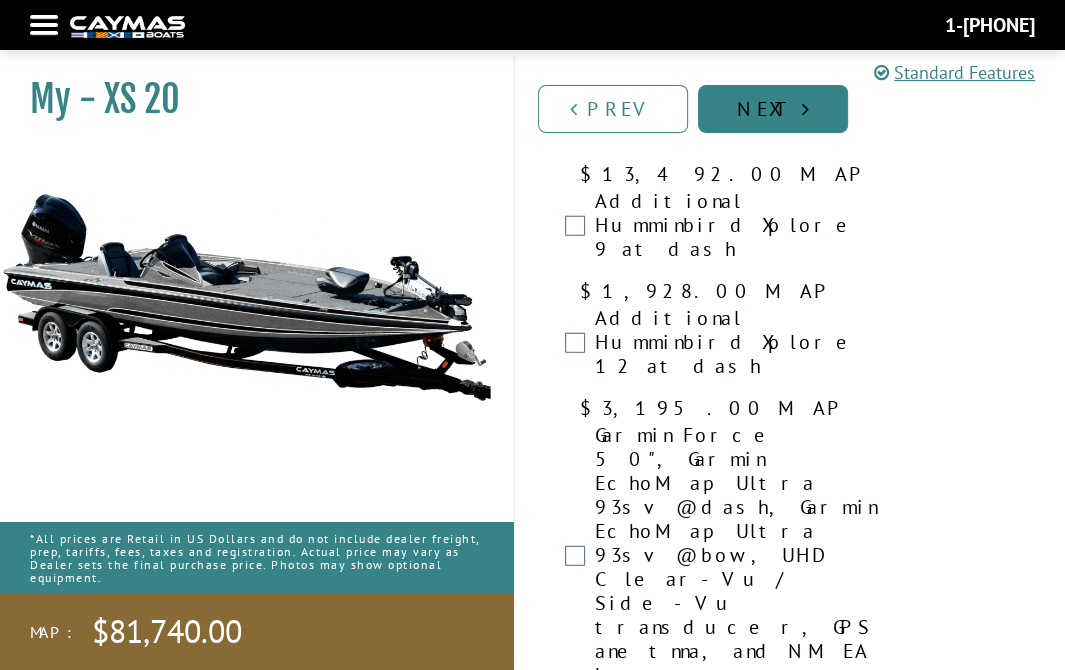 click on "Next" at bounding box center [773, 109] 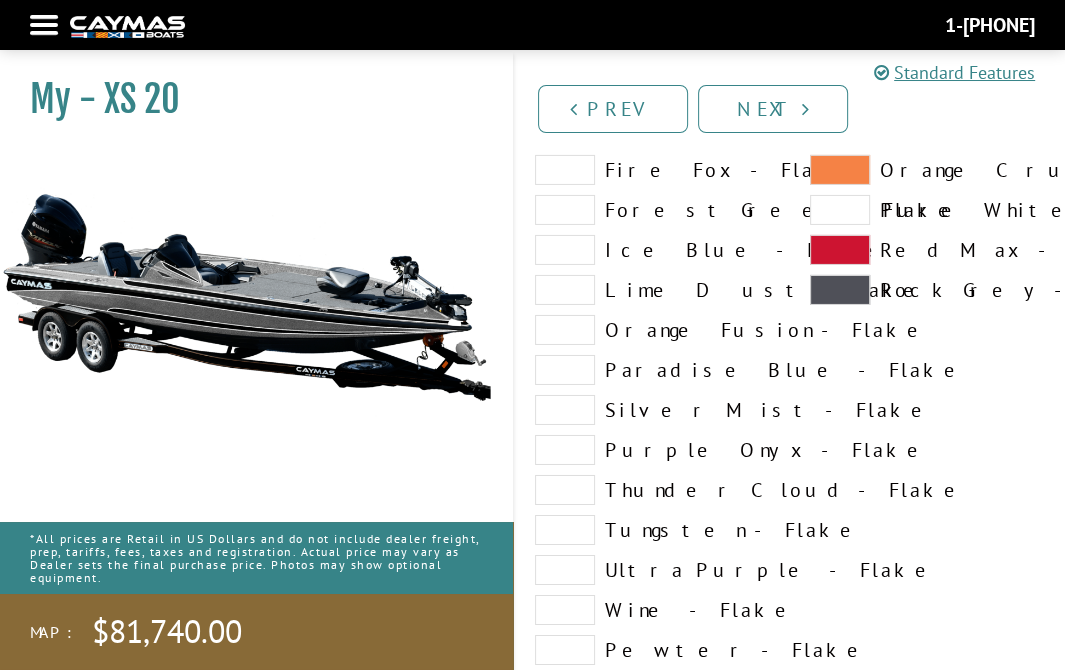 scroll, scrollTop: 4100, scrollLeft: 0, axis: vertical 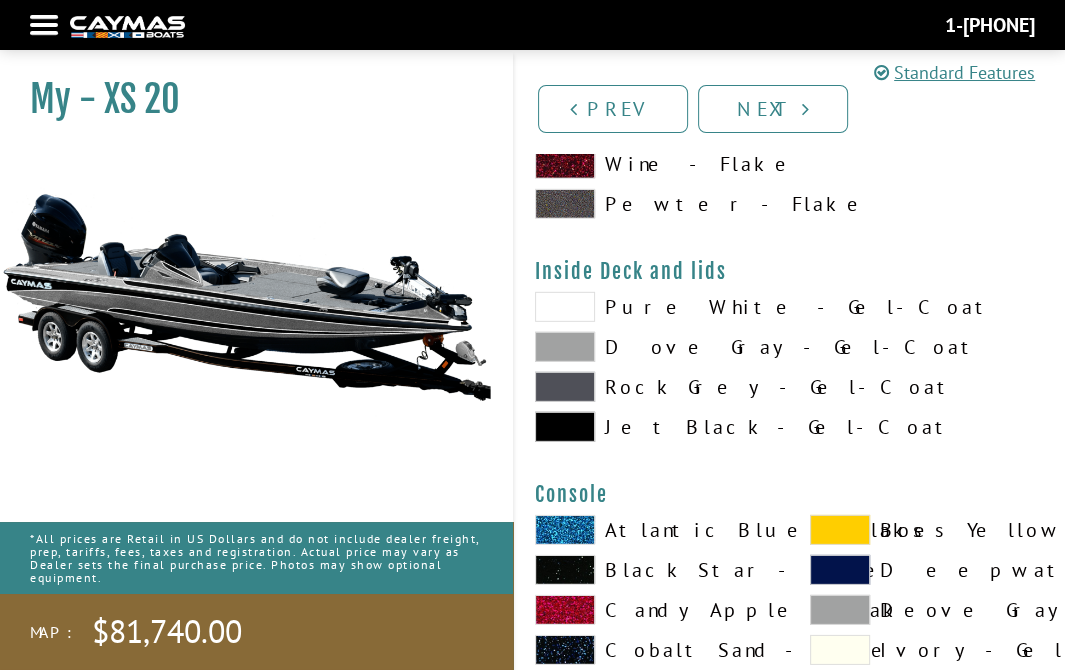 click at bounding box center [565, 347] 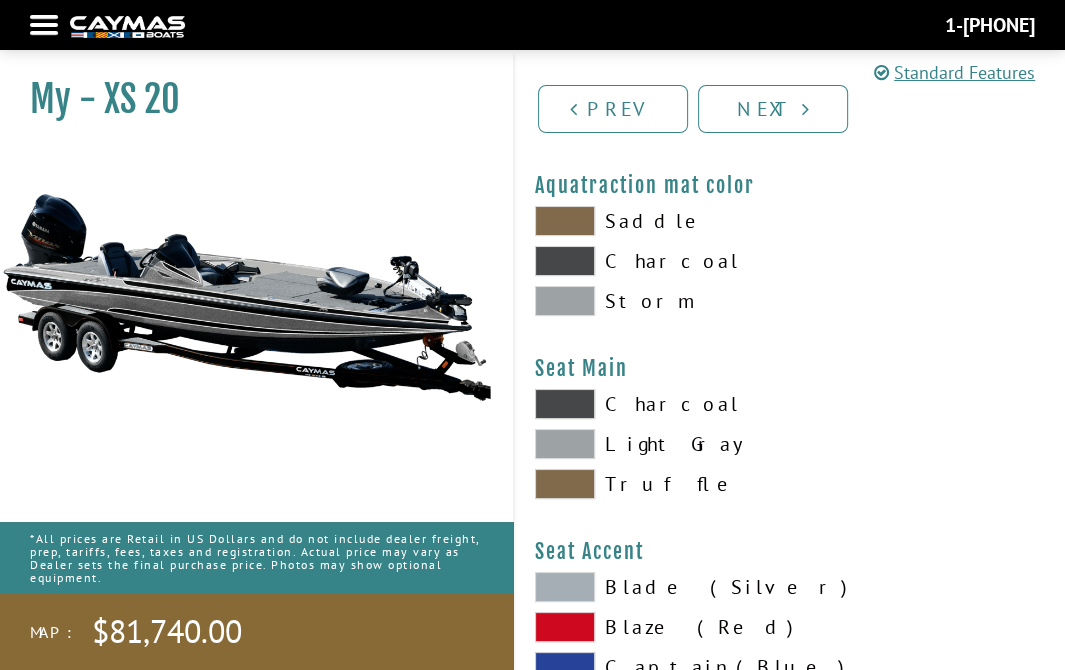 scroll, scrollTop: 10600, scrollLeft: 0, axis: vertical 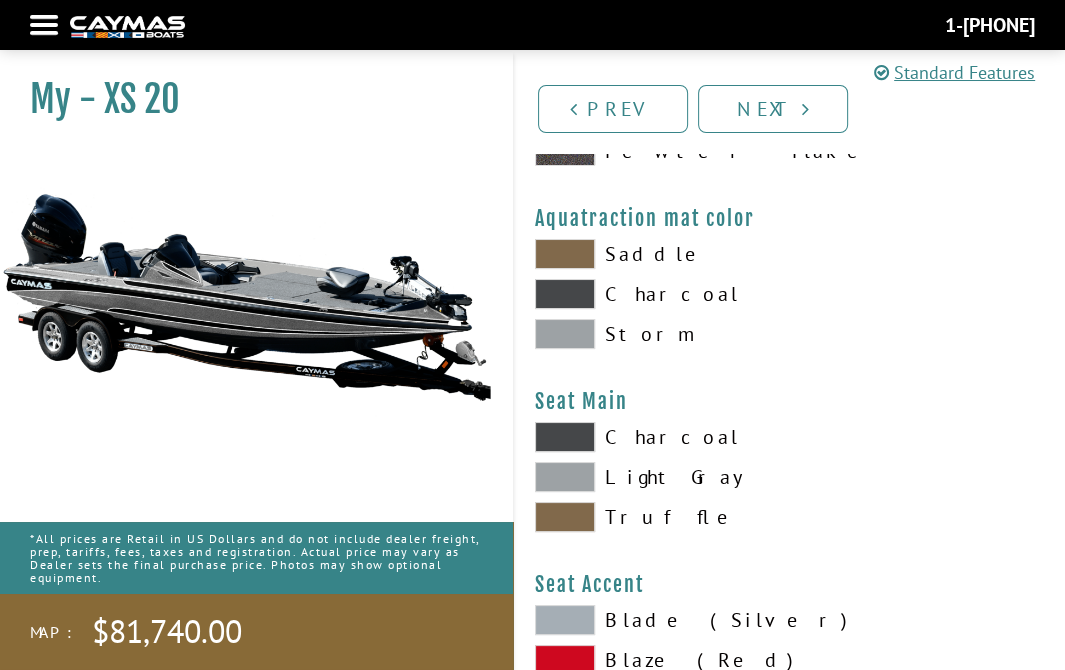 click at bounding box center (565, 254) 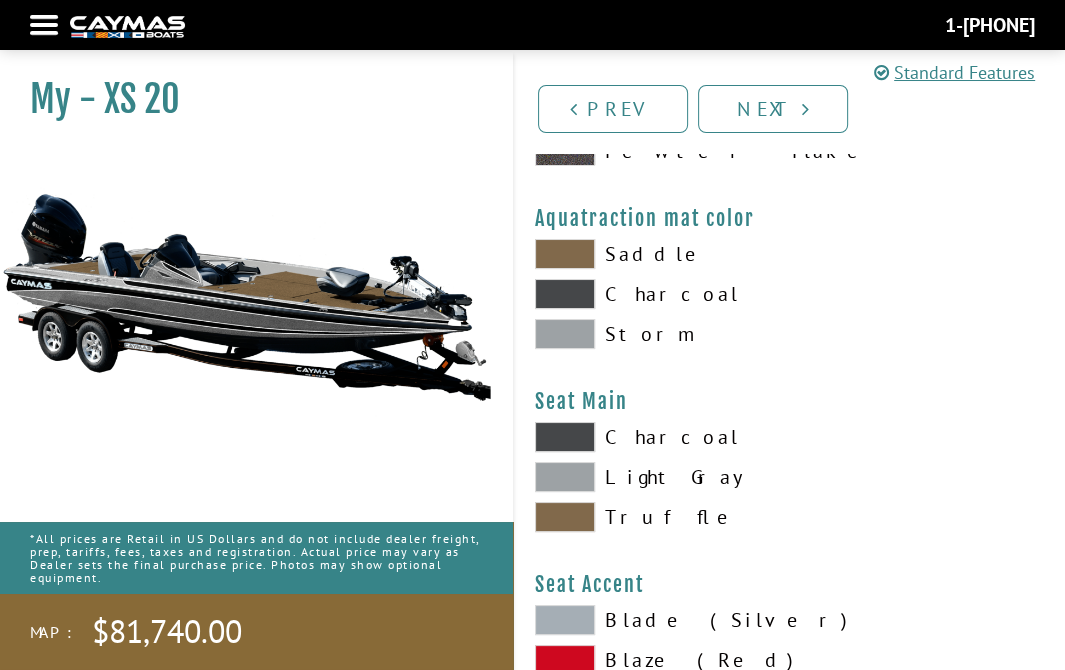 click at bounding box center [565, 517] 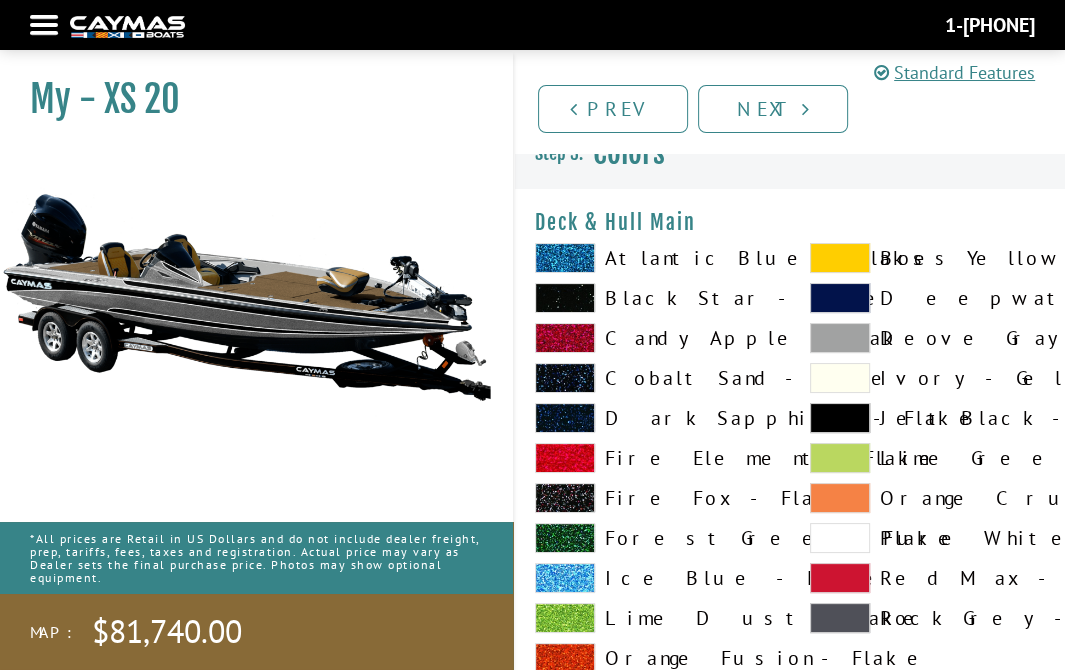 scroll, scrollTop: 0, scrollLeft: 0, axis: both 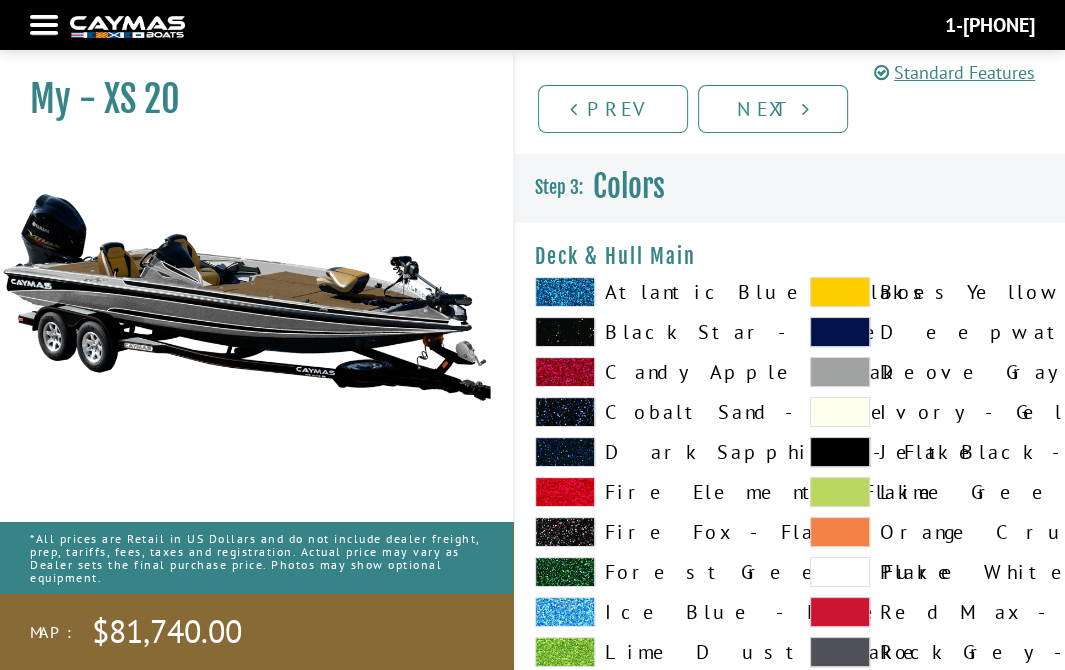 click at bounding box center (840, 372) 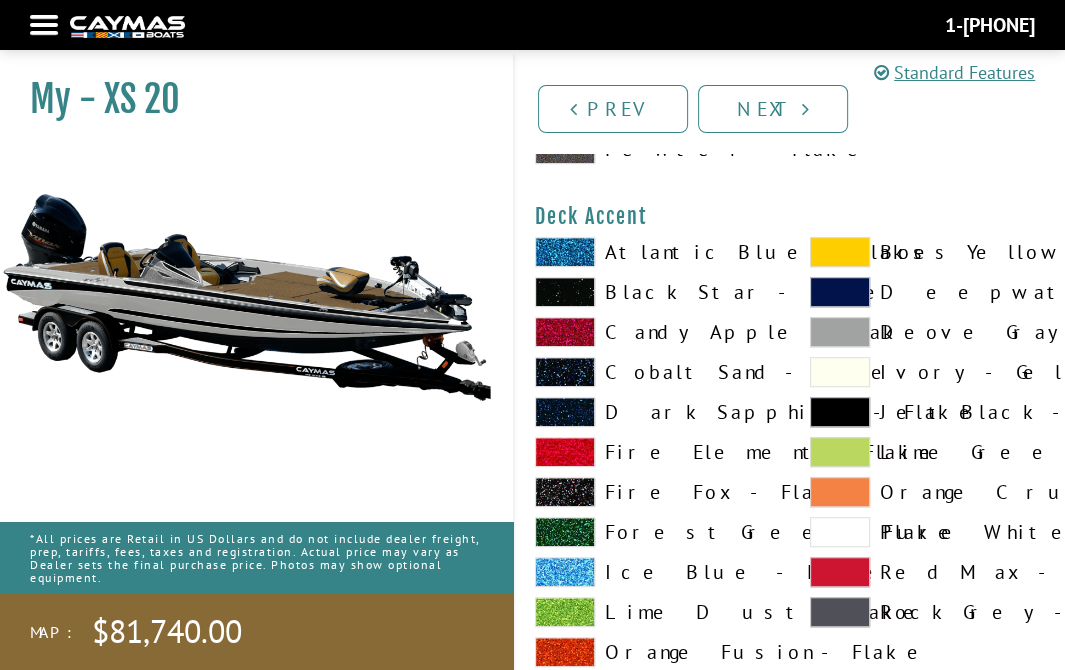 scroll, scrollTop: 900, scrollLeft: 0, axis: vertical 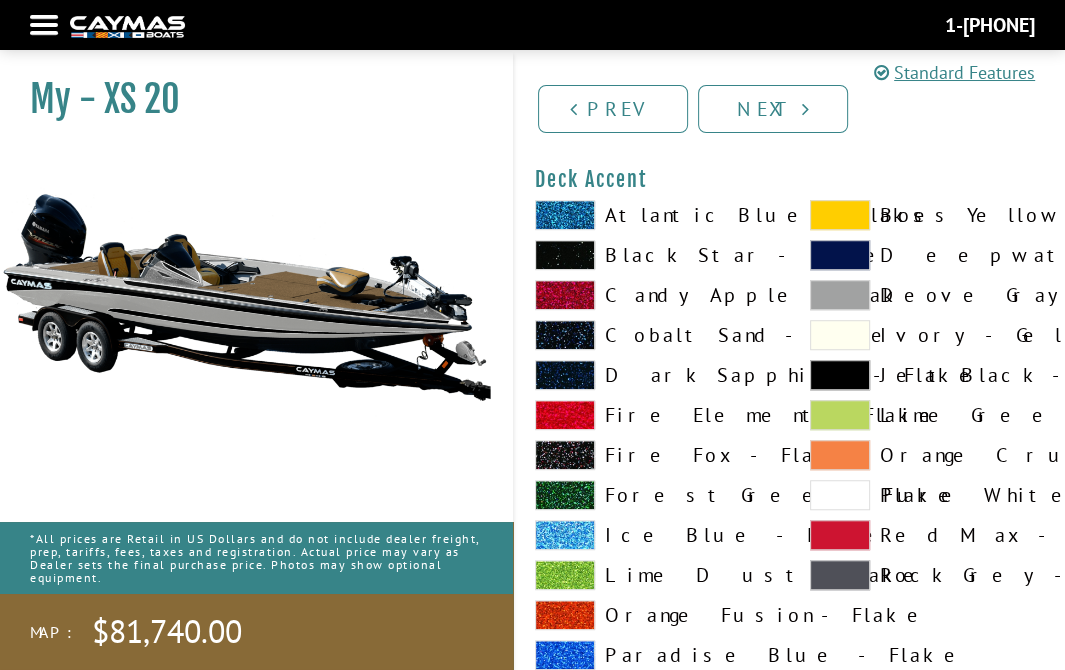 click at bounding box center [840, 295] 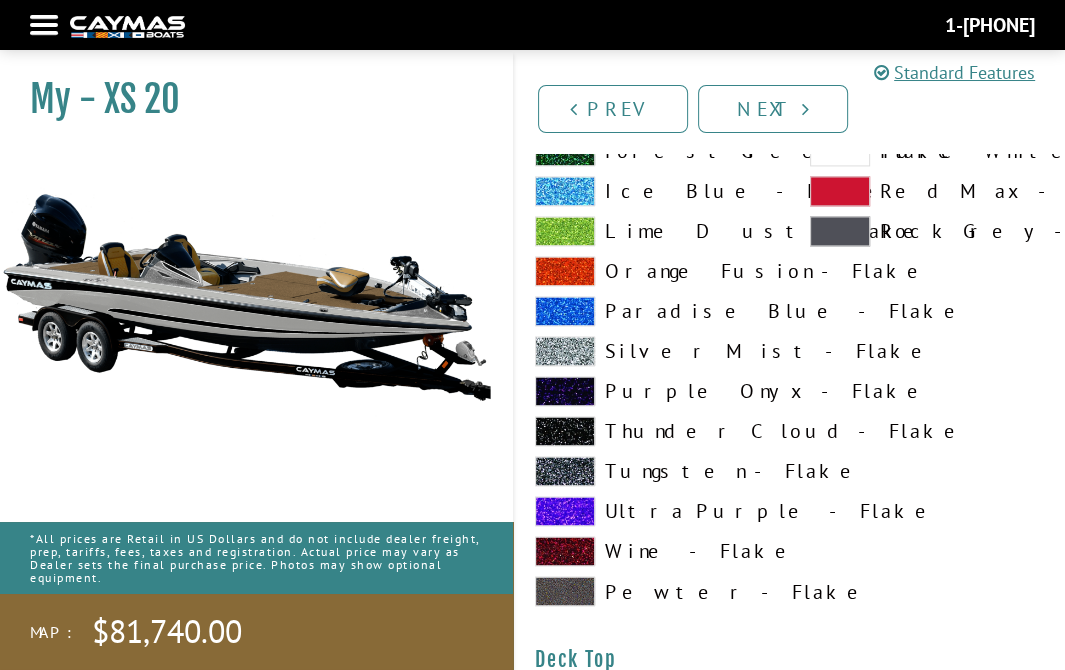 scroll, scrollTop: 2100, scrollLeft: 0, axis: vertical 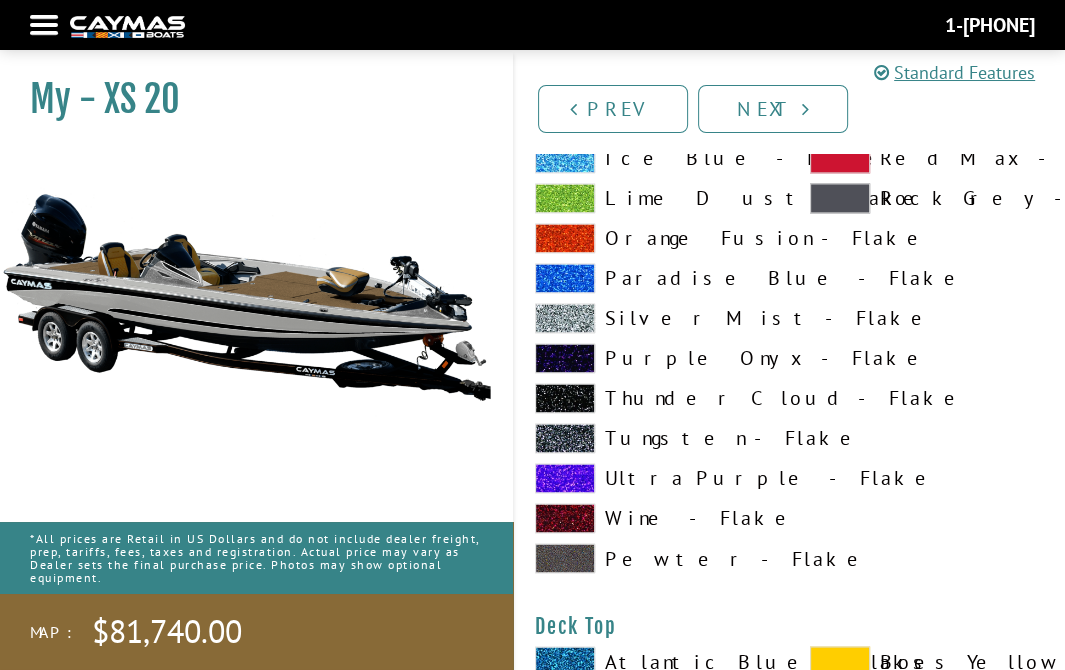 click at bounding box center (565, 478) 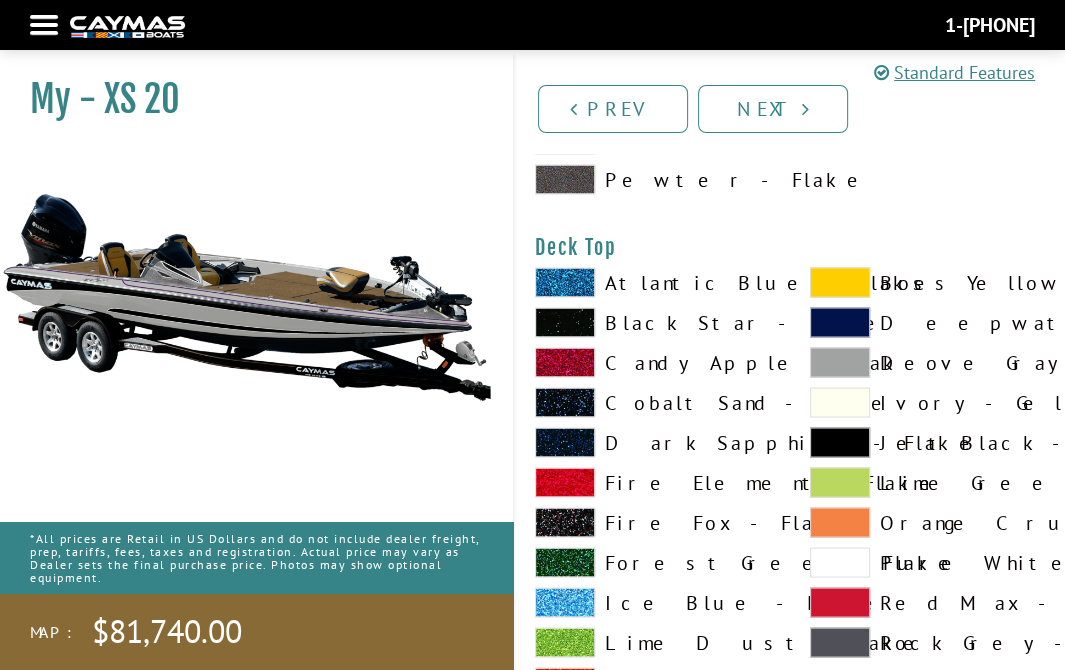 scroll, scrollTop: 2600, scrollLeft: 0, axis: vertical 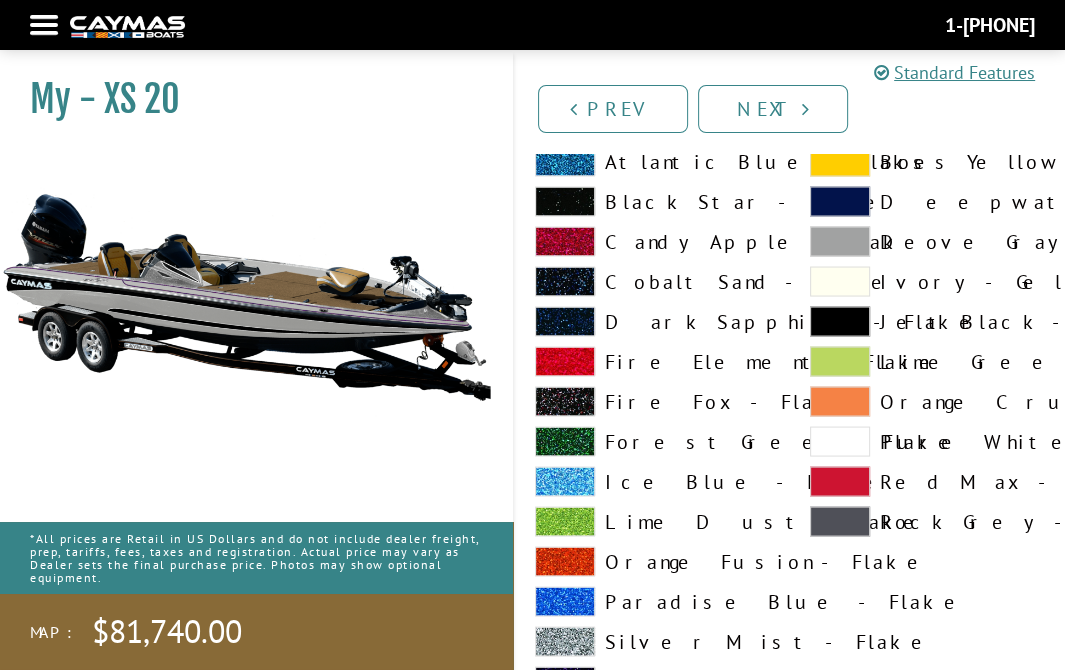 click at bounding box center [840, 241] 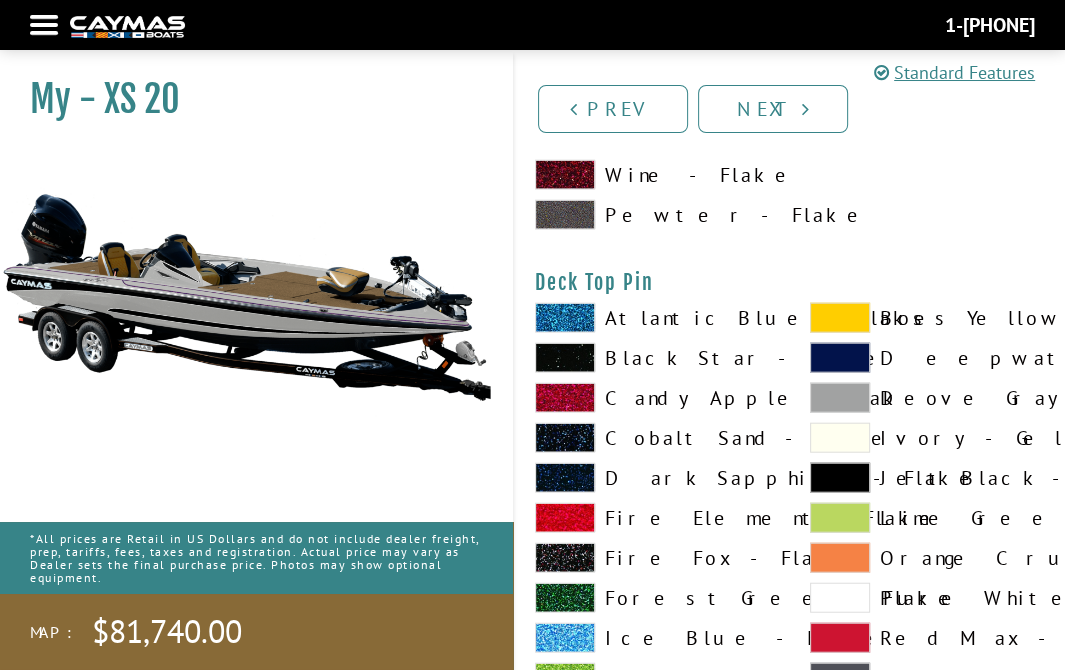 scroll, scrollTop: 3300, scrollLeft: 0, axis: vertical 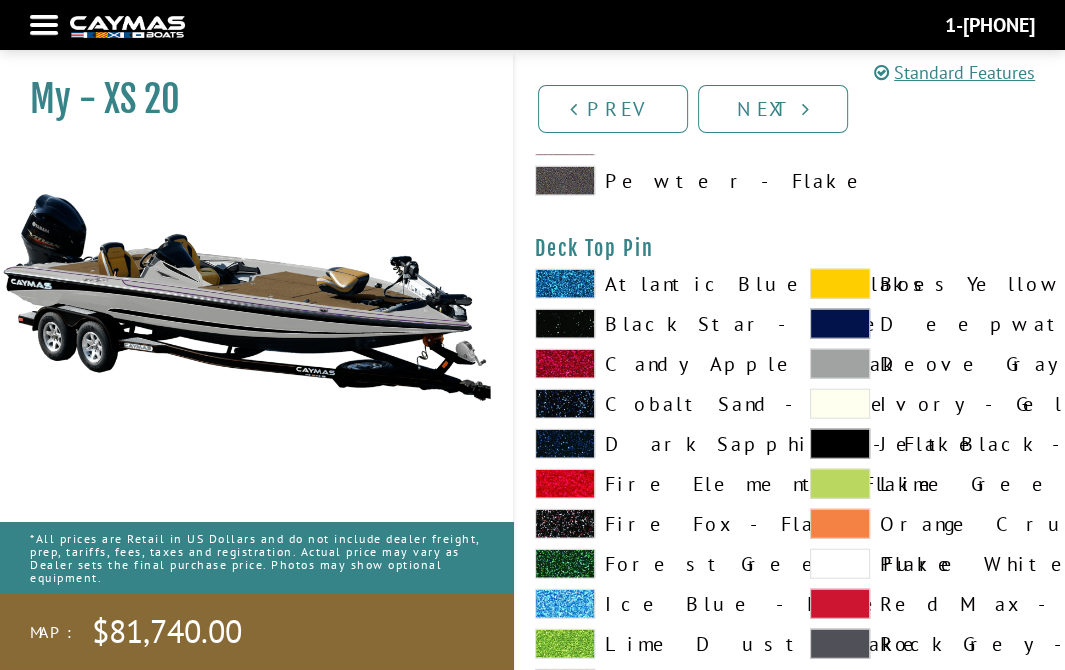 click at bounding box center [840, 364] 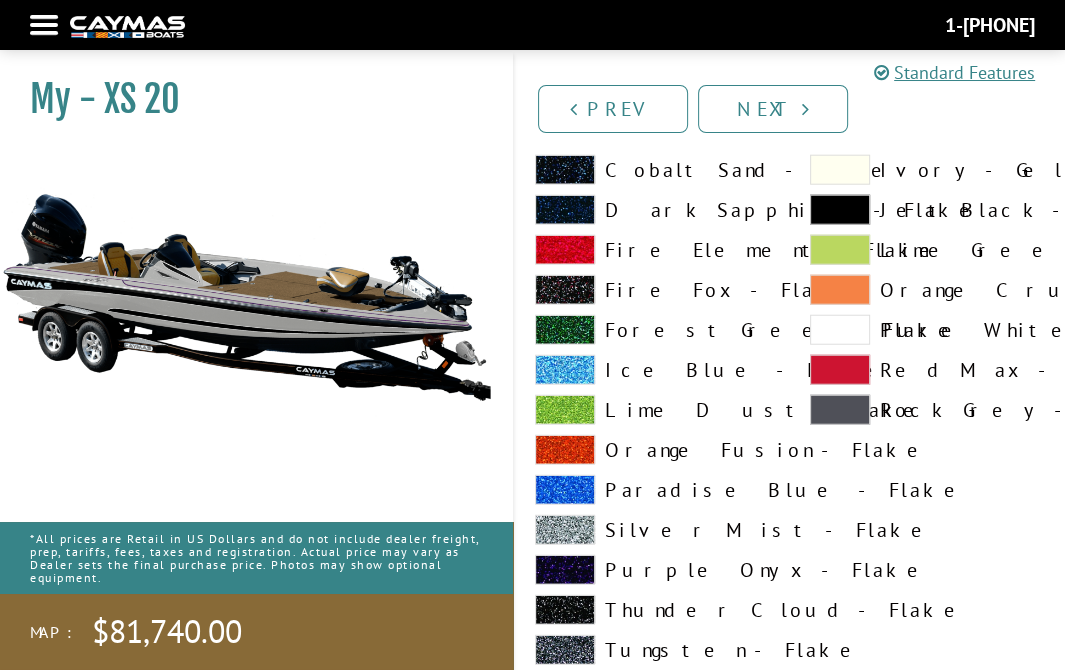 scroll, scrollTop: 3800, scrollLeft: 0, axis: vertical 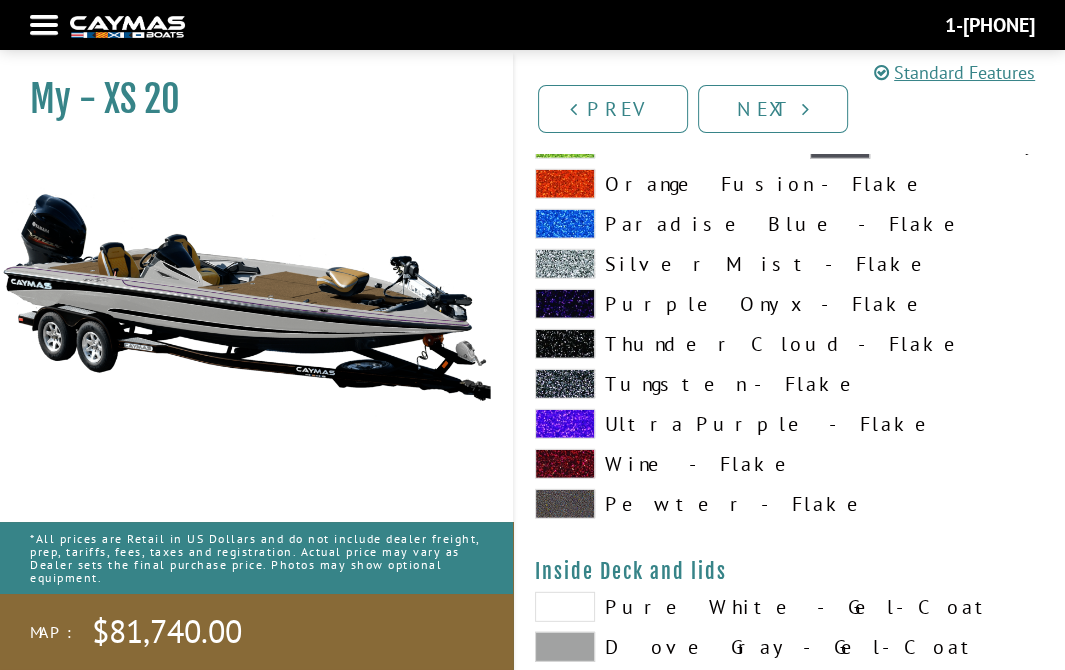 click at bounding box center [565, 424] 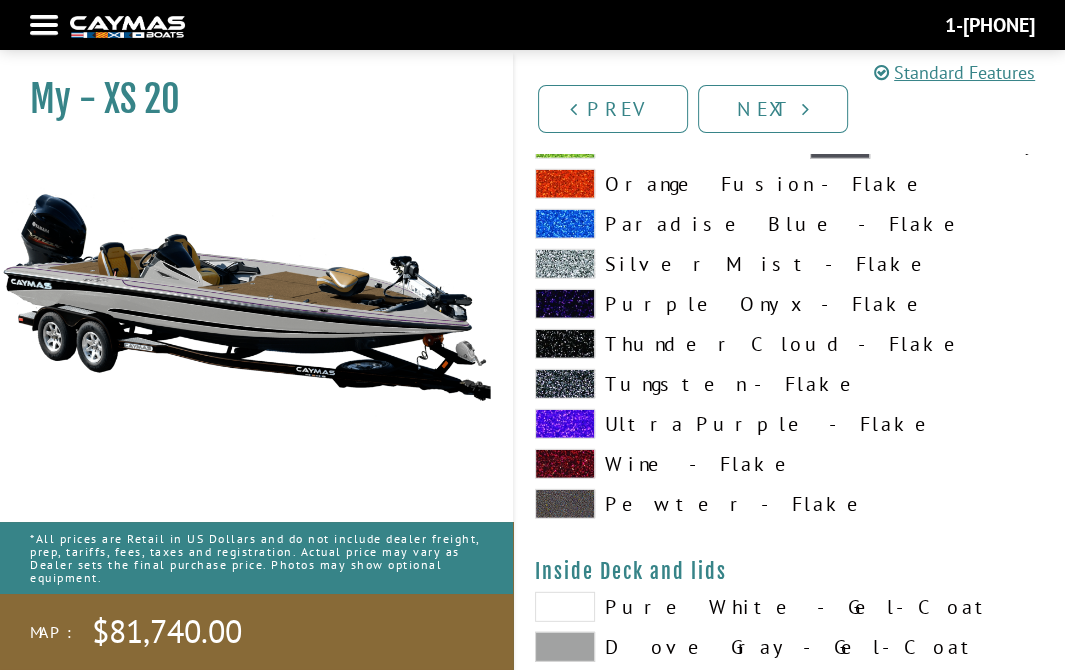 click at bounding box center [565, 384] 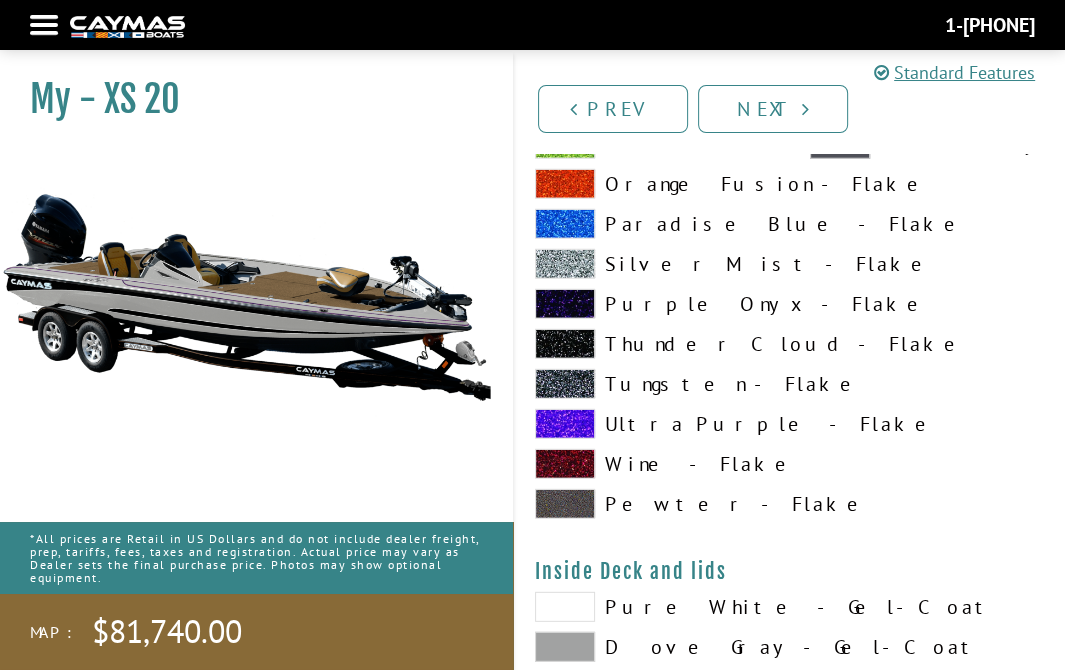 click at bounding box center (565, 424) 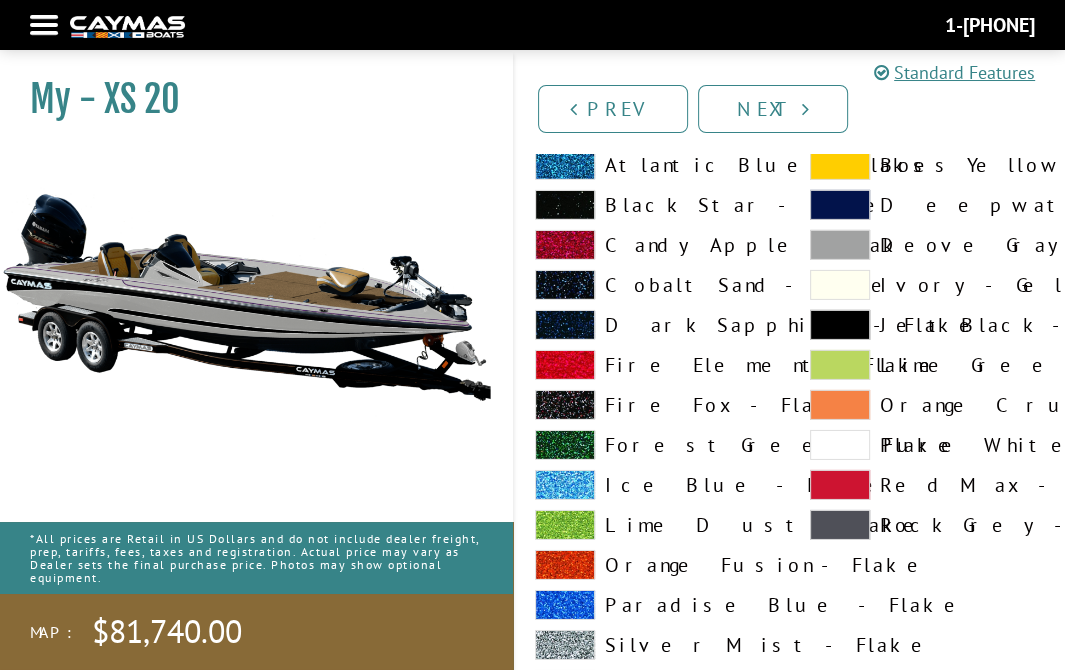 scroll, scrollTop: 4500, scrollLeft: 0, axis: vertical 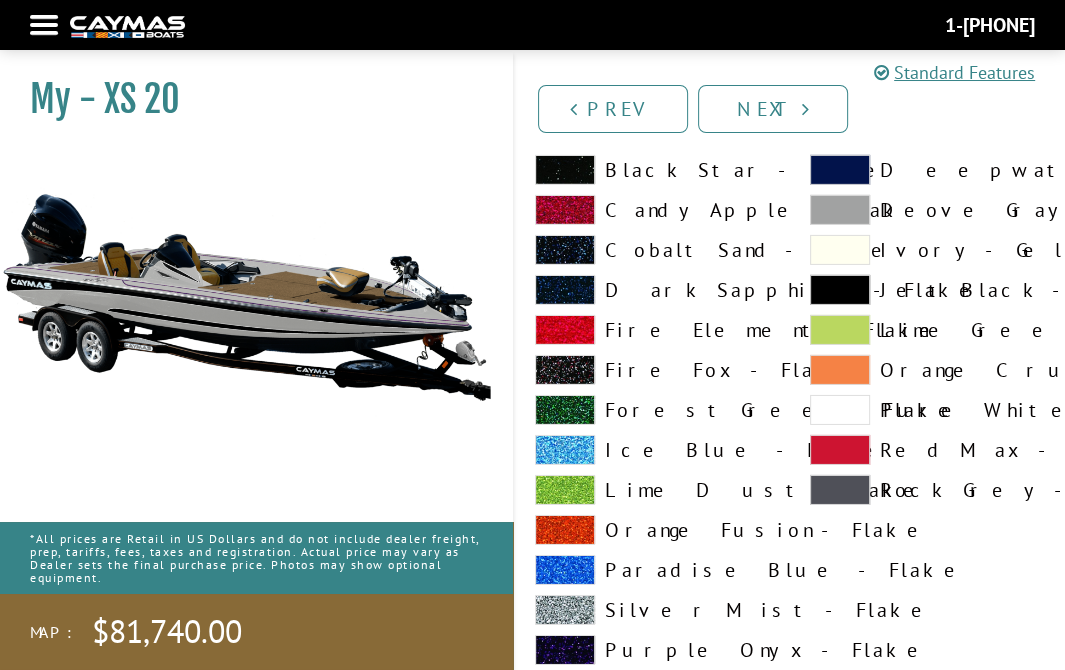 click at bounding box center (840, 210) 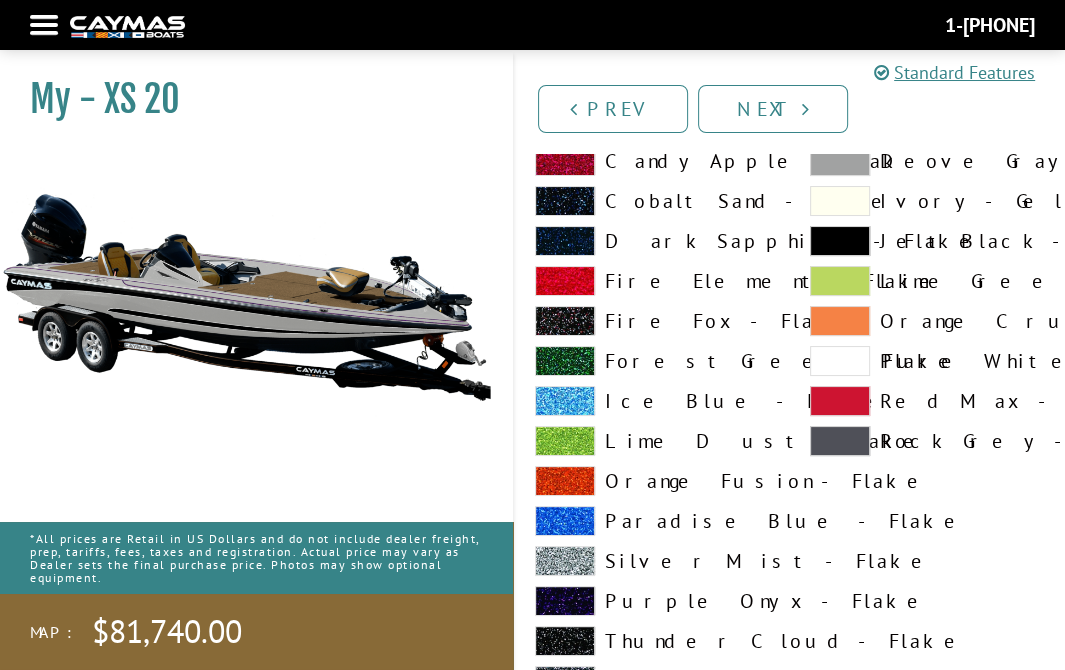 scroll, scrollTop: 5300, scrollLeft: 0, axis: vertical 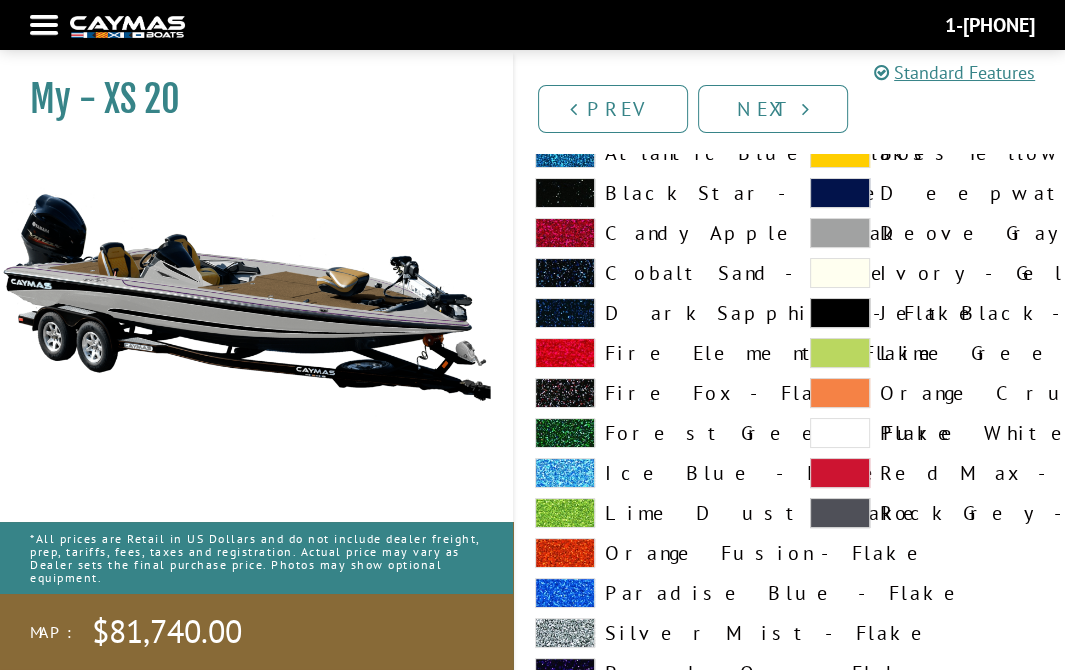 click at bounding box center (840, 233) 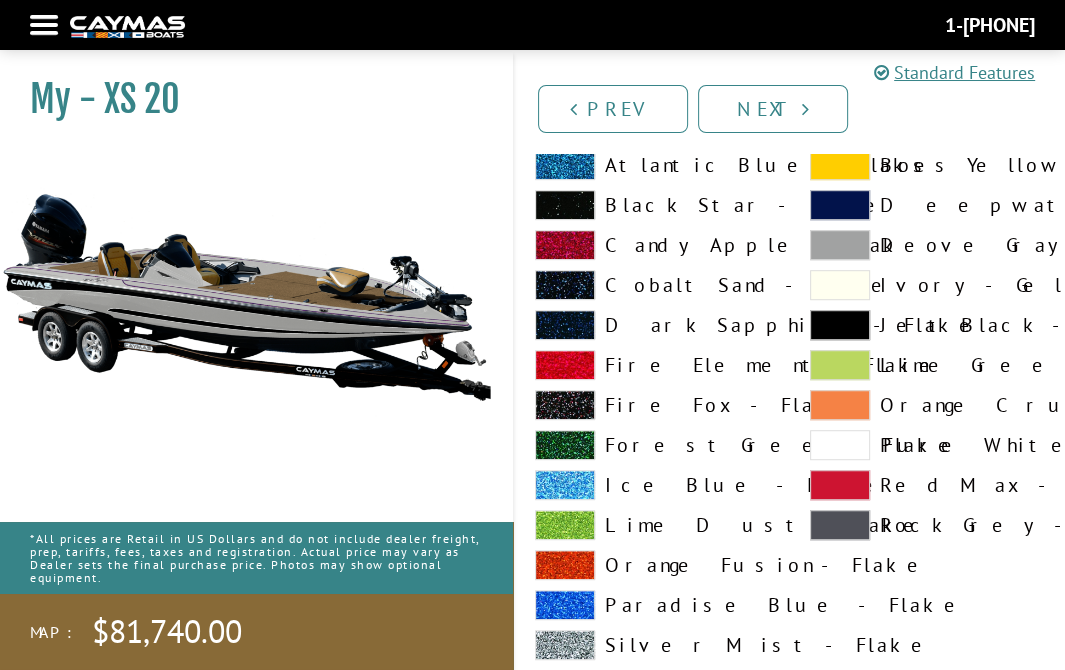 scroll, scrollTop: 6300, scrollLeft: 0, axis: vertical 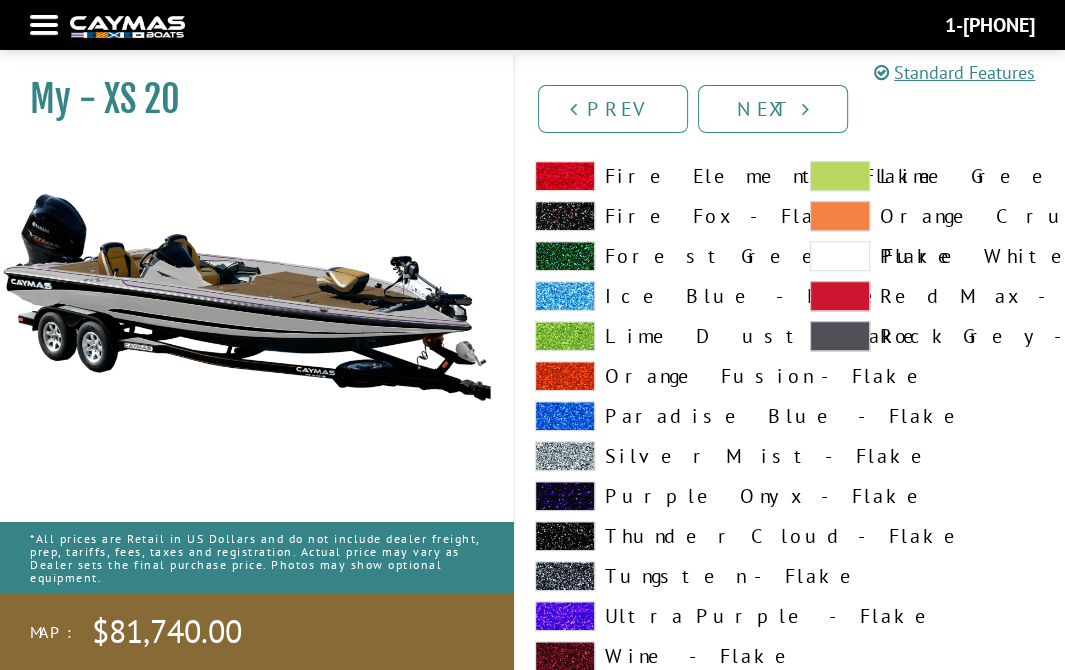 click at bounding box center [565, 616] 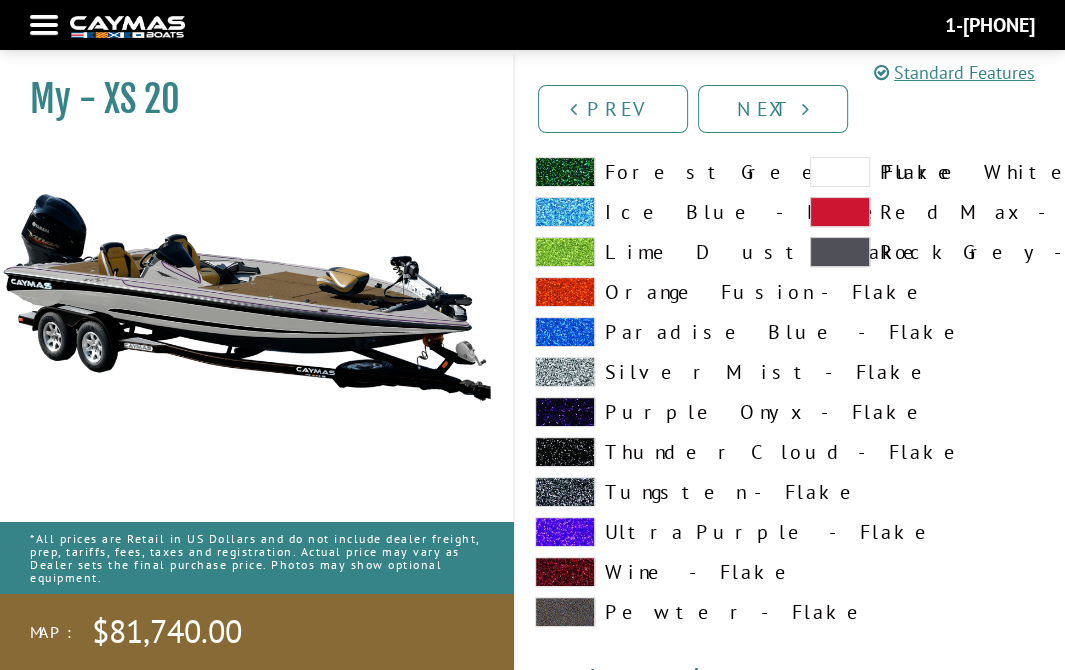 scroll, scrollTop: 5500, scrollLeft: 0, axis: vertical 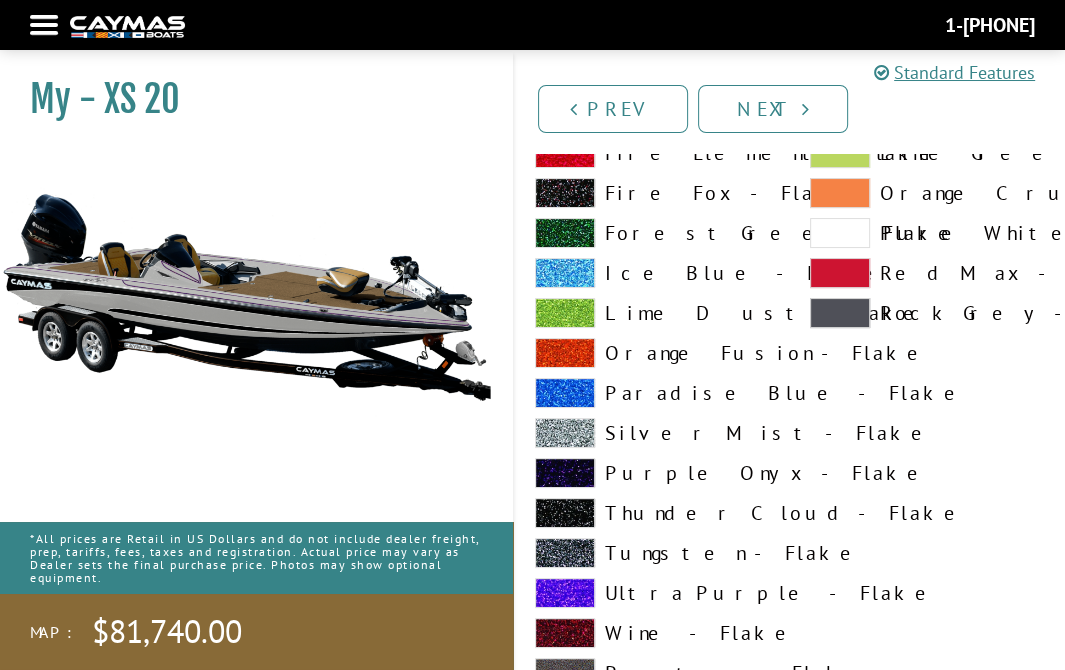 click at bounding box center (565, 593) 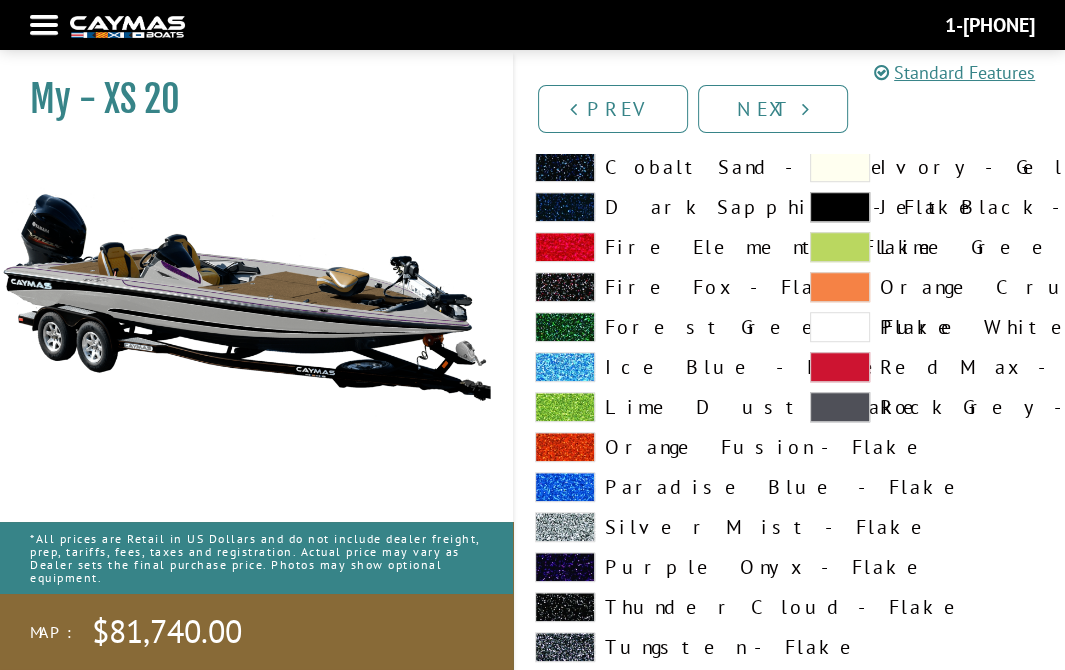 scroll, scrollTop: 6100, scrollLeft: 0, axis: vertical 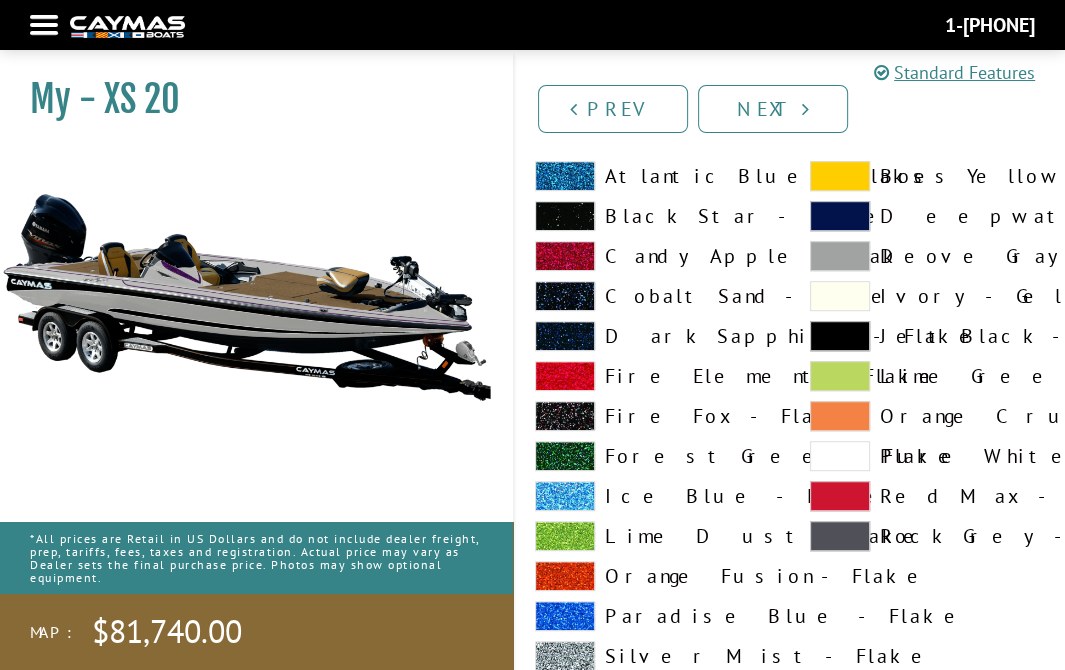 click at bounding box center [840, 256] 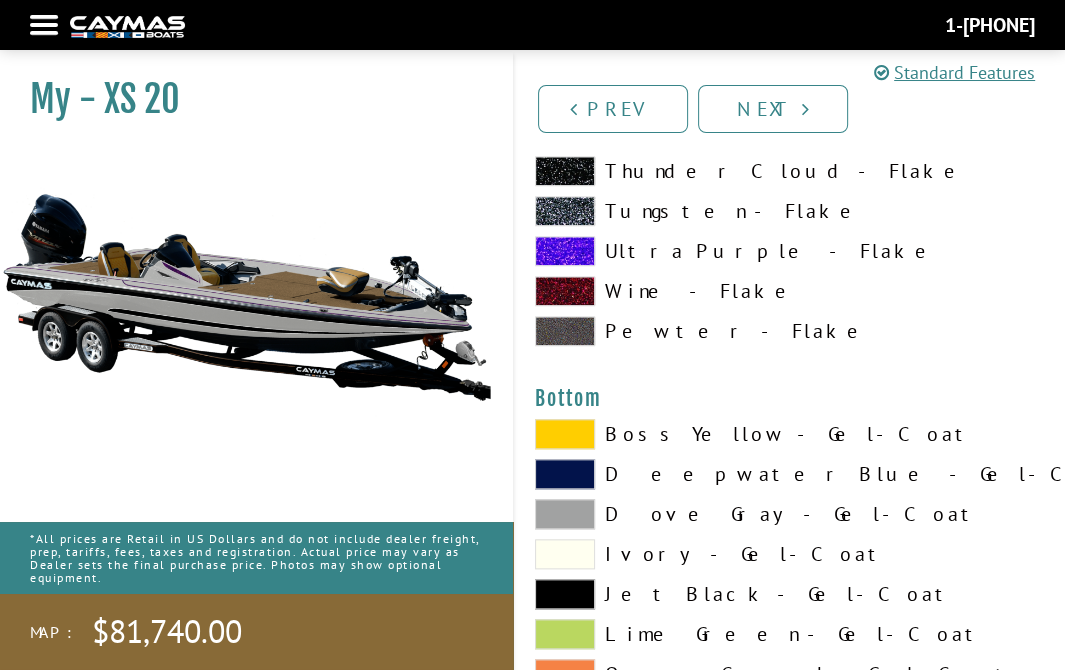 scroll, scrollTop: 6700, scrollLeft: 0, axis: vertical 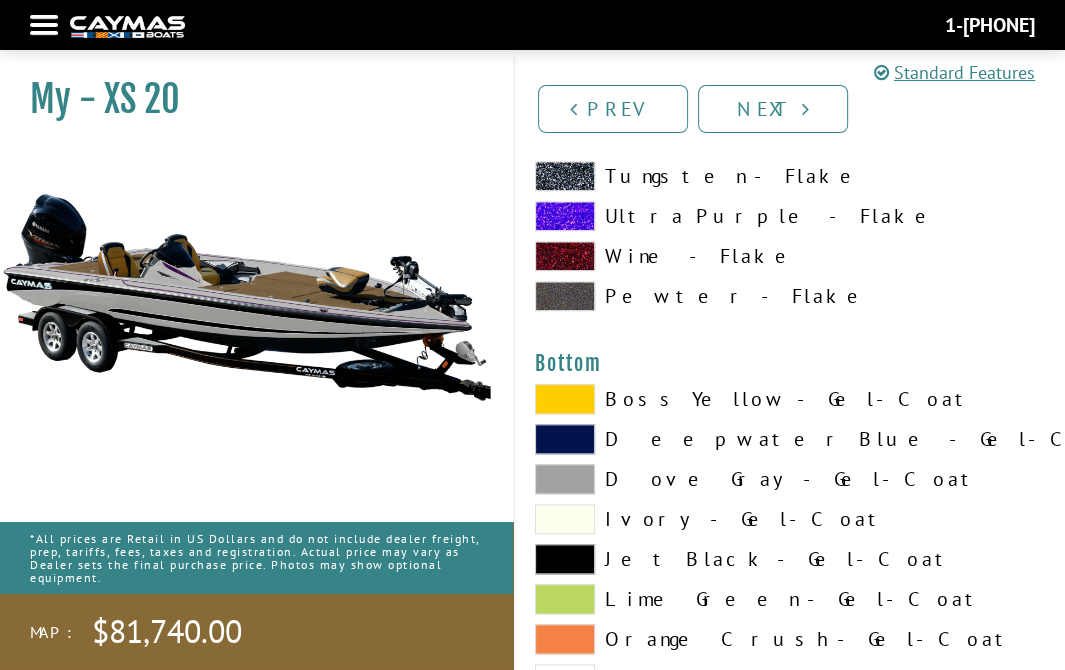 click at bounding box center [565, 479] 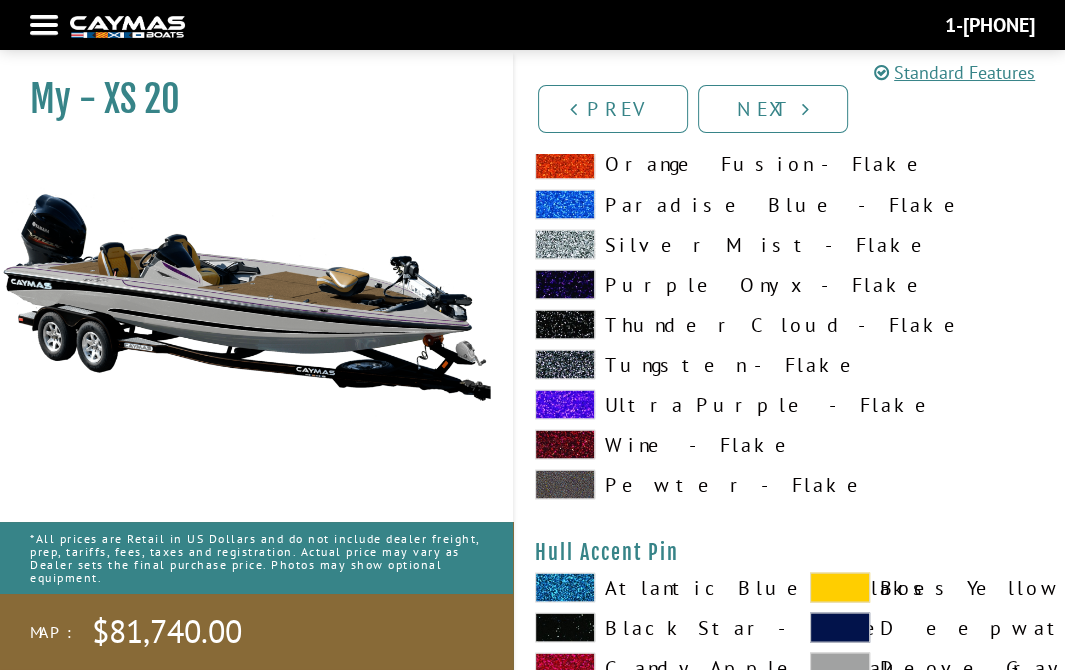 scroll, scrollTop: 7800, scrollLeft: 0, axis: vertical 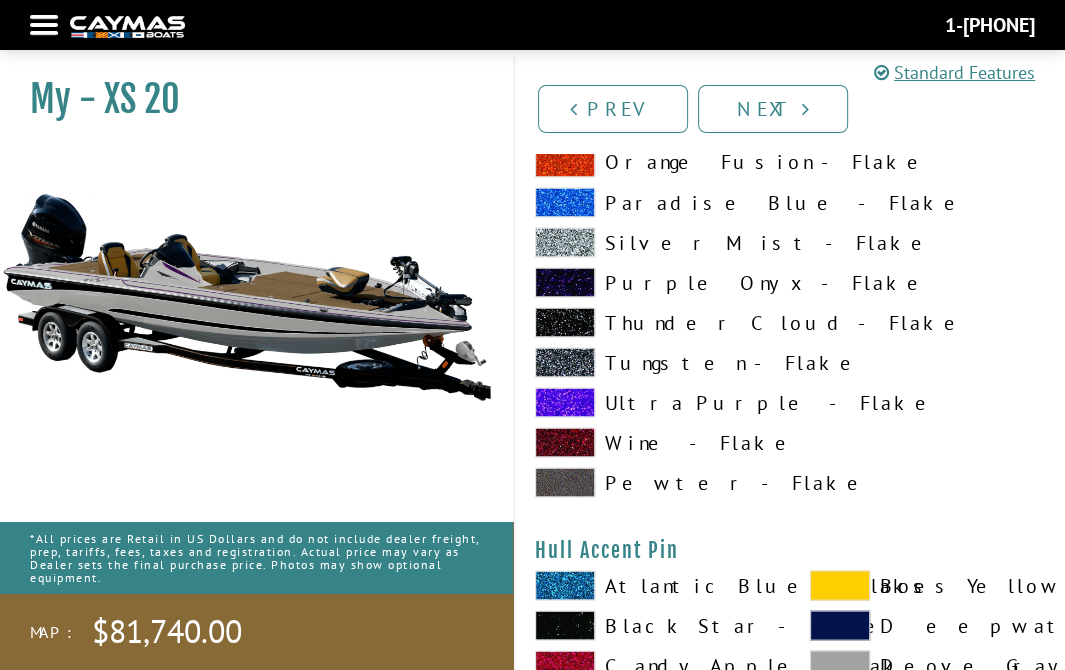 click at bounding box center [565, 402] 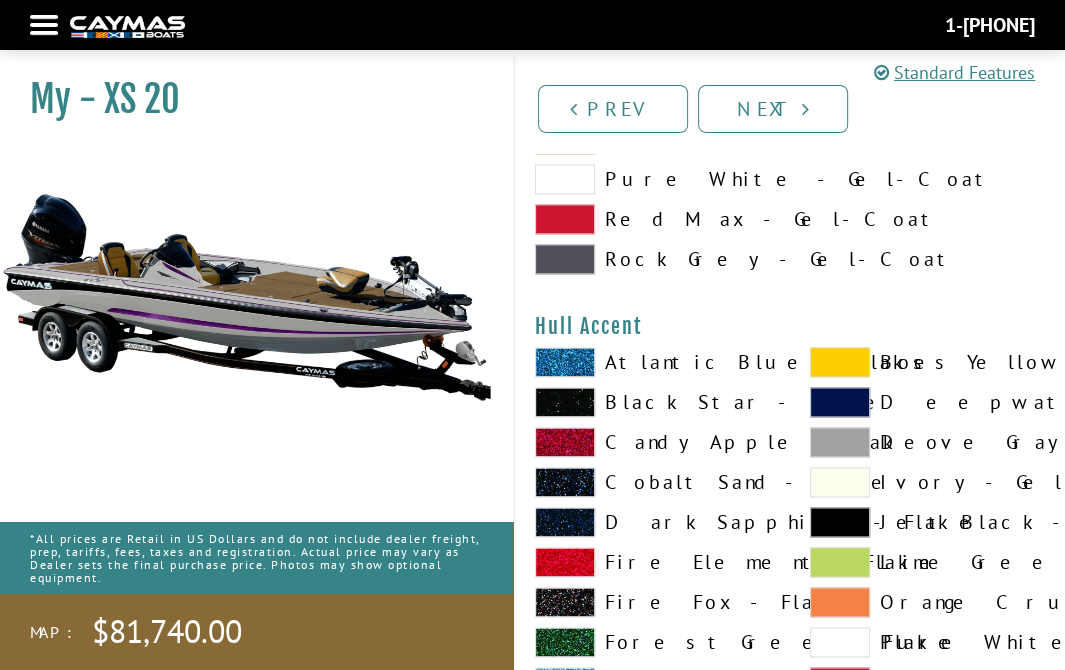 scroll, scrollTop: 7200, scrollLeft: 0, axis: vertical 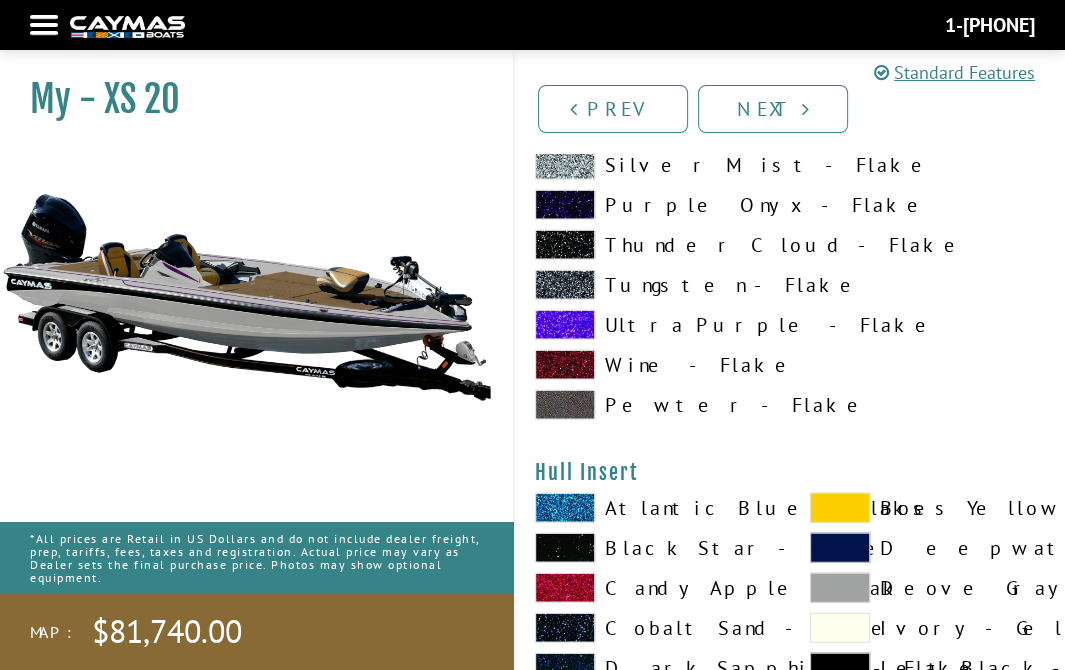 click at bounding box center [565, 325] 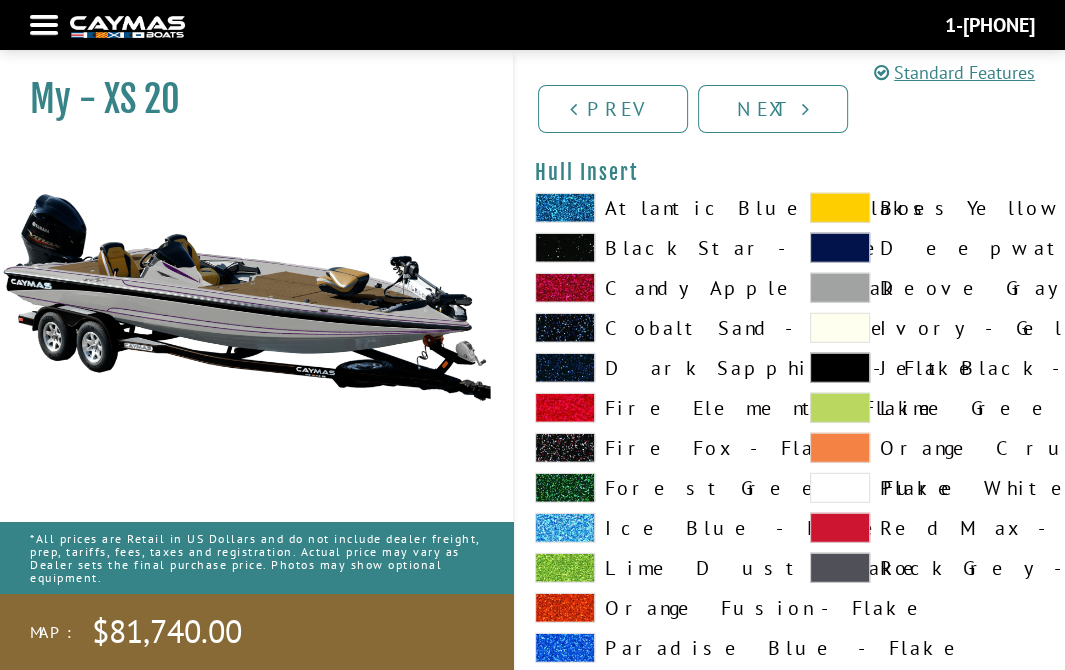 scroll, scrollTop: 9000, scrollLeft: 0, axis: vertical 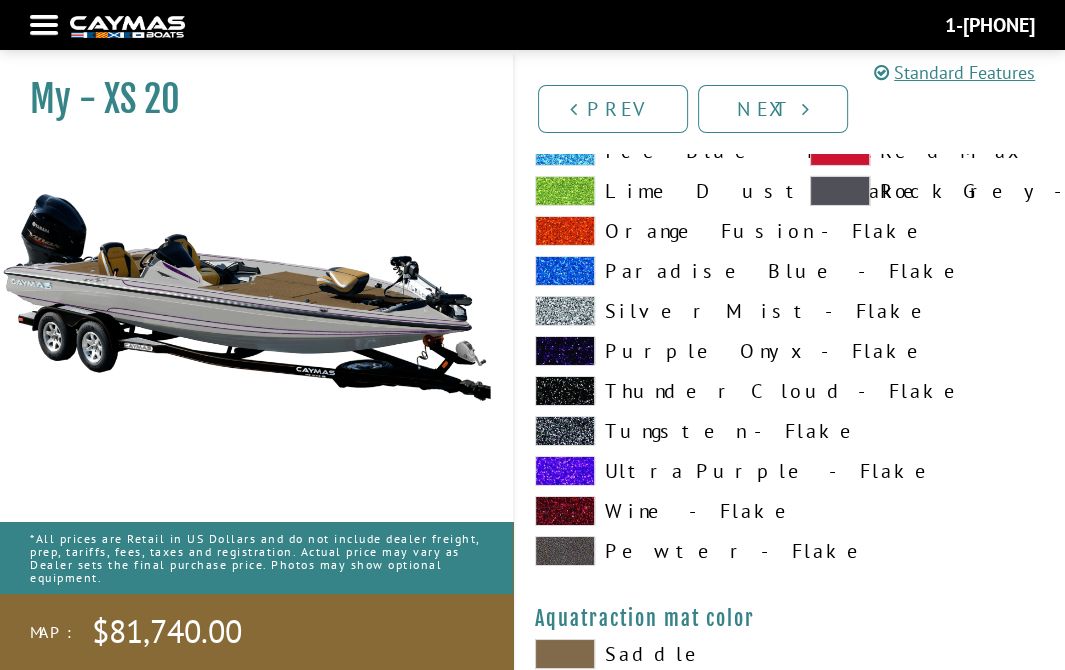 click at bounding box center [565, 471] 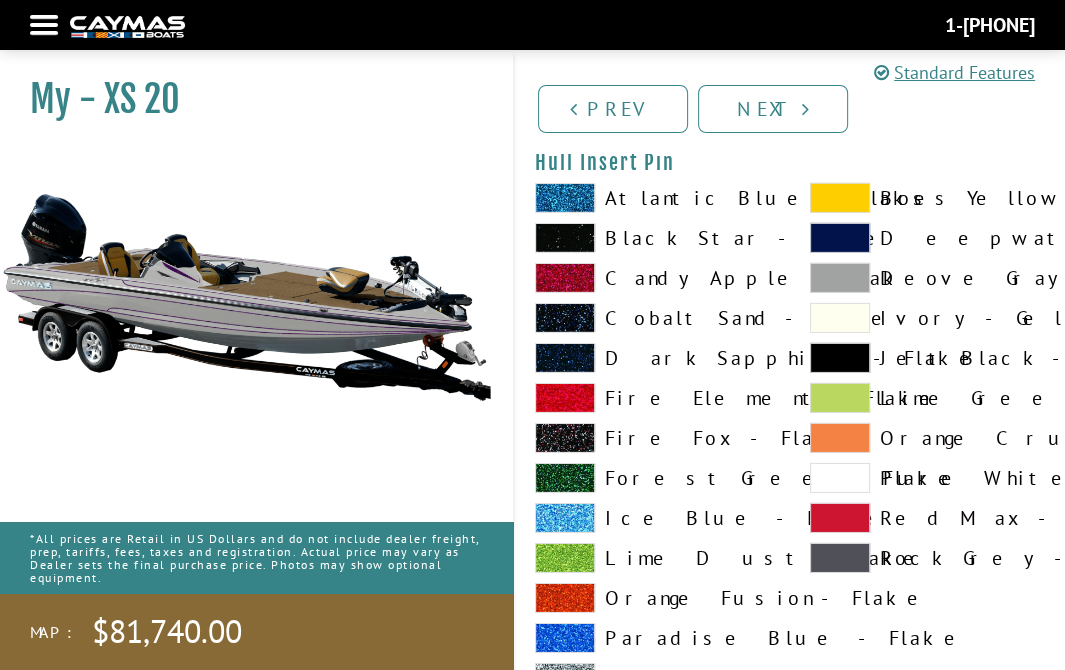 scroll, scrollTop: 9800, scrollLeft: 0, axis: vertical 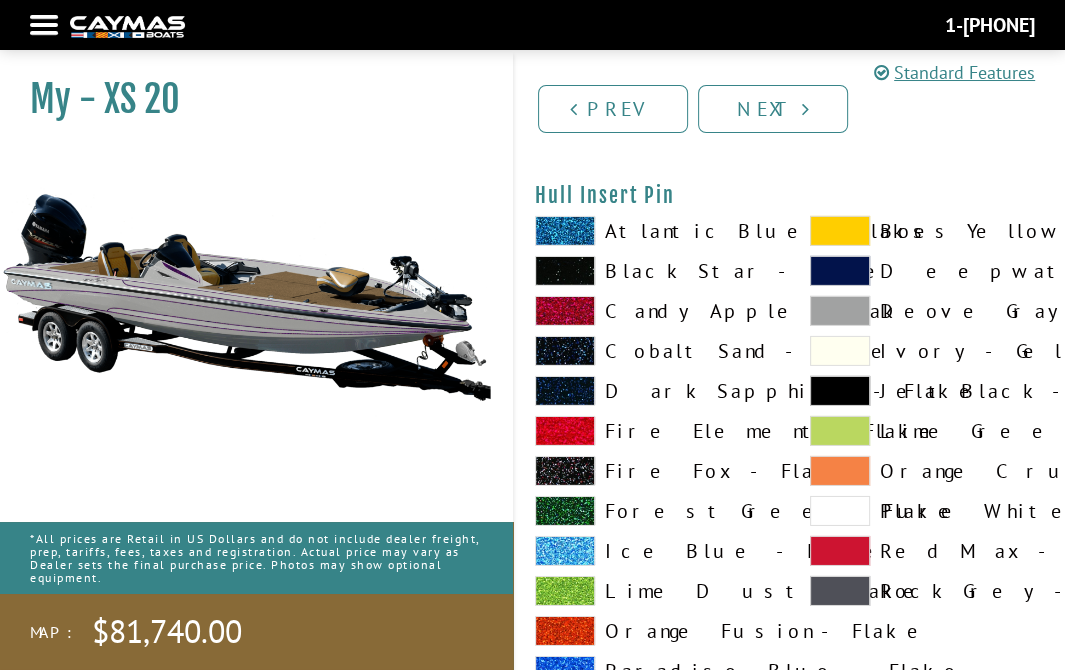 click at bounding box center [840, 311] 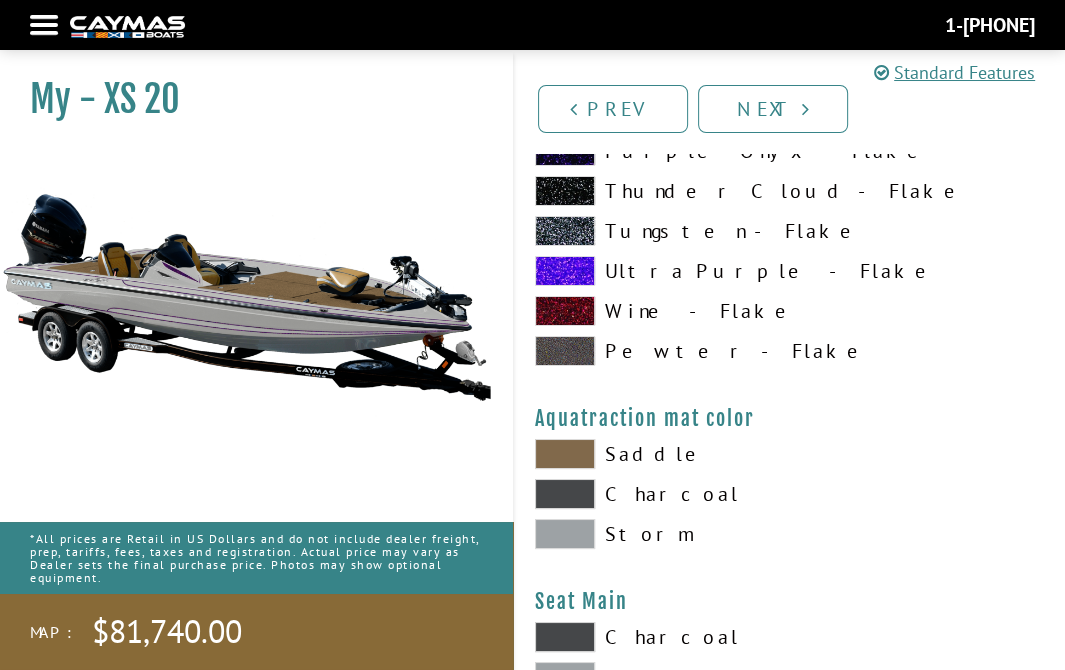 scroll, scrollTop: 10500, scrollLeft: 0, axis: vertical 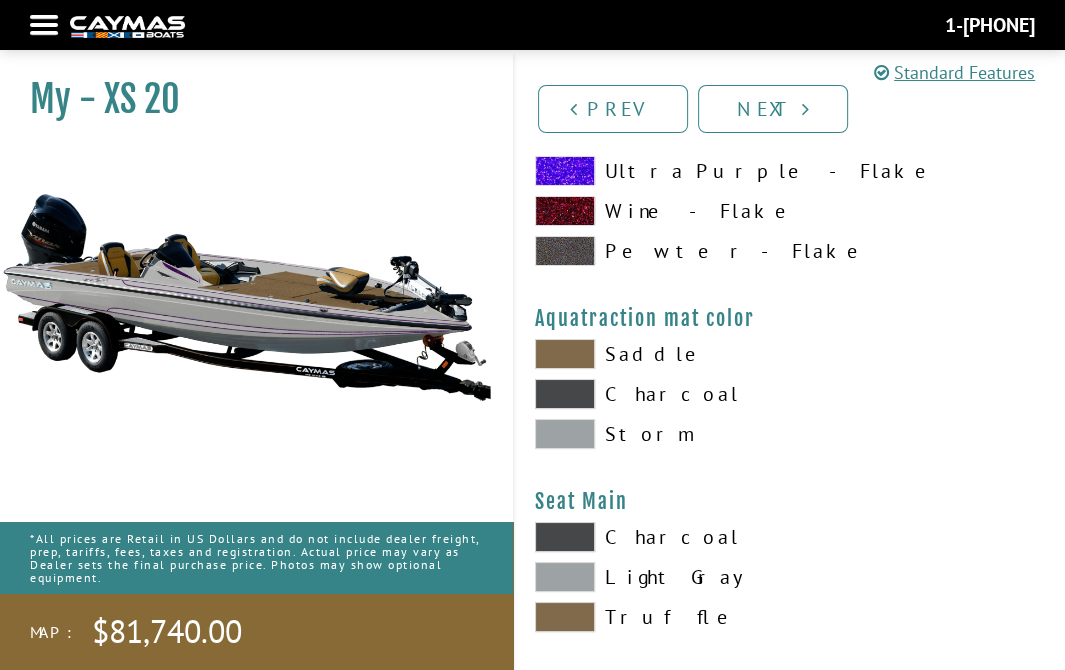 click at bounding box center [565, 434] 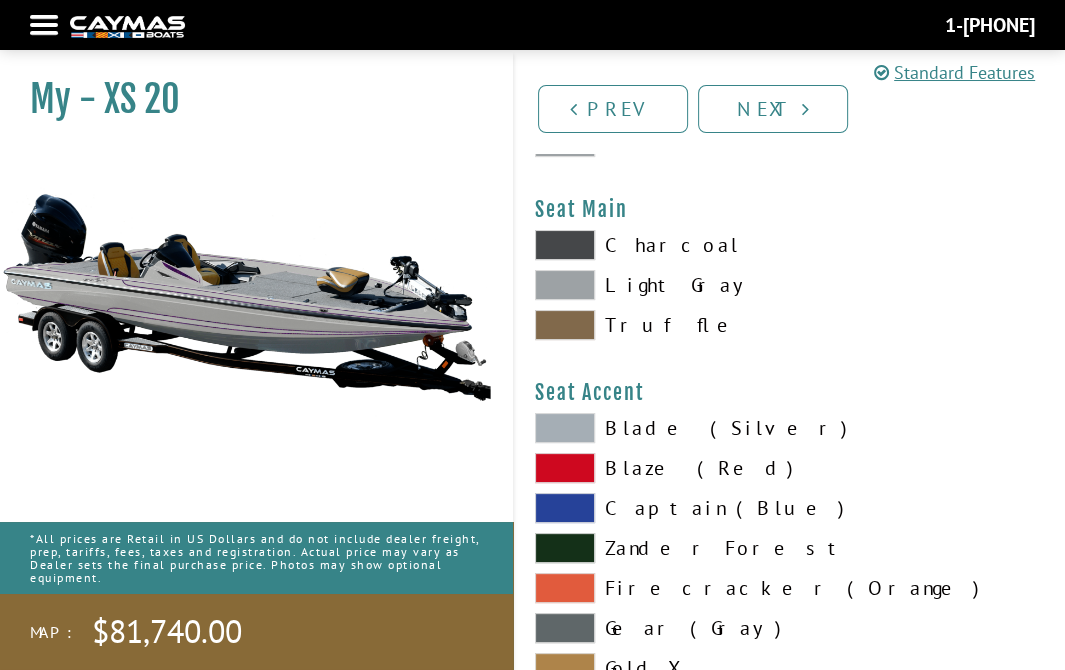 scroll, scrollTop: 10800, scrollLeft: 0, axis: vertical 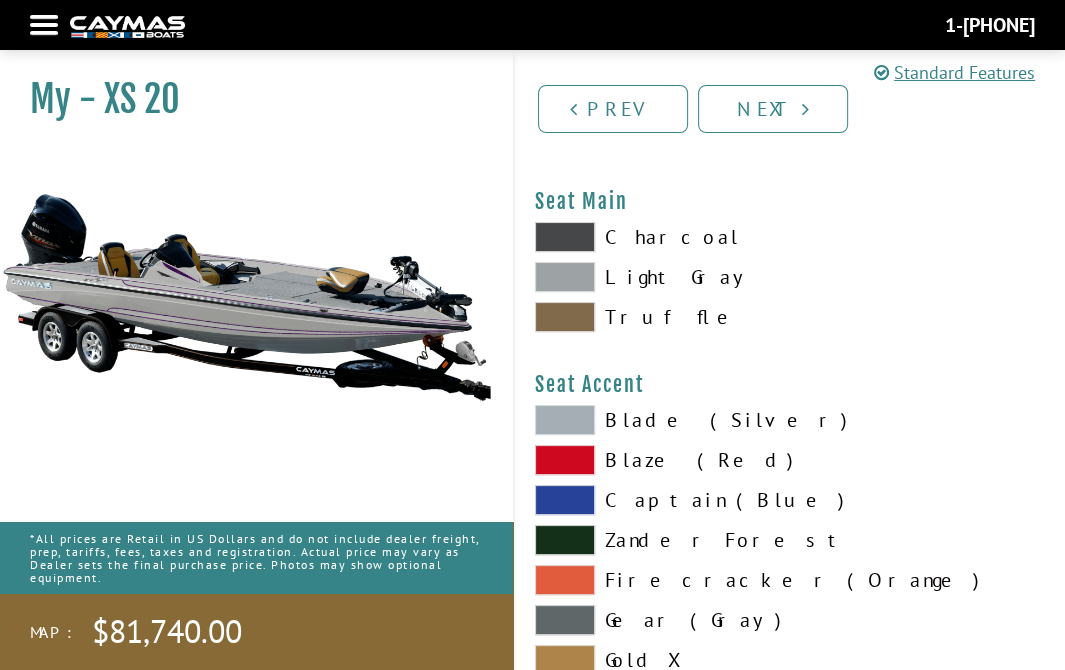 click at bounding box center [565, 277] 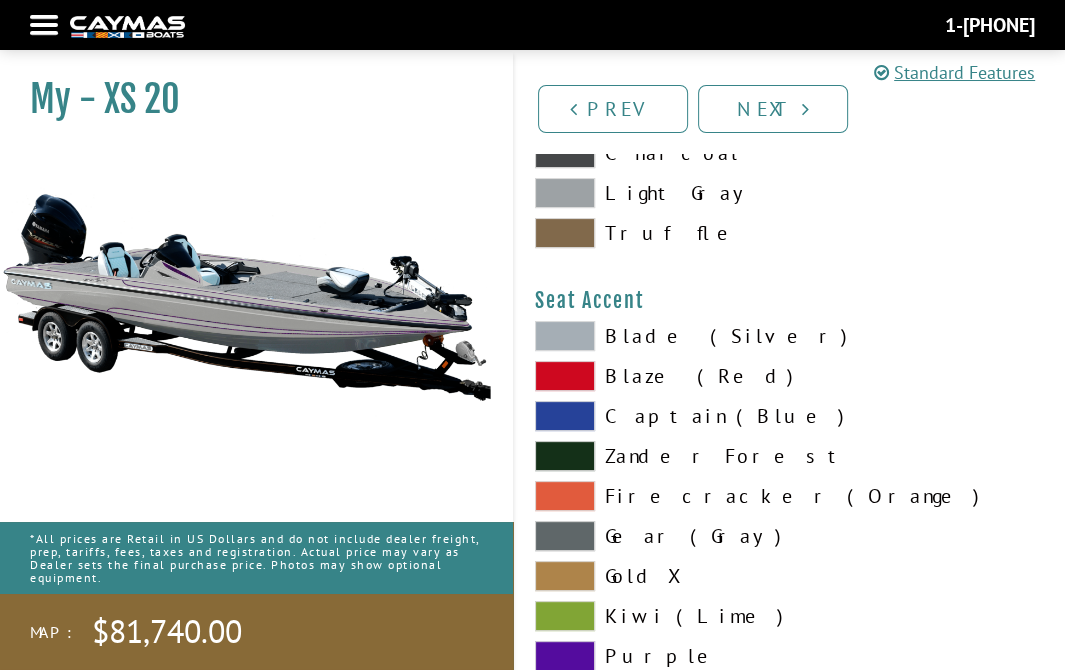 scroll, scrollTop: 11000, scrollLeft: 0, axis: vertical 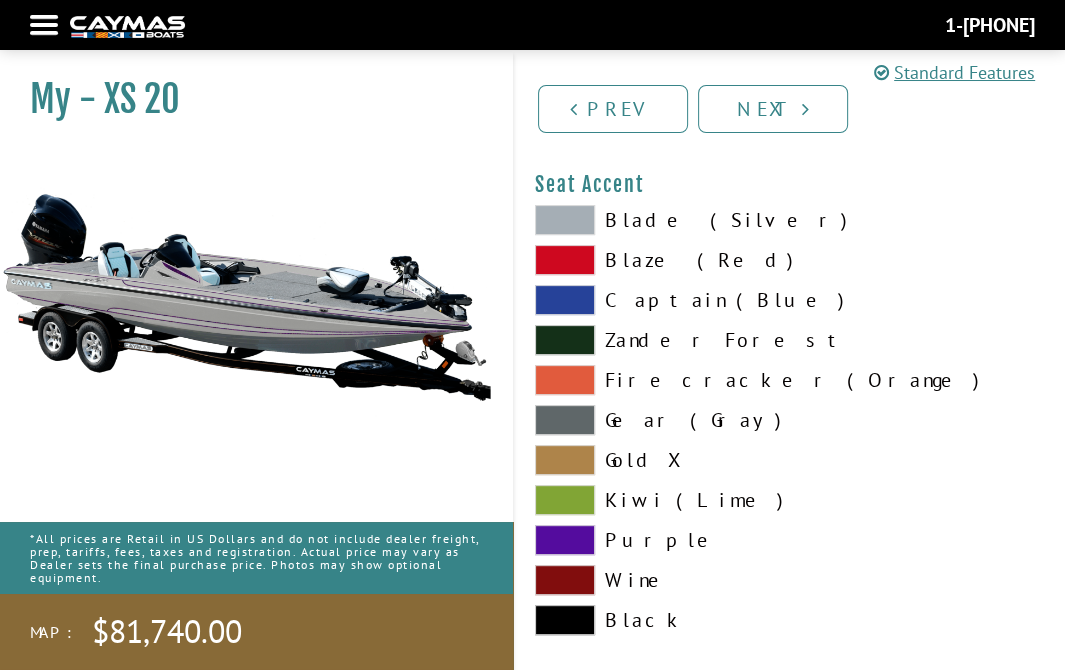 click at bounding box center (565, 540) 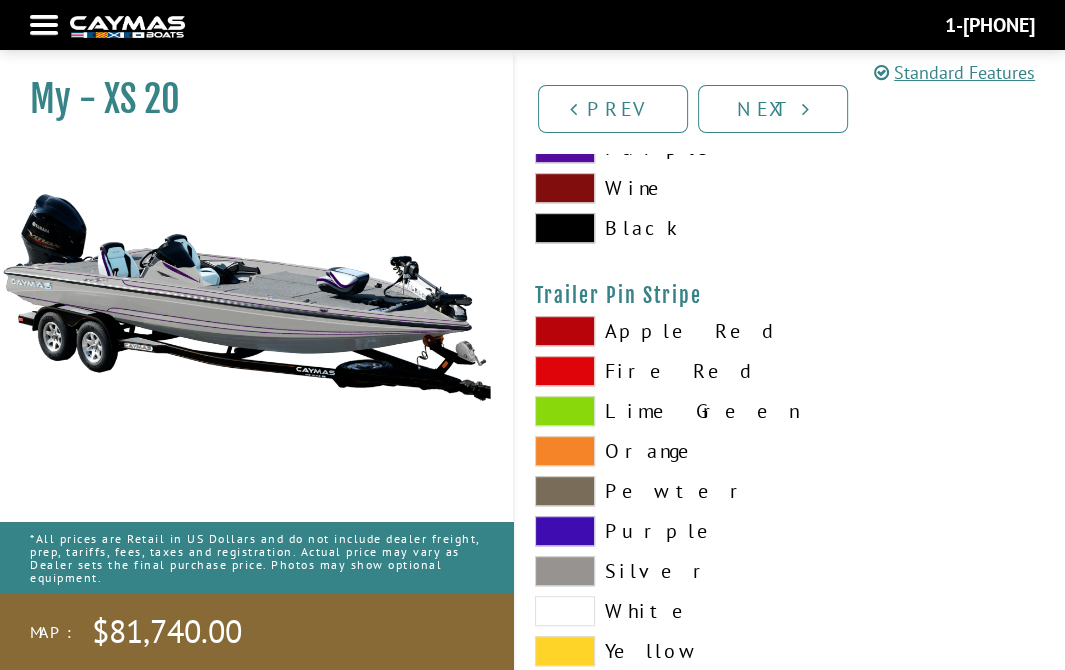 scroll, scrollTop: 11500, scrollLeft: 0, axis: vertical 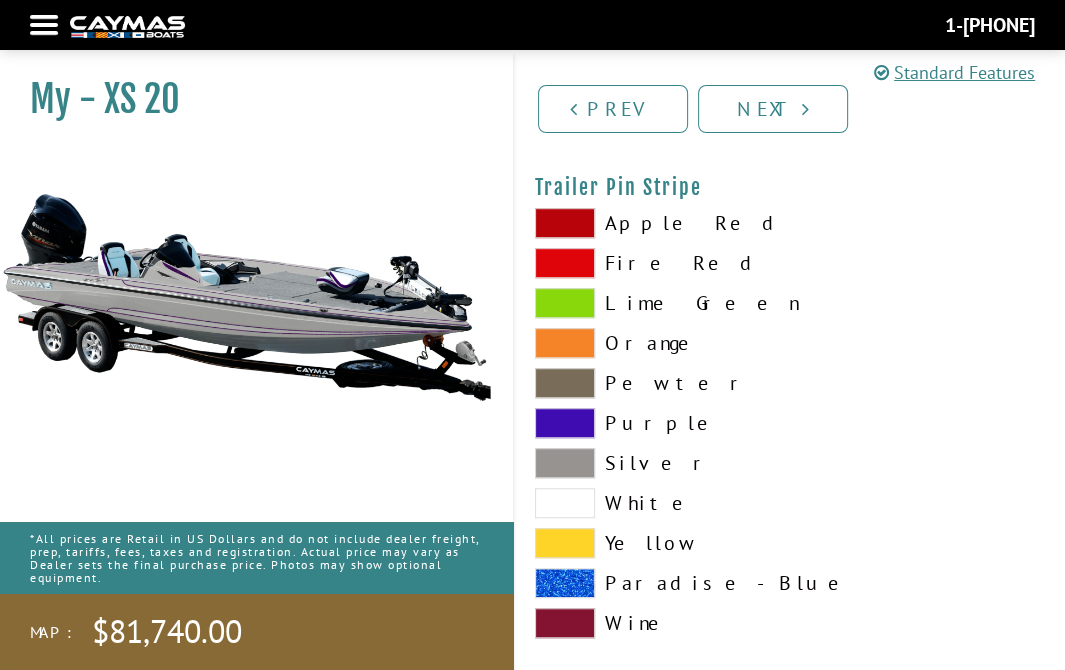 click at bounding box center (565, 463) 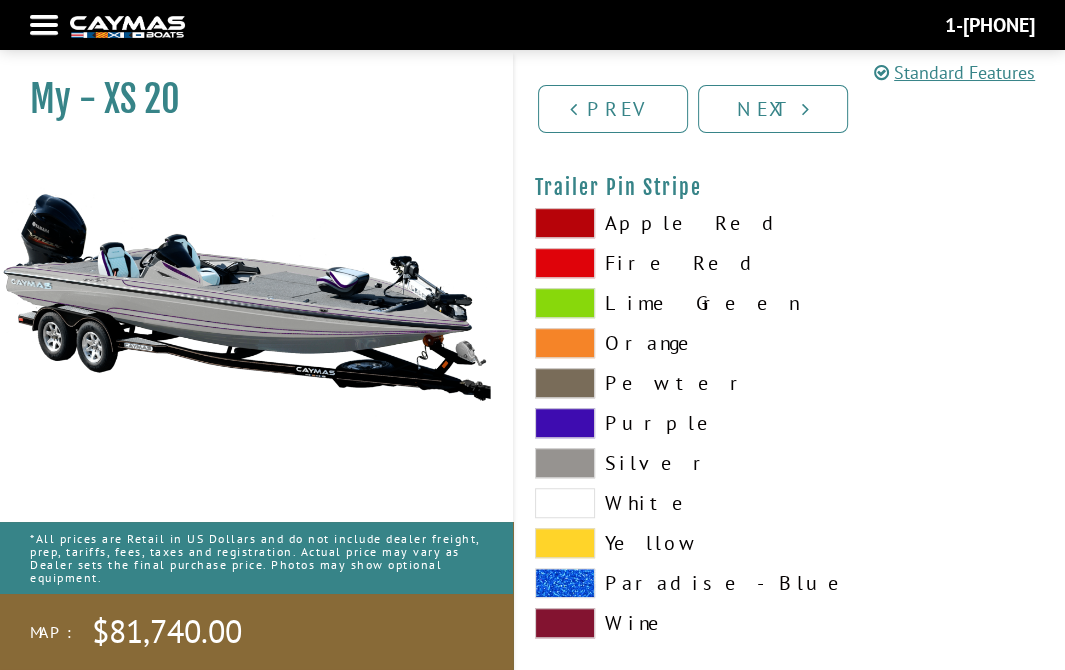 click at bounding box center (565, 503) 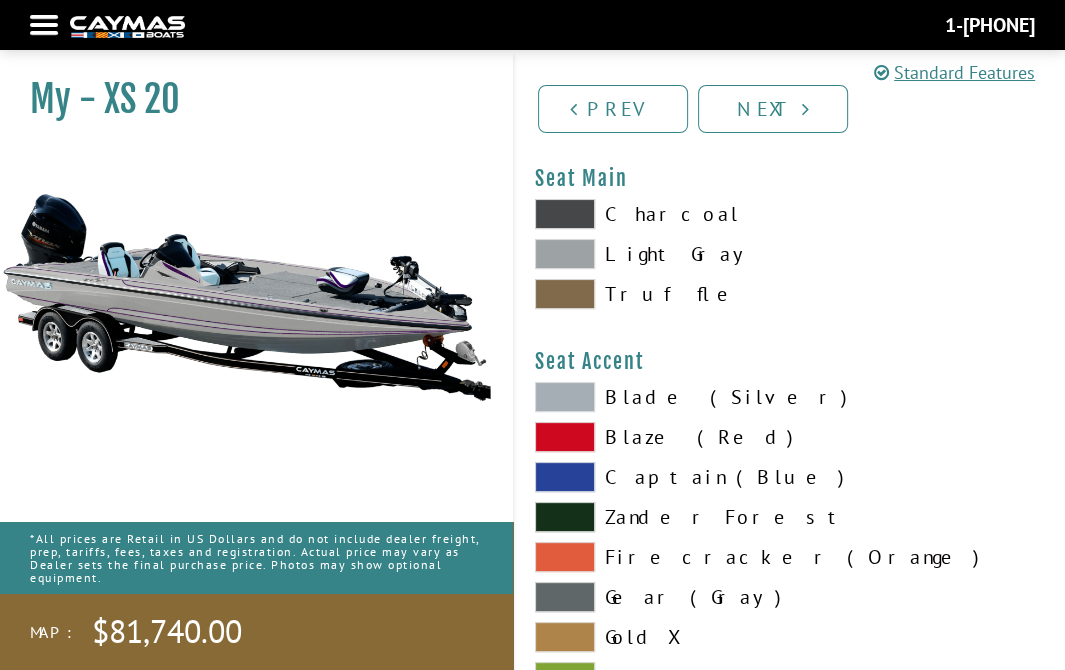 scroll, scrollTop: 10523, scrollLeft: 0, axis: vertical 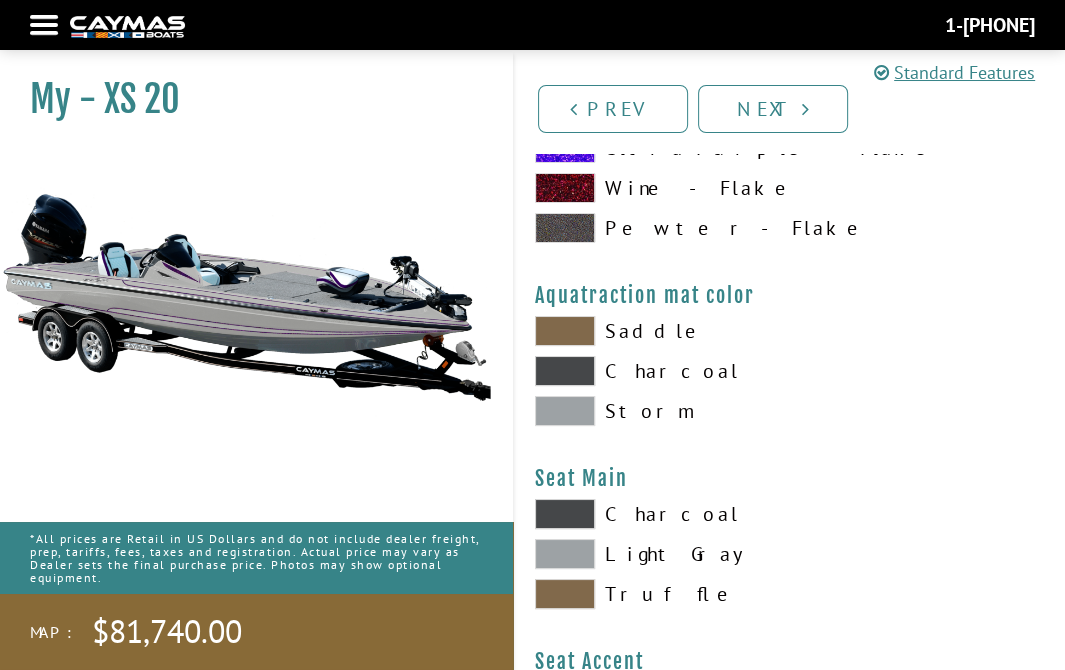 click at bounding box center [565, 514] 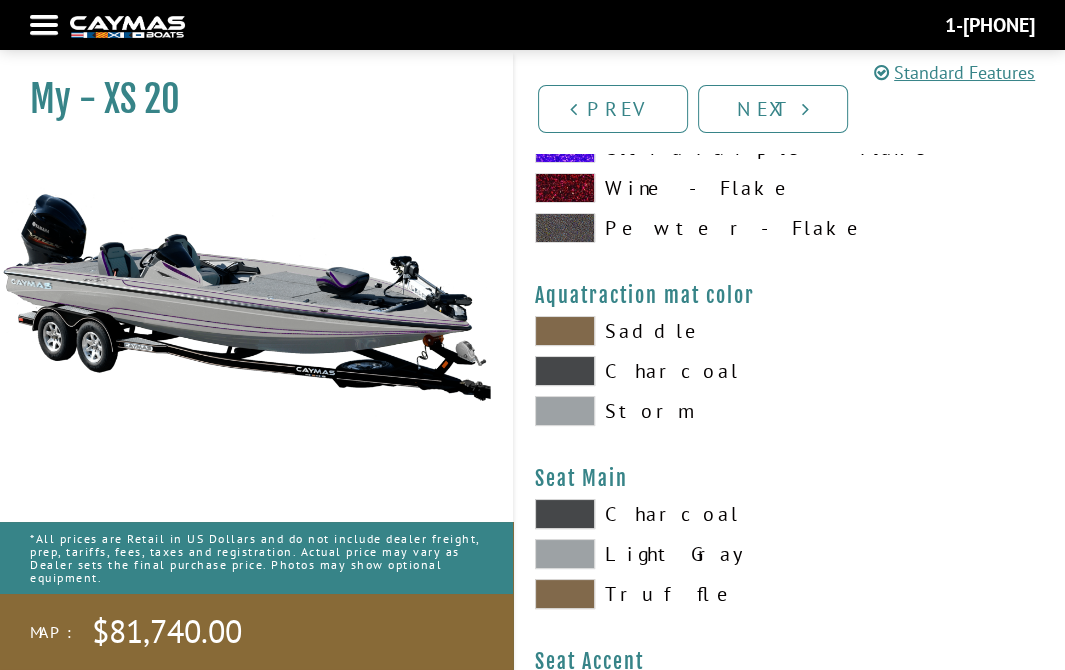 click at bounding box center [127, 26] 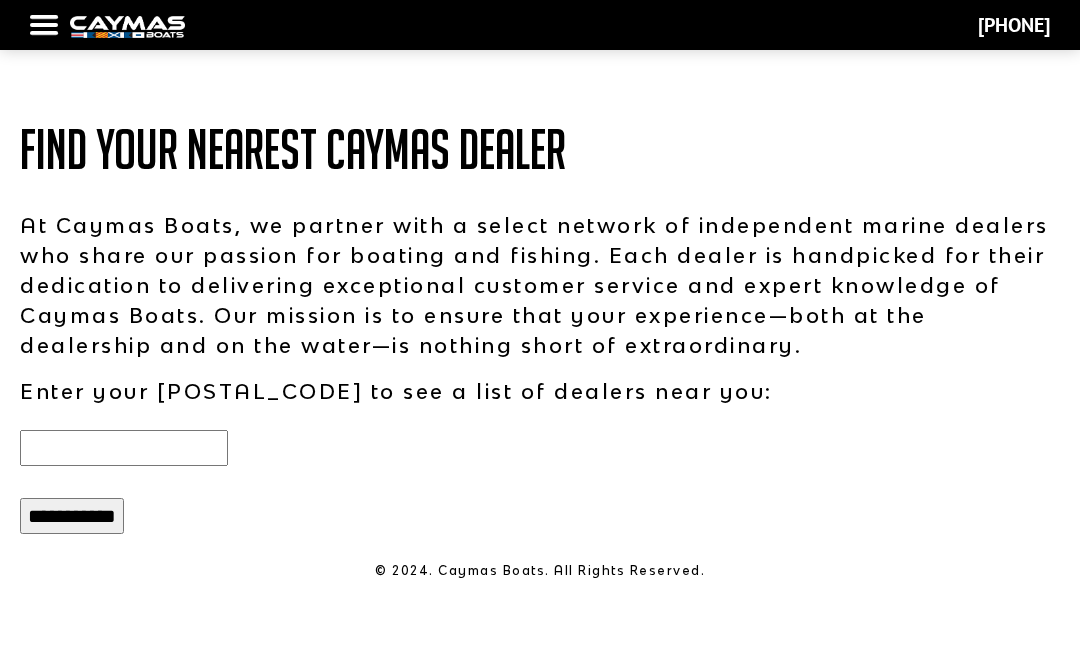 scroll, scrollTop: 0, scrollLeft: 0, axis: both 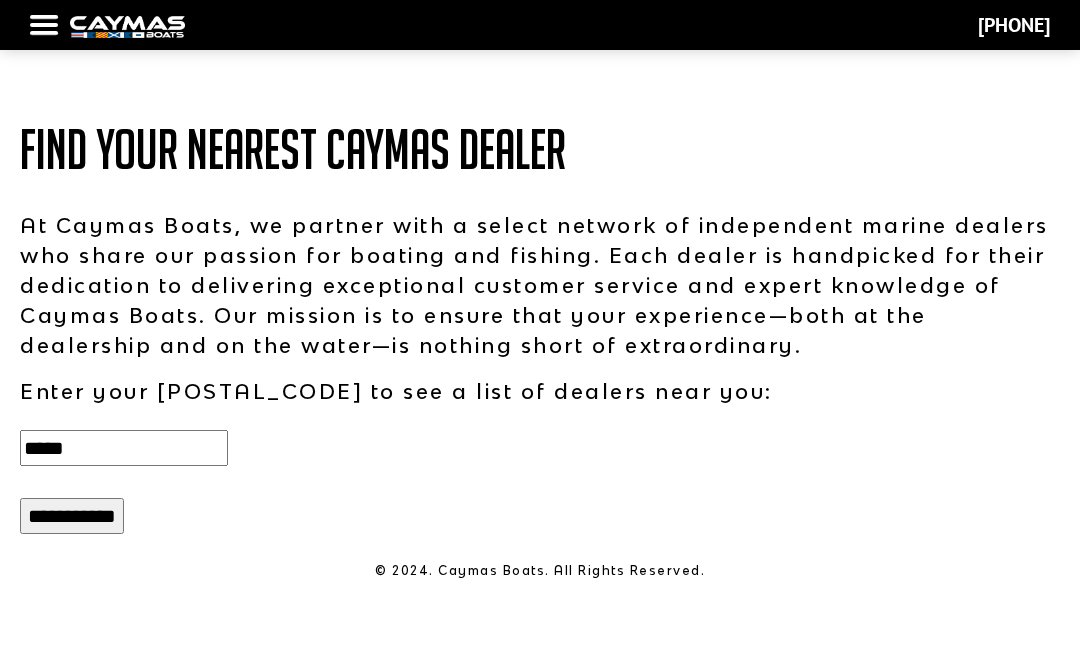 type on "*****" 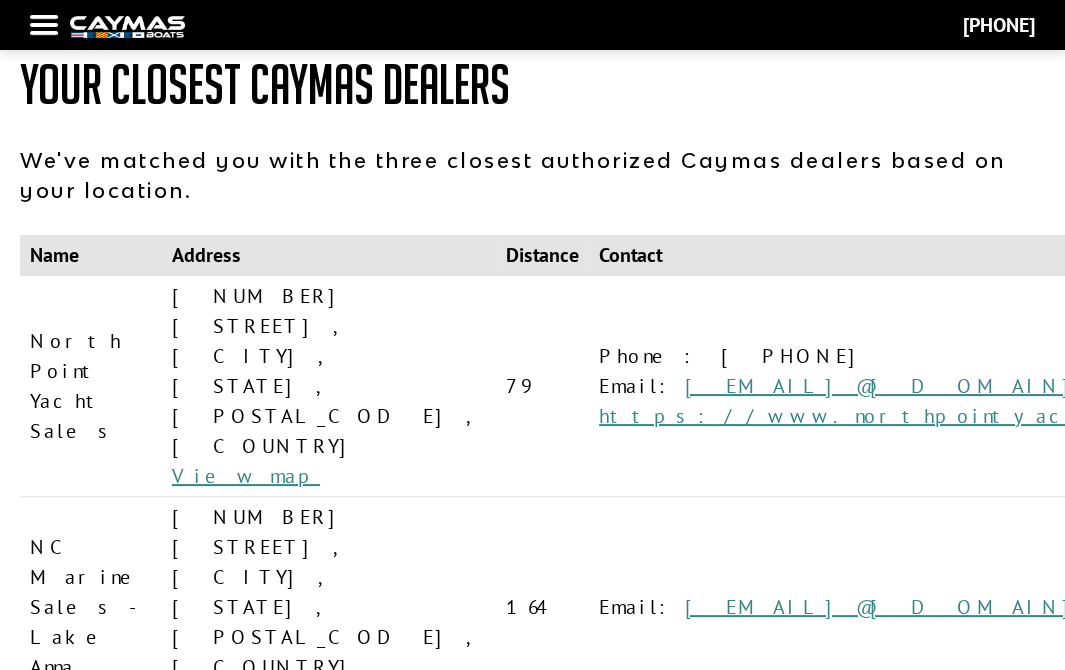 scroll, scrollTop: 100, scrollLeft: 0, axis: vertical 